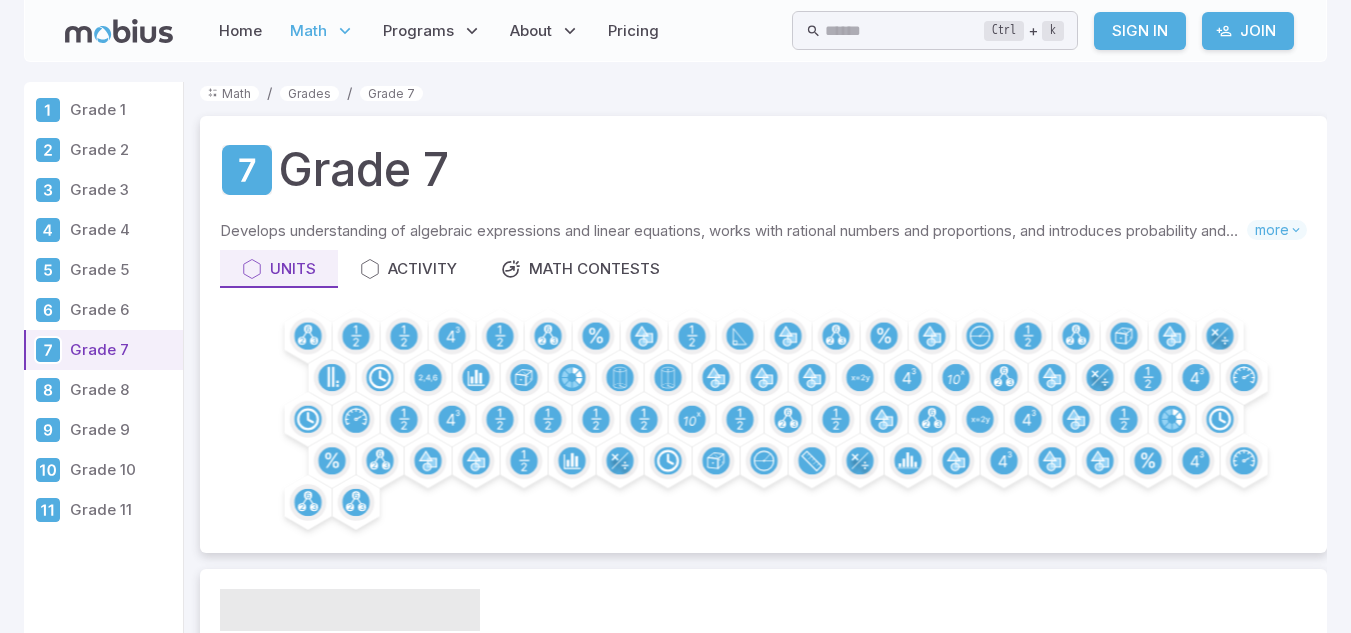 scroll, scrollTop: 0, scrollLeft: 0, axis: both 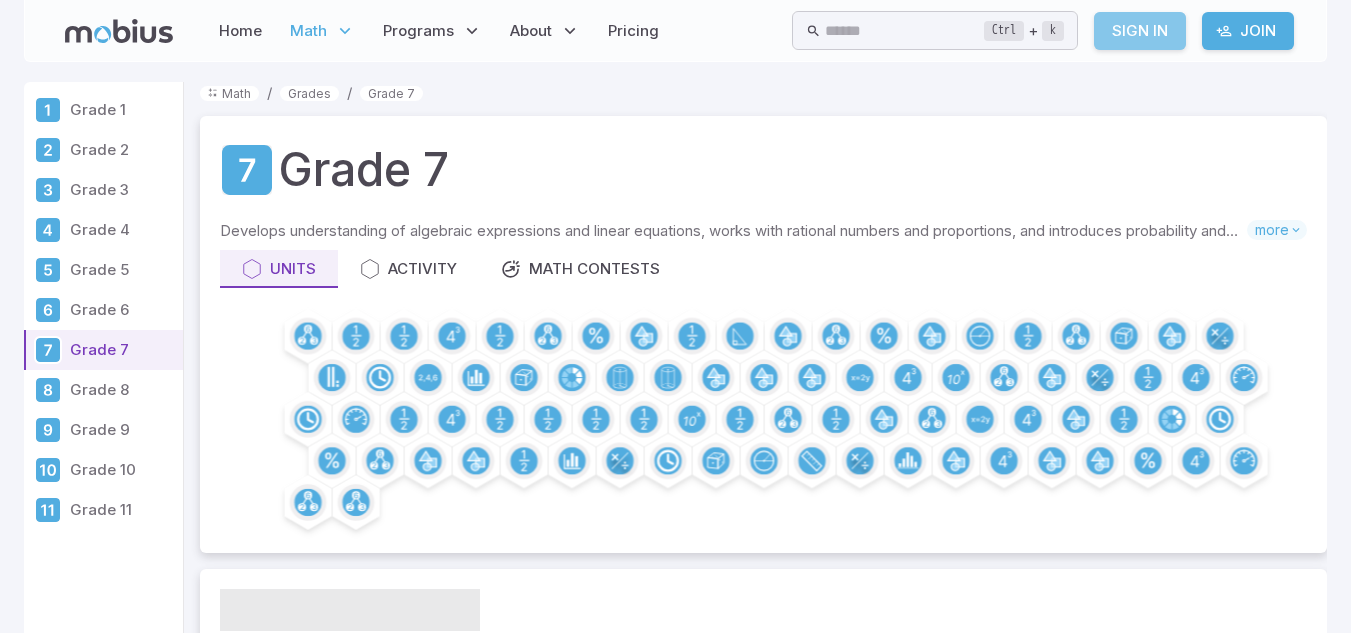 click on "Sign In" at bounding box center [1140, 31] 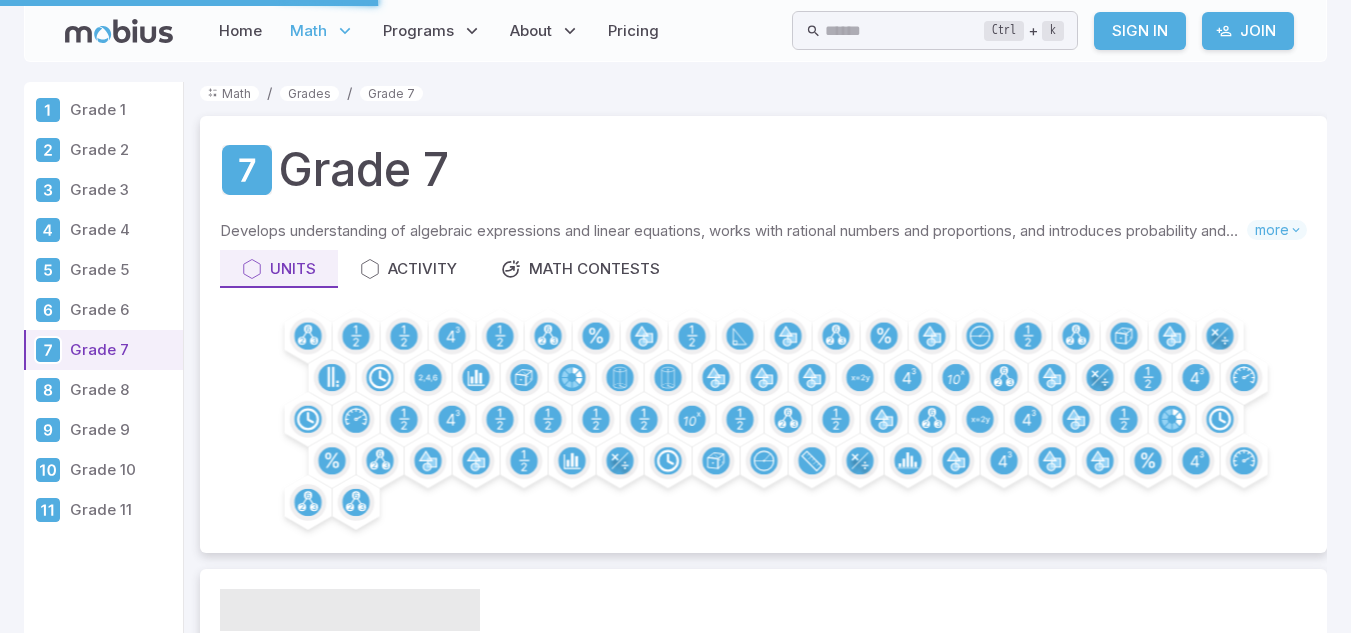scroll, scrollTop: 0, scrollLeft: 0, axis: both 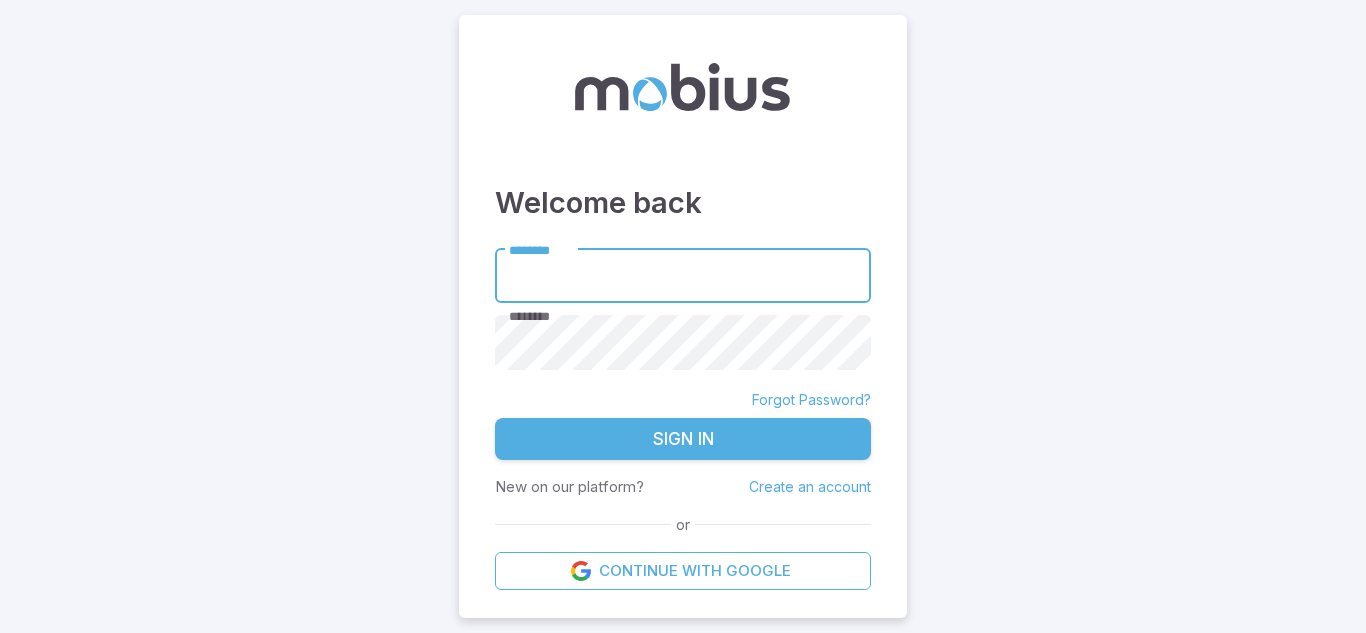 click on "********" at bounding box center [683, 276] 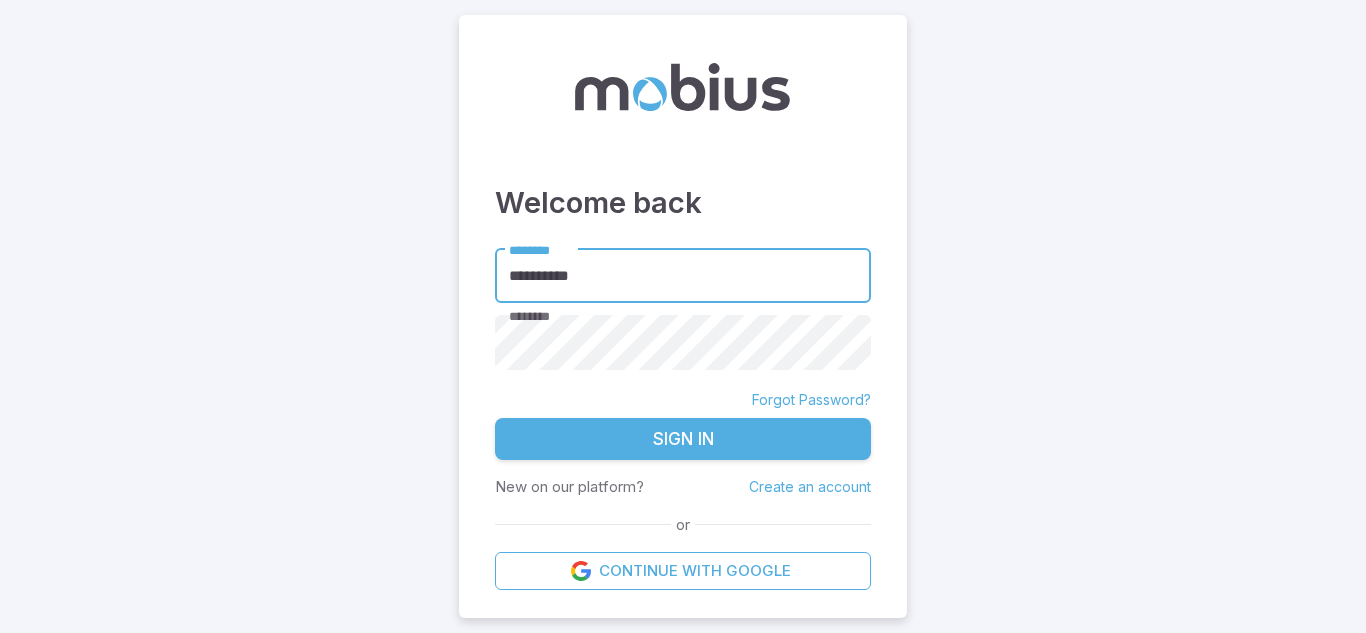 click on "Sign In" at bounding box center (683, 439) 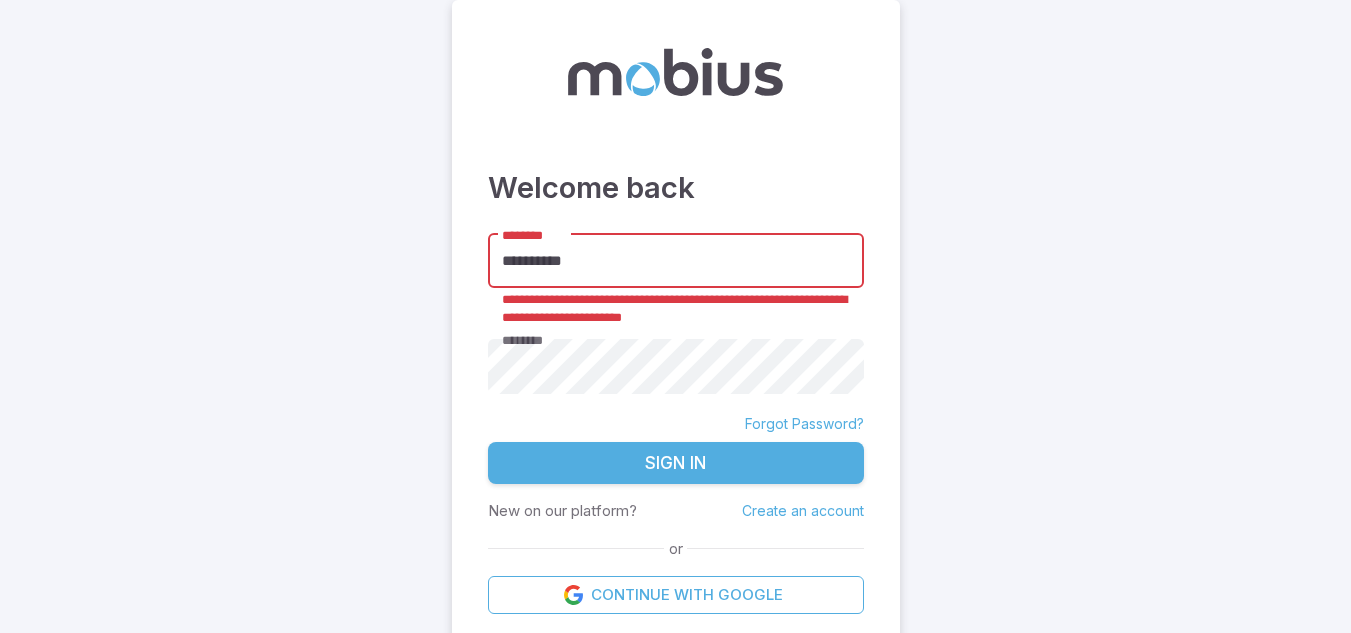 click on "**********" at bounding box center (676, 261) 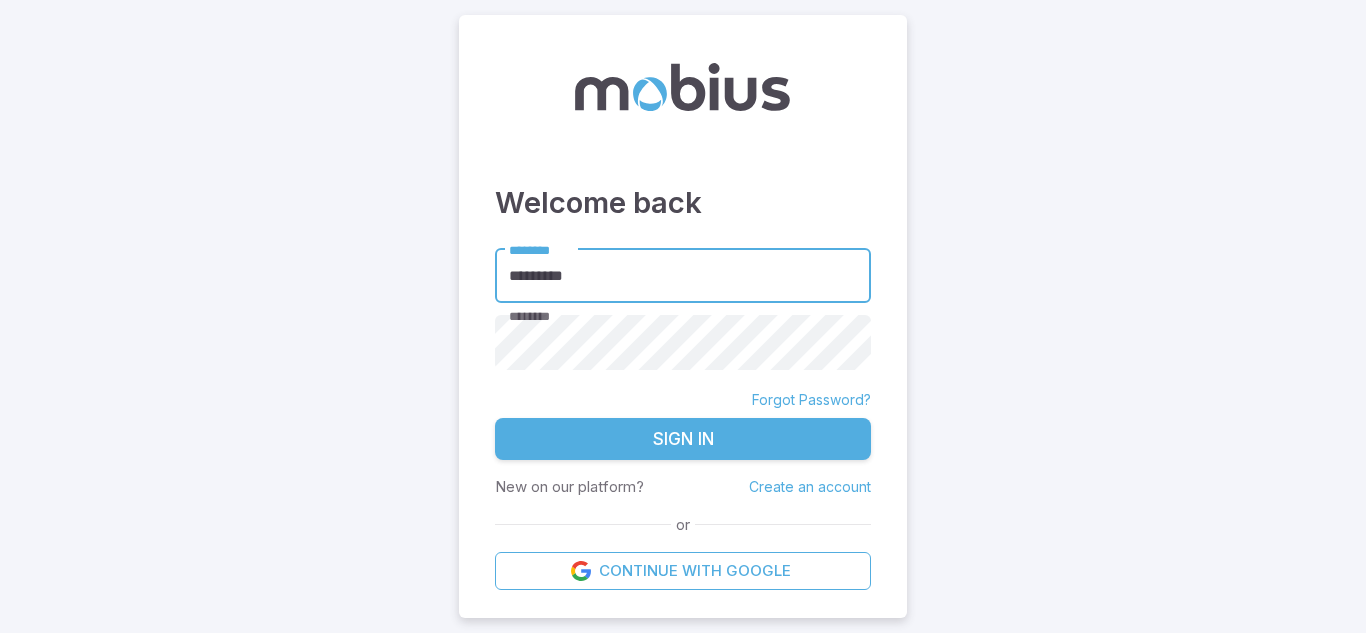 click on "*********" at bounding box center [683, 276] 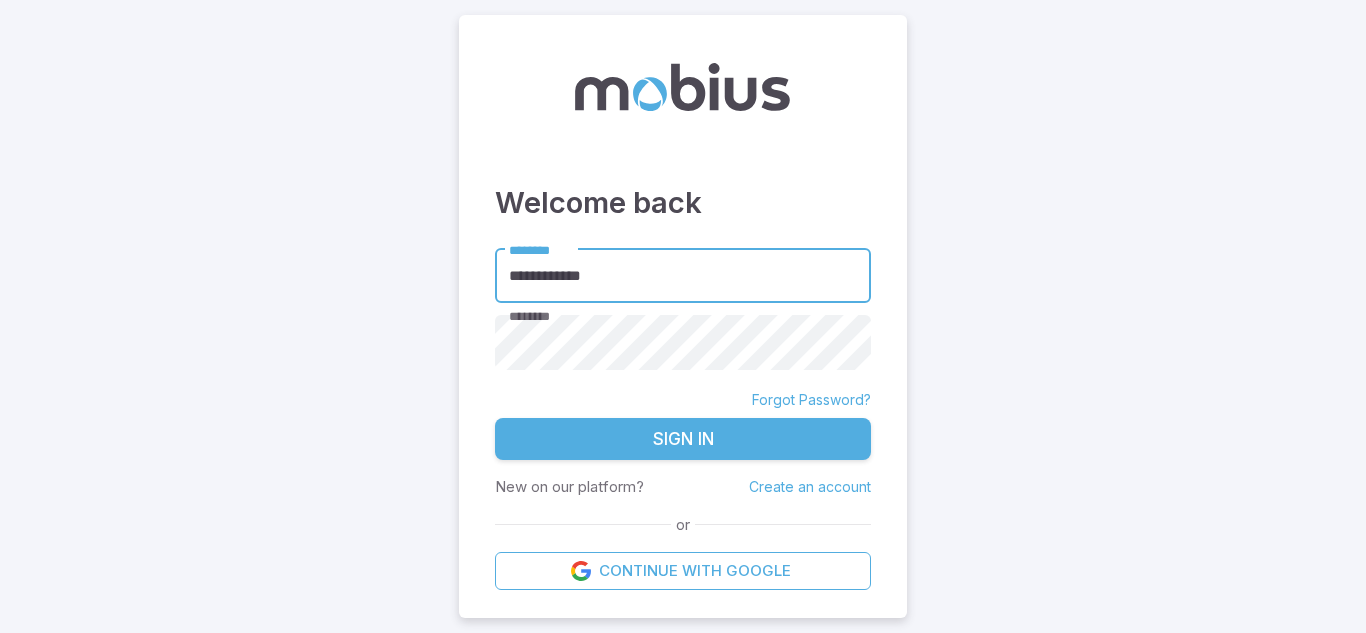 click on "Sign In" at bounding box center [683, 439] 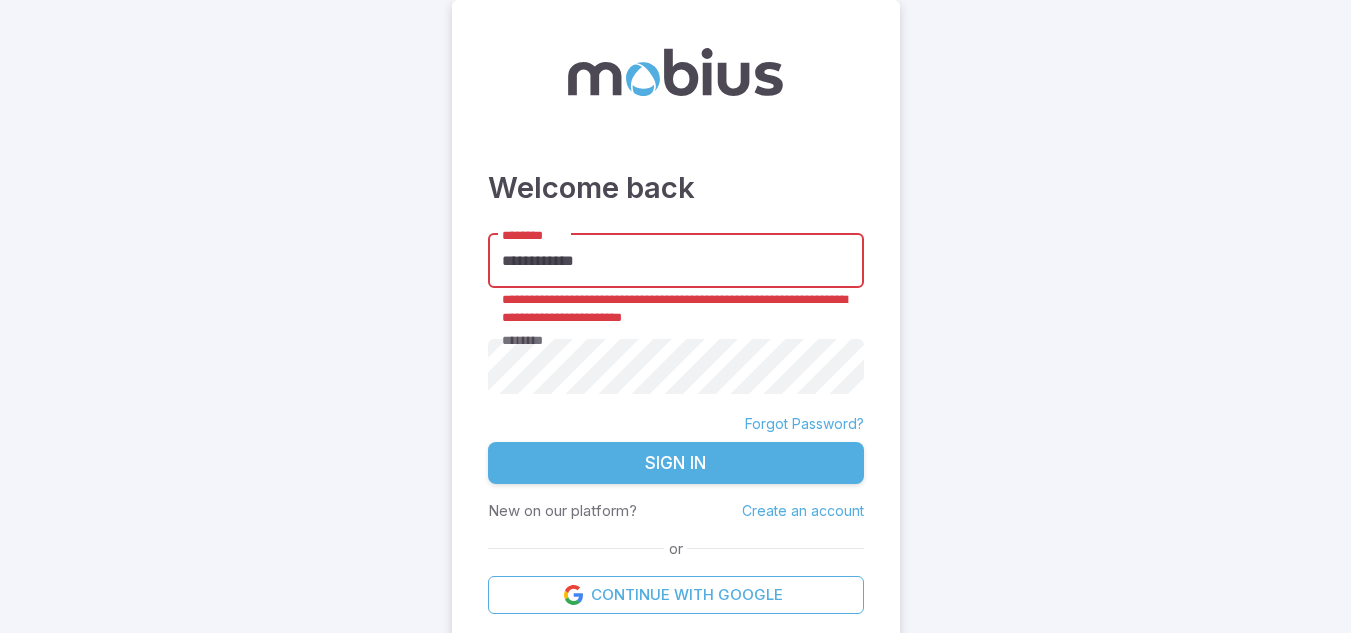 click on "**********" at bounding box center [676, 261] 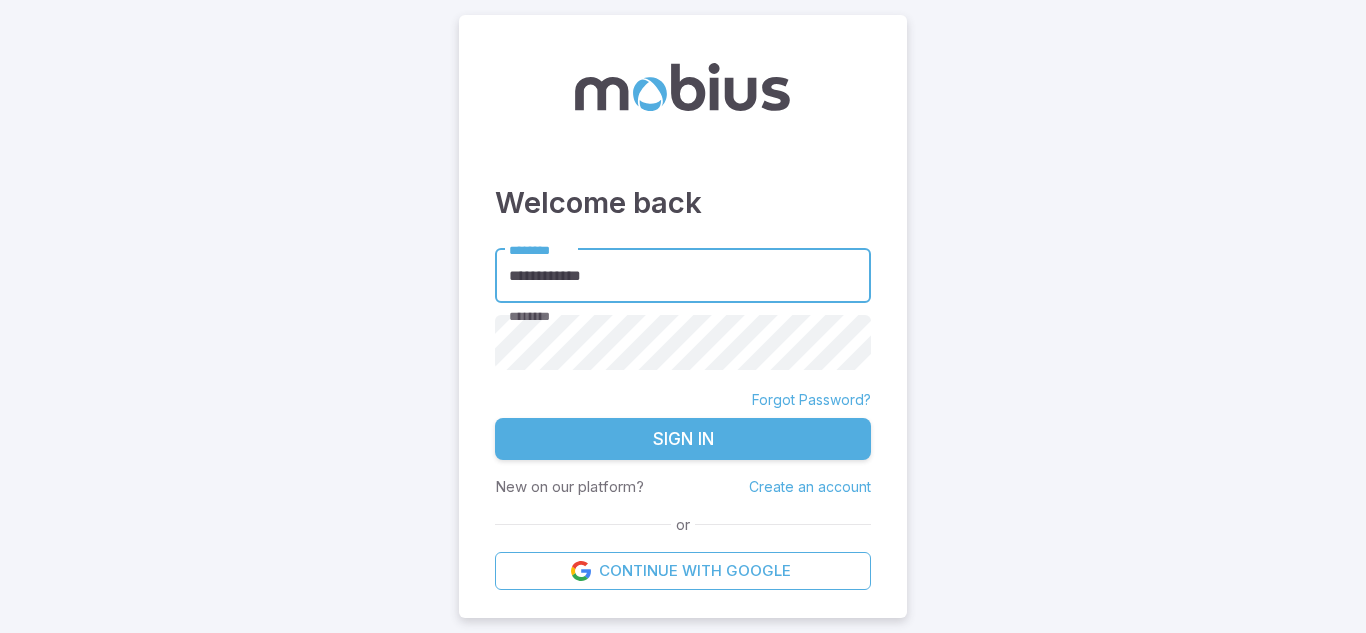 click on "Sign In" at bounding box center (683, 439) 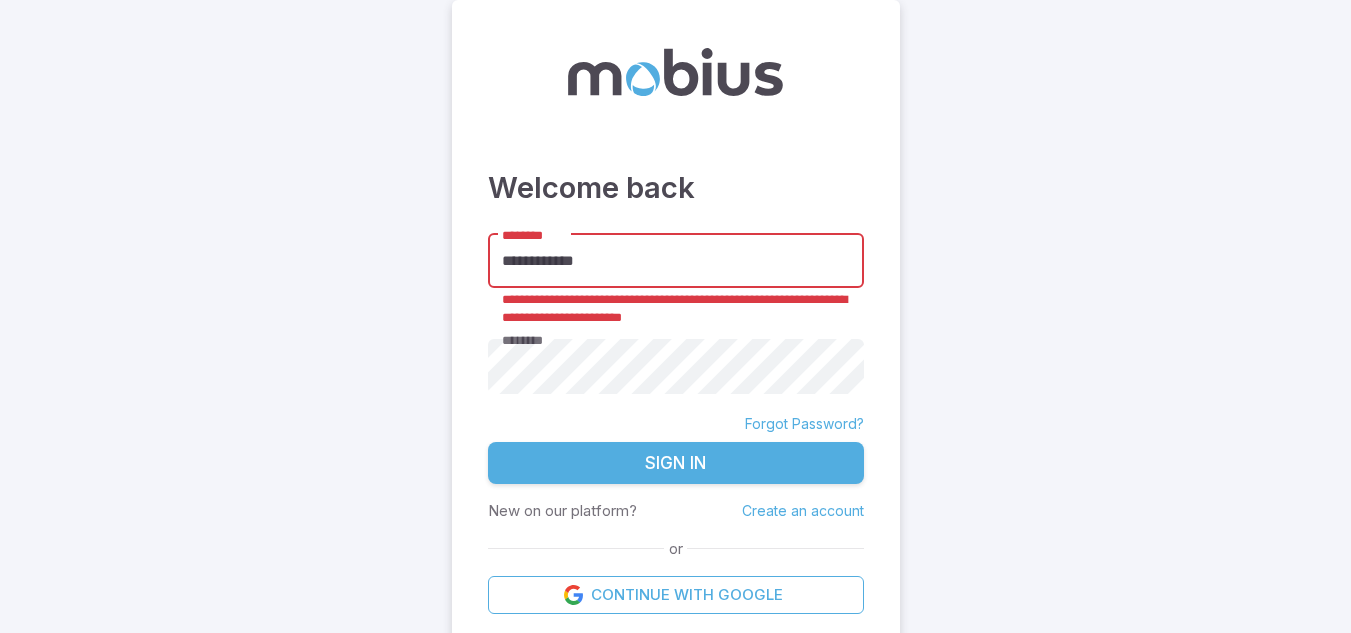 click on "**********" at bounding box center (676, 261) 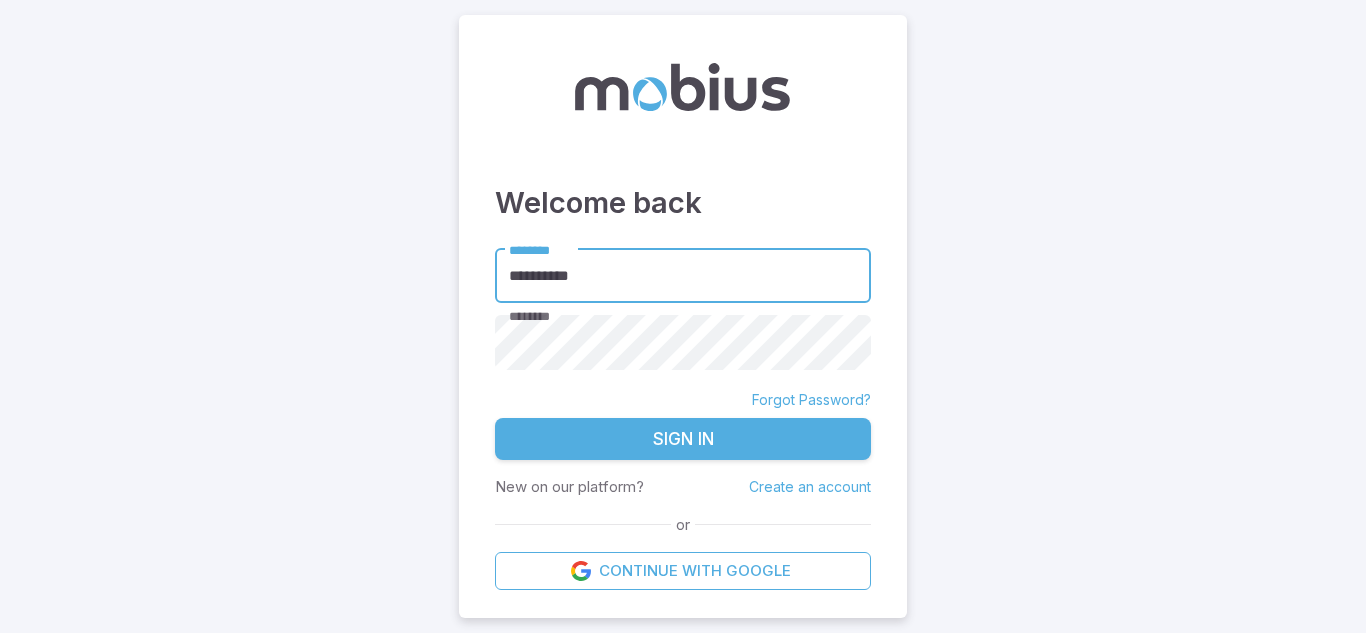 click on "Sign In" at bounding box center [683, 439] 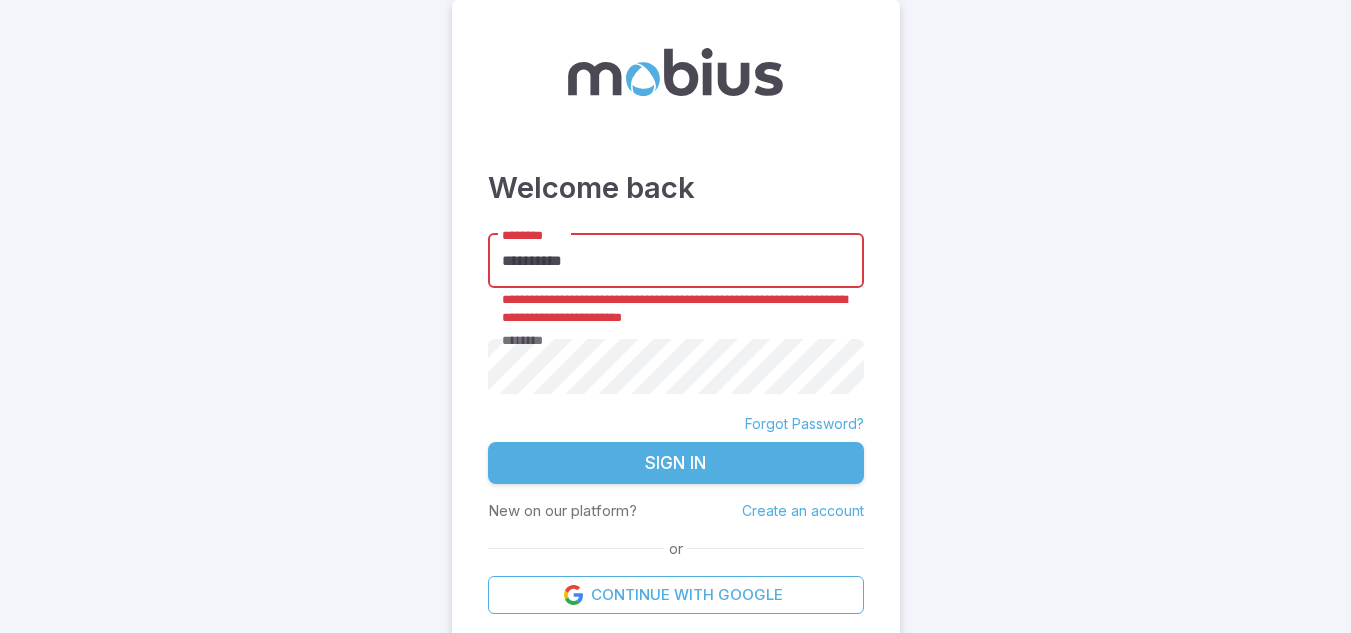 click on "**********" at bounding box center [676, 261] 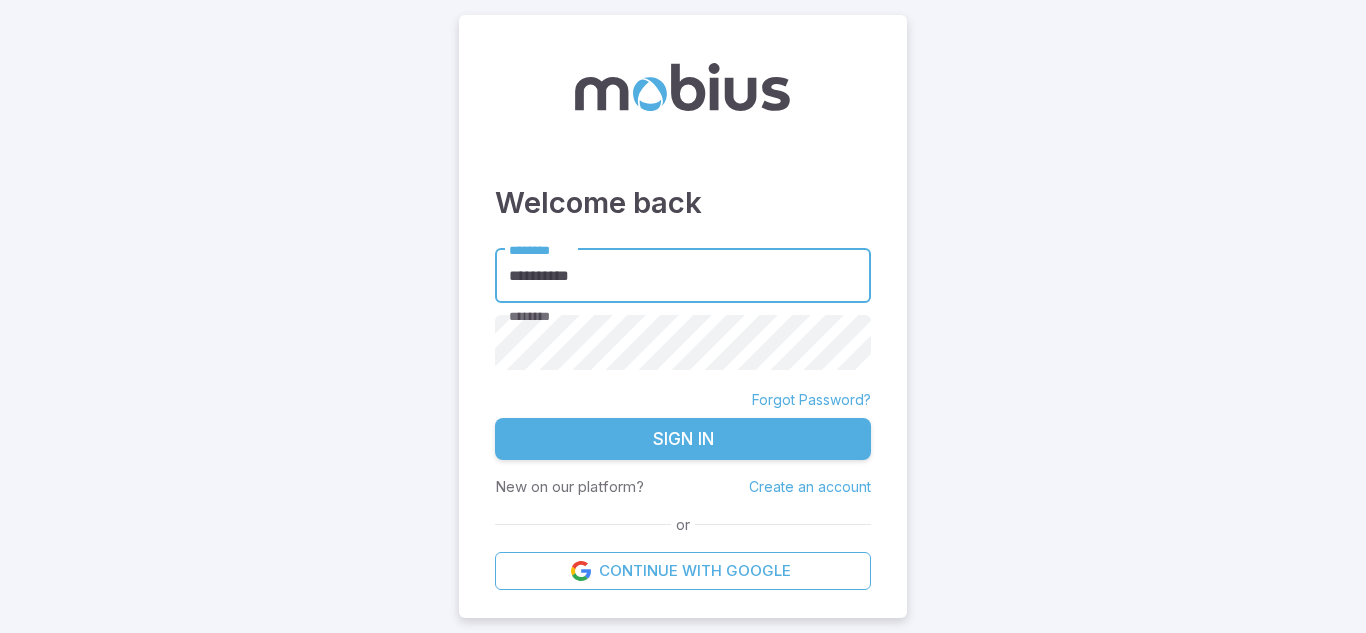 click on "Sign In" at bounding box center [683, 439] 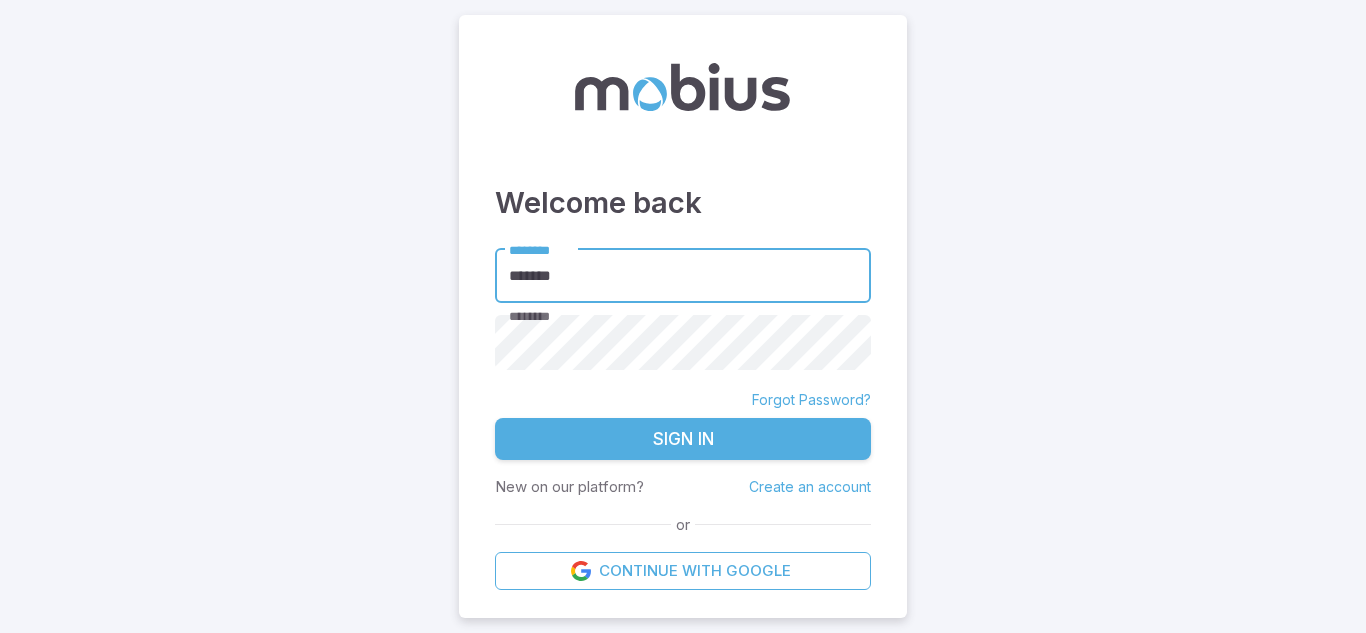type on "*******" 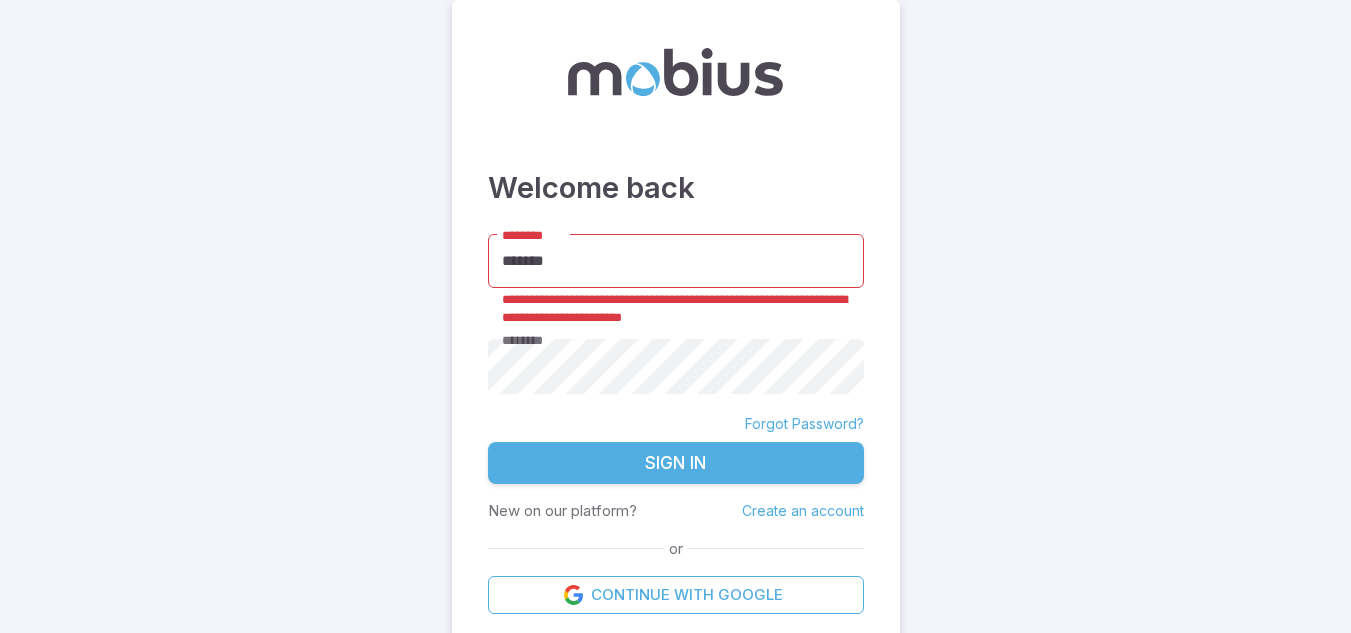 click on "**********" at bounding box center [675, 321] 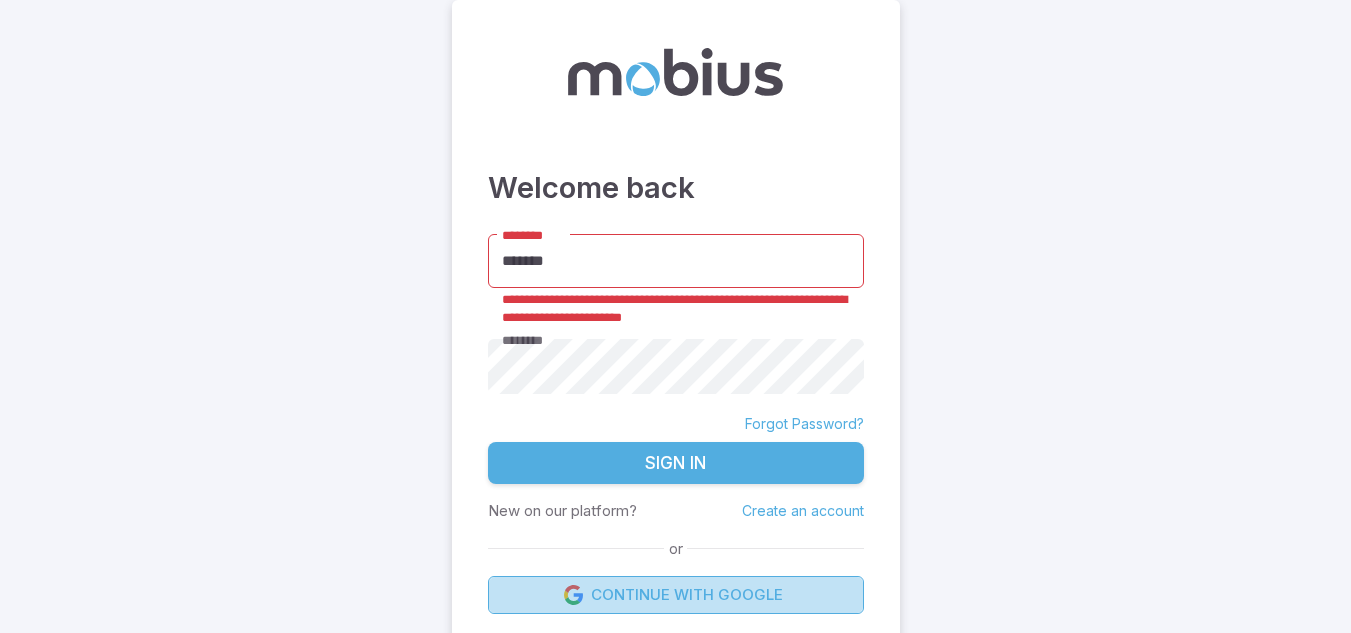 click on "Continue with Google" at bounding box center [676, 595] 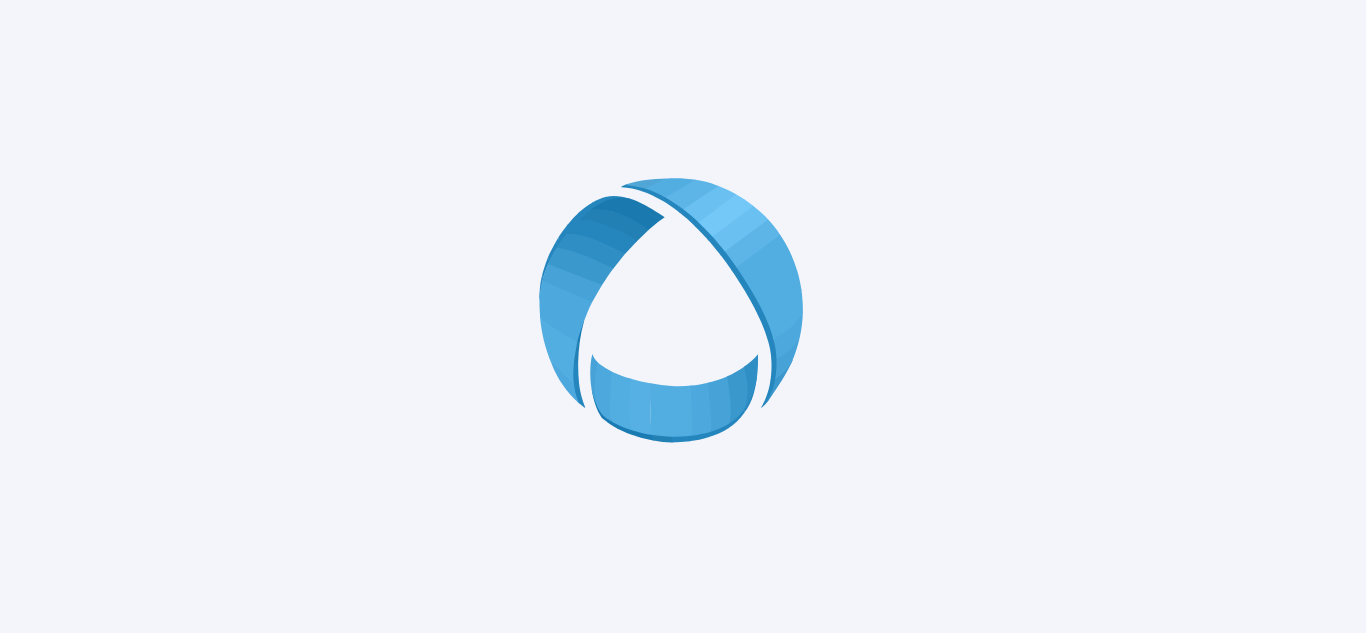 scroll, scrollTop: 0, scrollLeft: 0, axis: both 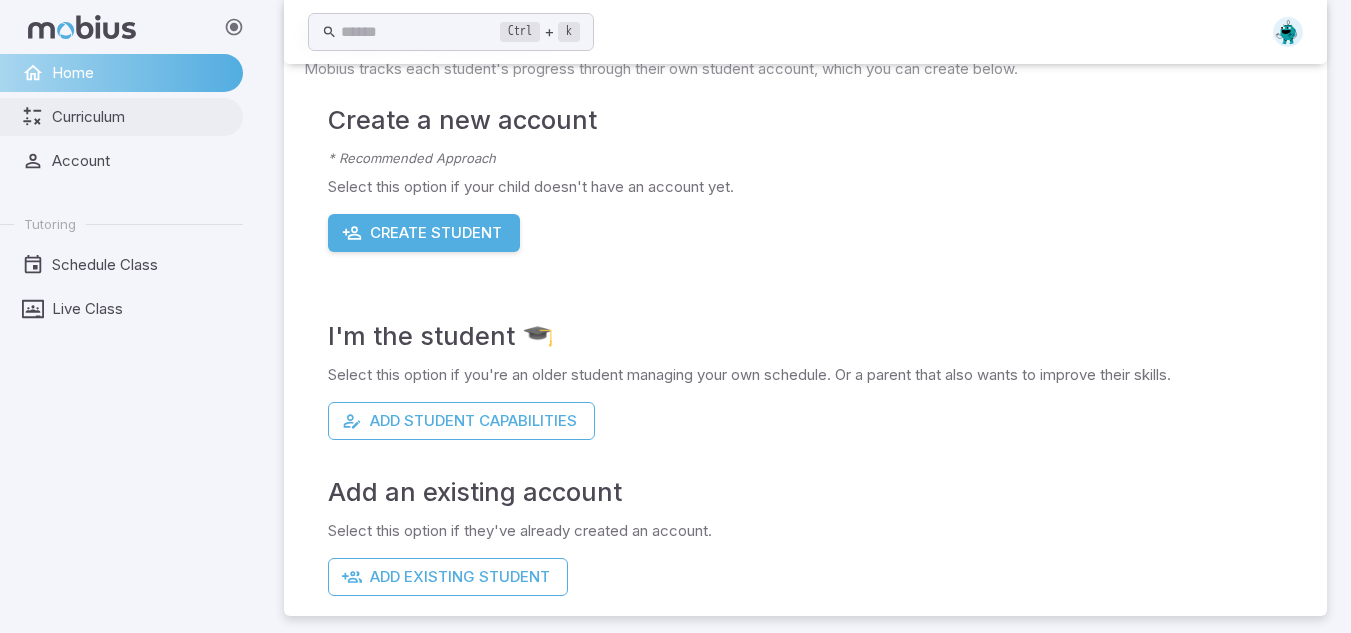click on "Curriculum" at bounding box center [140, 117] 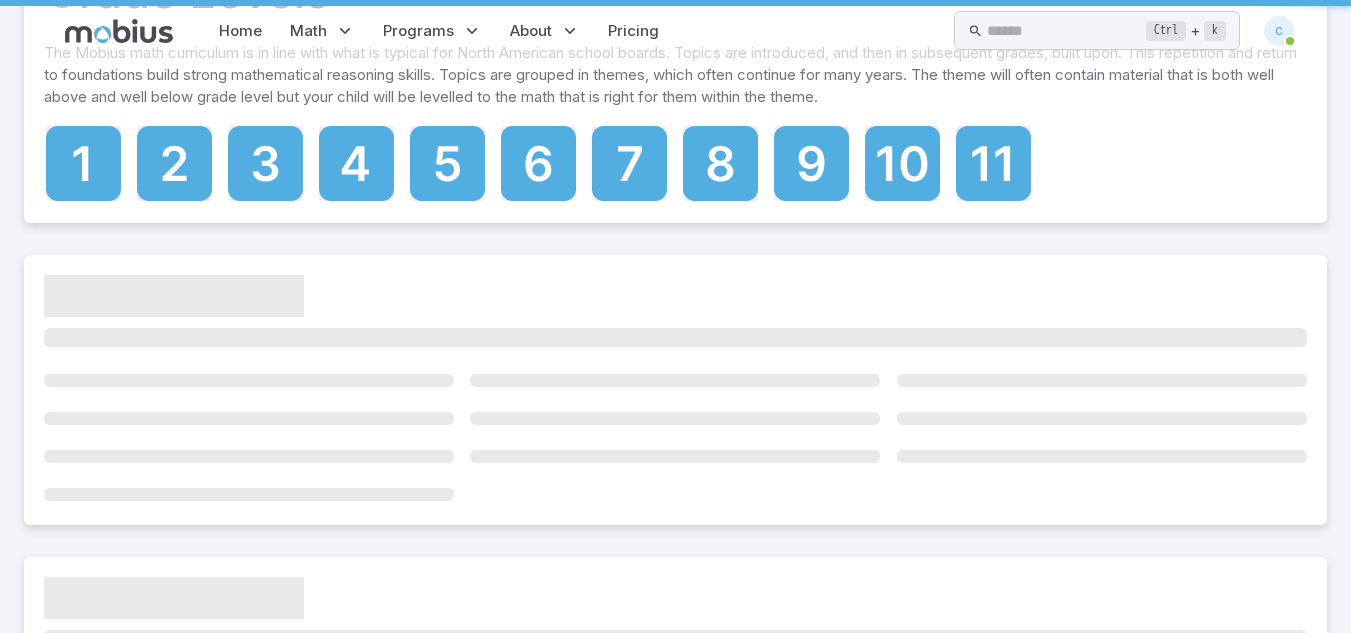 scroll, scrollTop: 0, scrollLeft: 0, axis: both 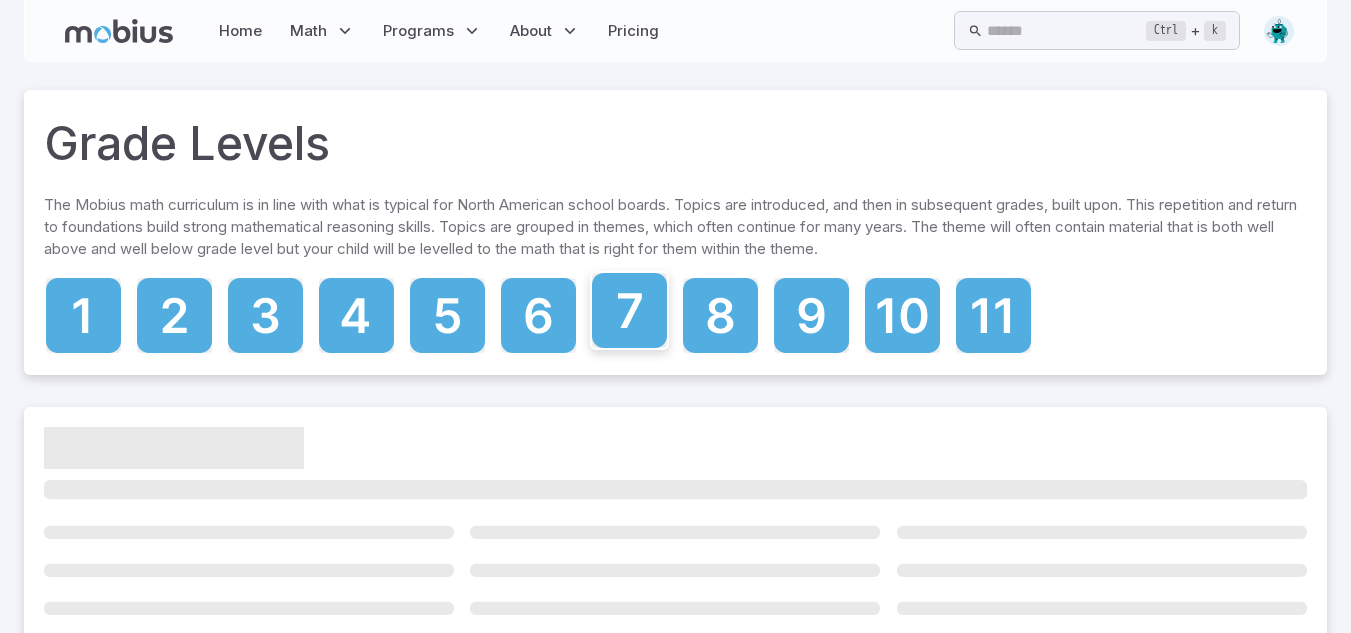 click 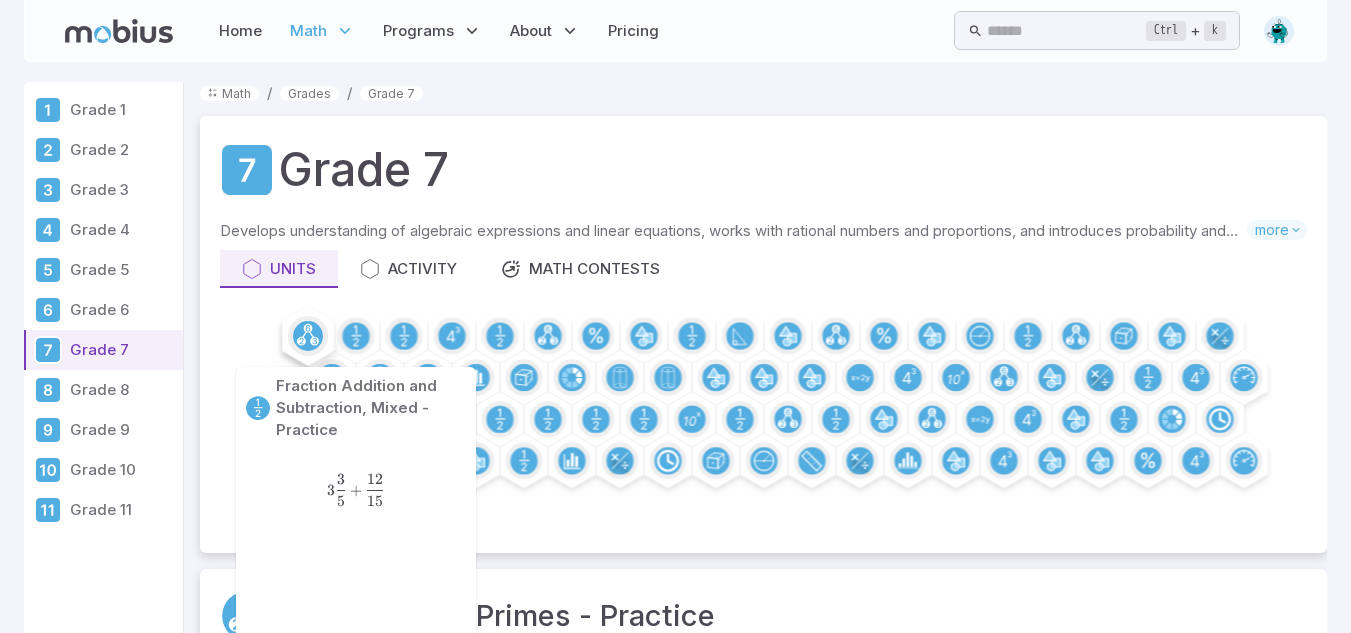 click 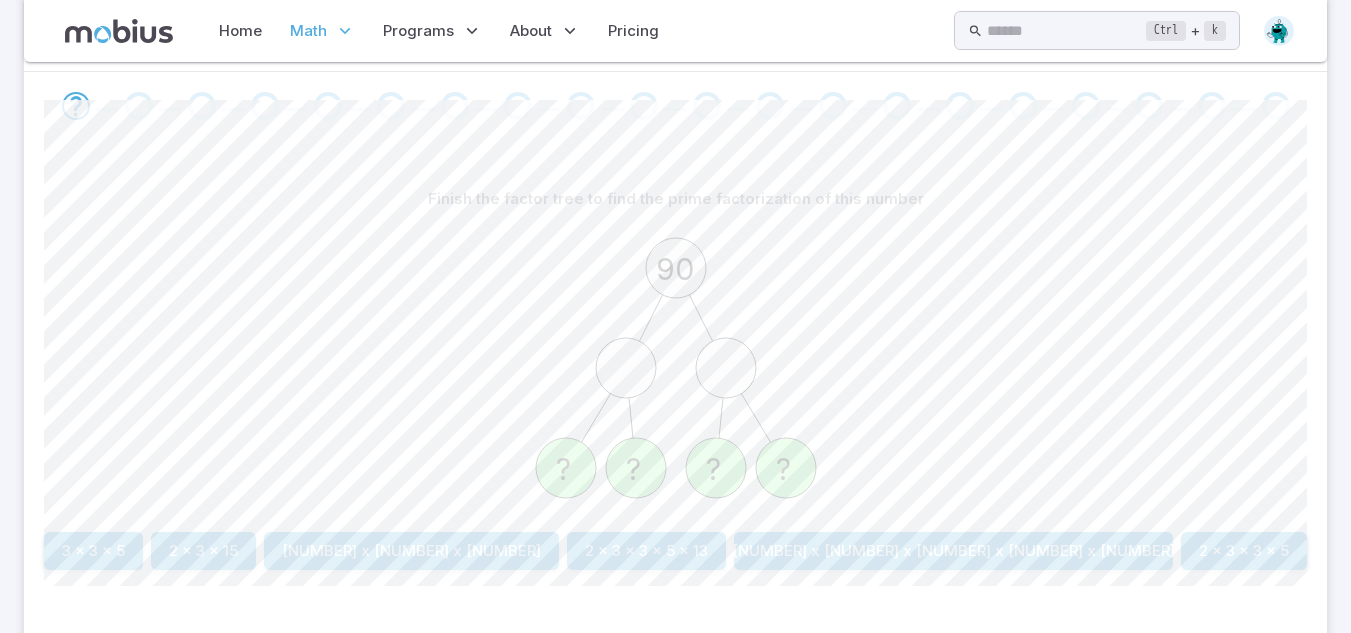 scroll, scrollTop: 490, scrollLeft: 0, axis: vertical 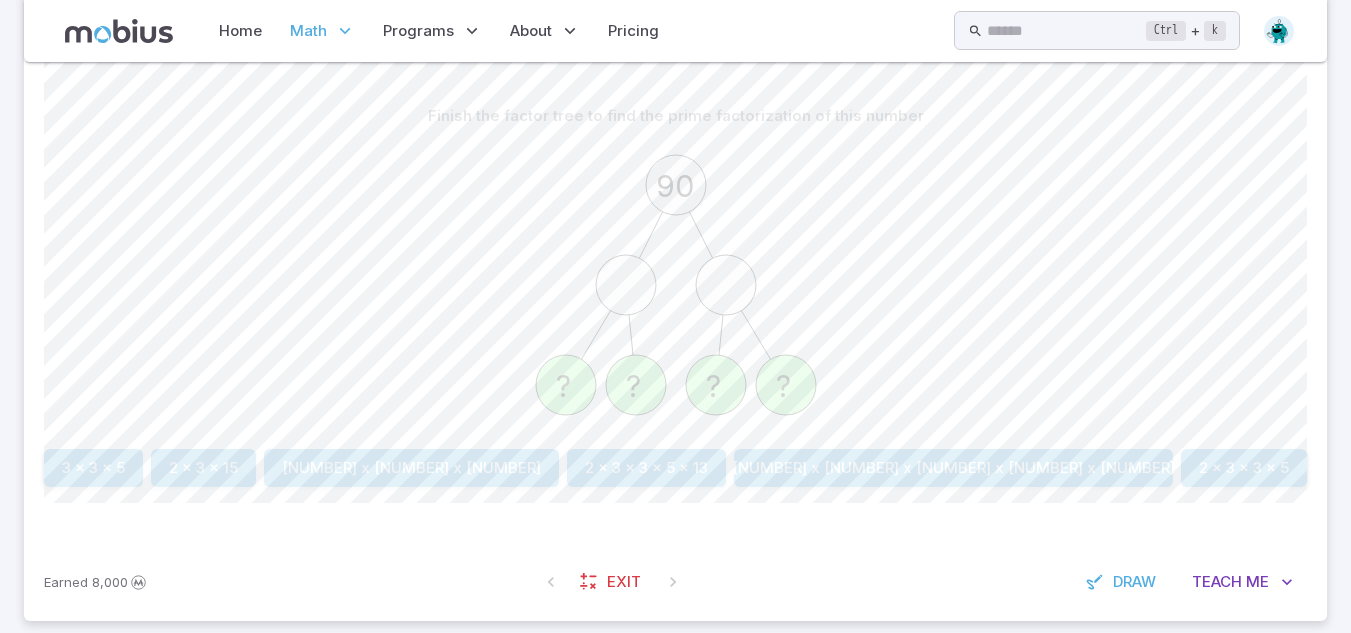 click on "2 x 3 x 3 x 5" at bounding box center (1244, 468) 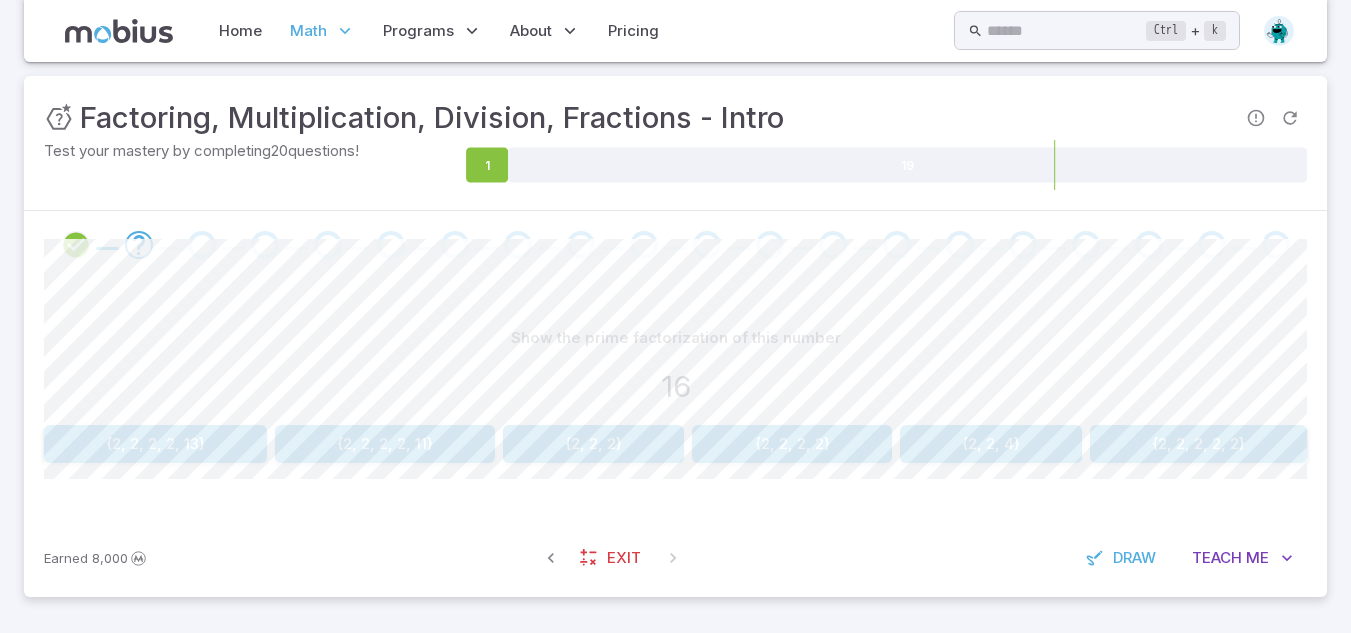 scroll, scrollTop: 268, scrollLeft: 0, axis: vertical 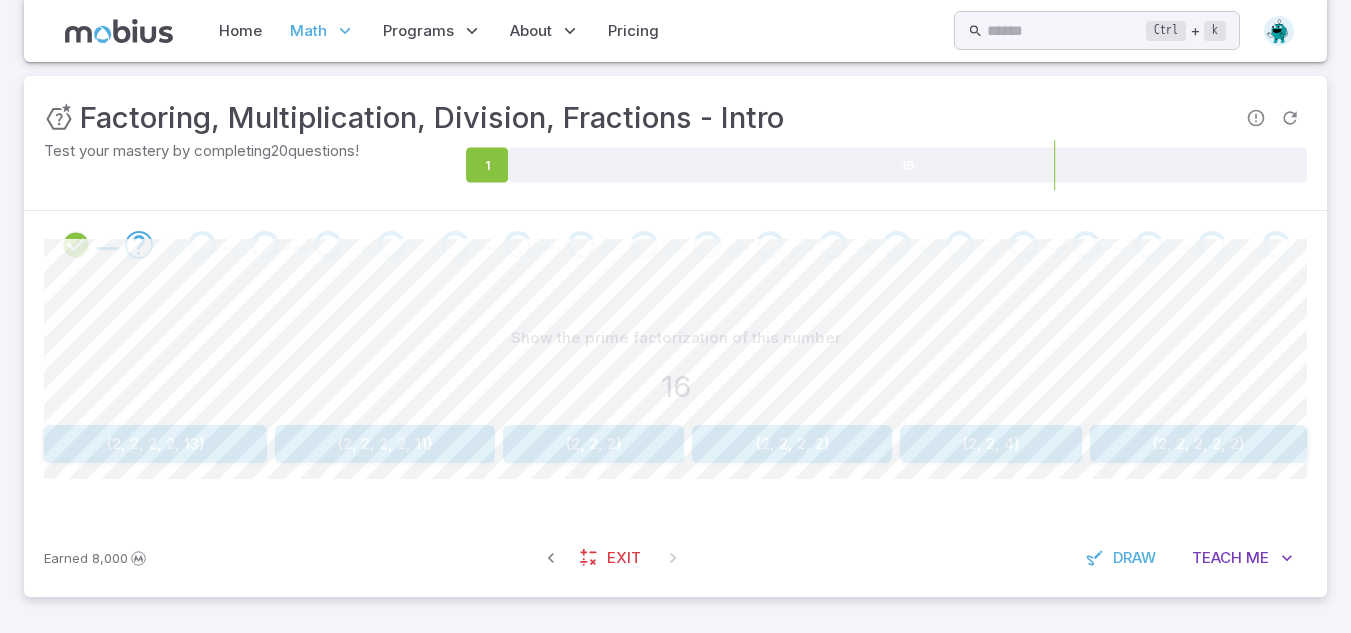 click on "{2, 2, 4}" at bounding box center [991, 444] 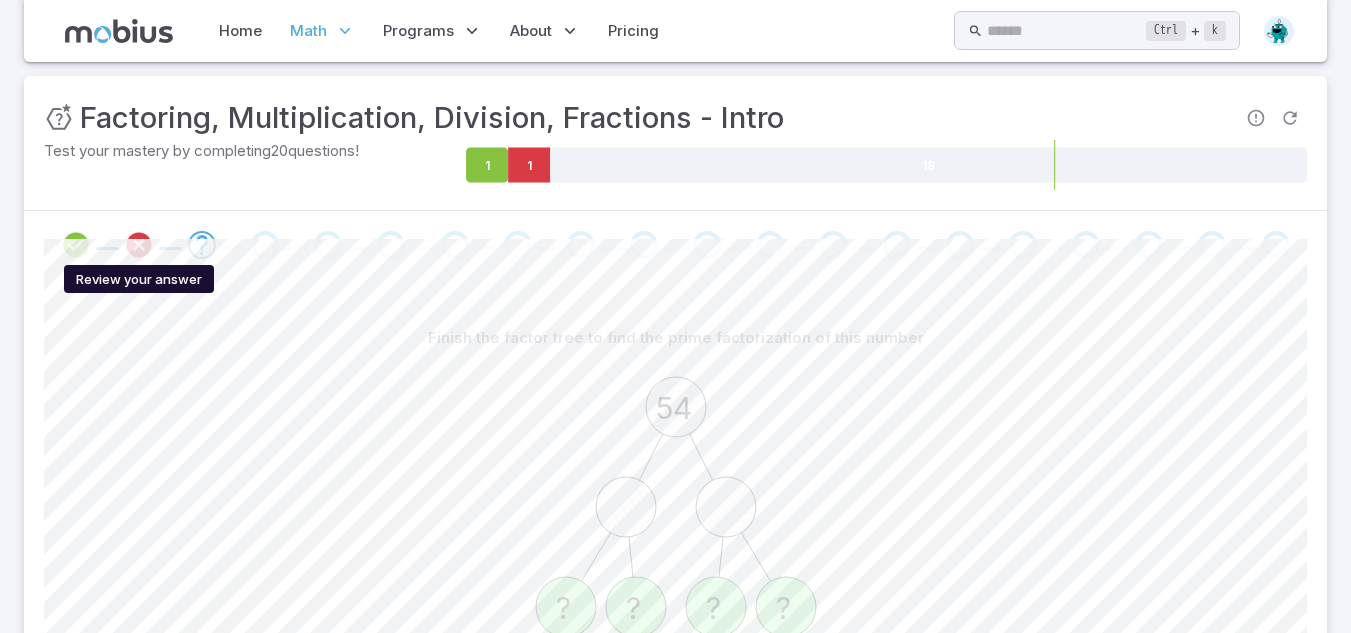 click at bounding box center [139, 245] 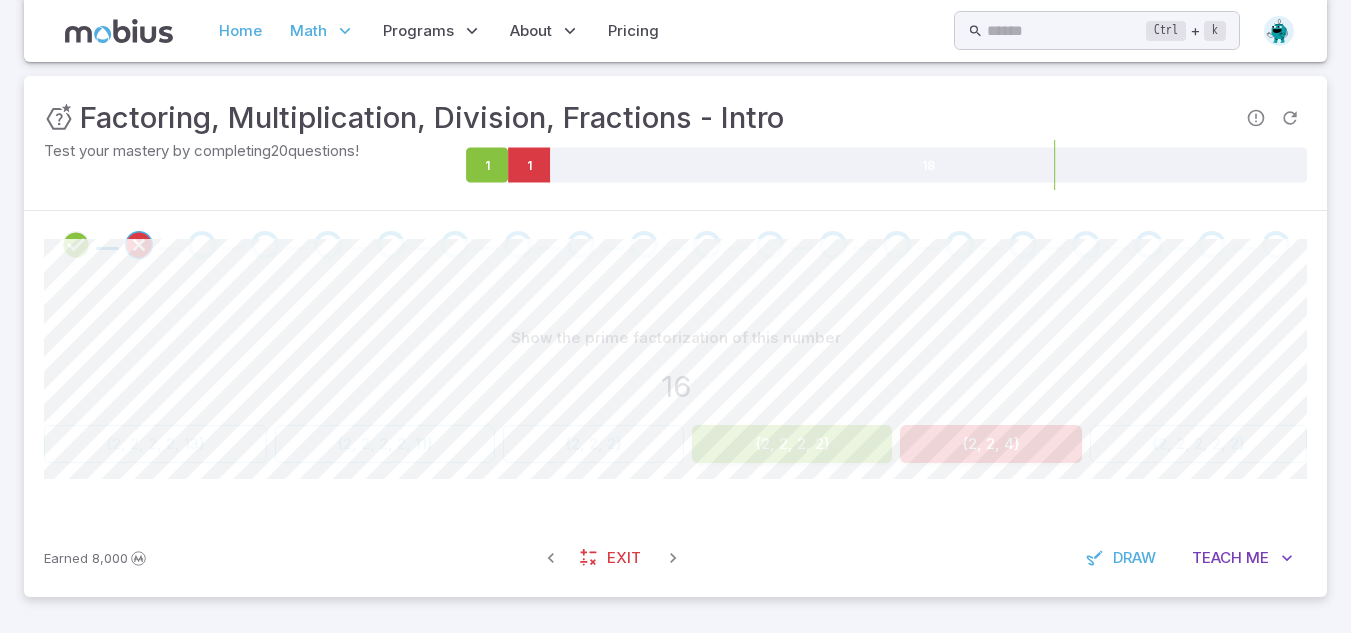 click on "Home" at bounding box center [240, 31] 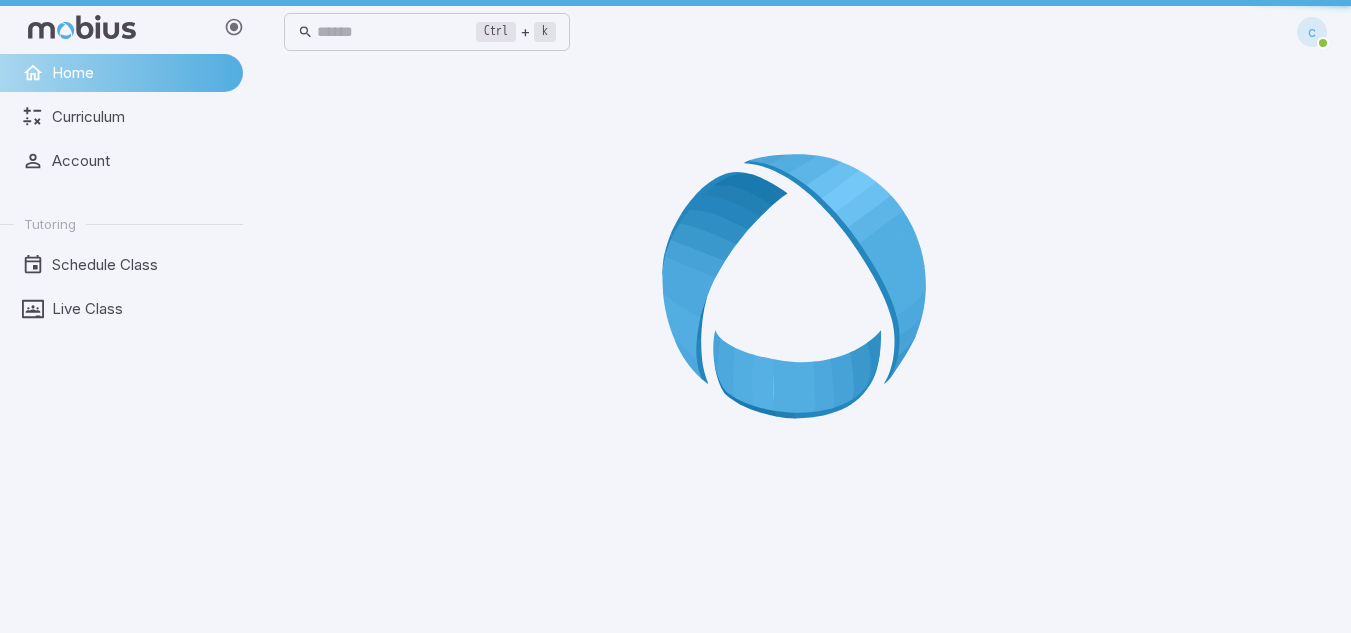 scroll, scrollTop: 0, scrollLeft: 0, axis: both 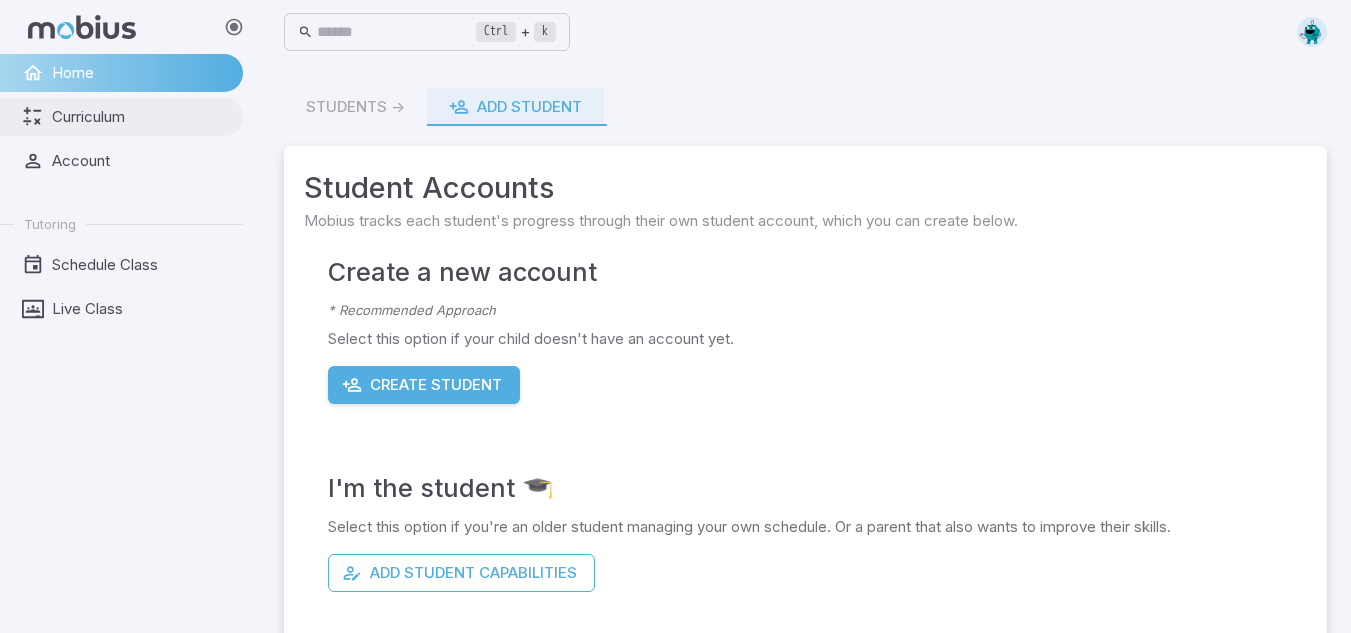 click on "Curriculum" at bounding box center (140, 117) 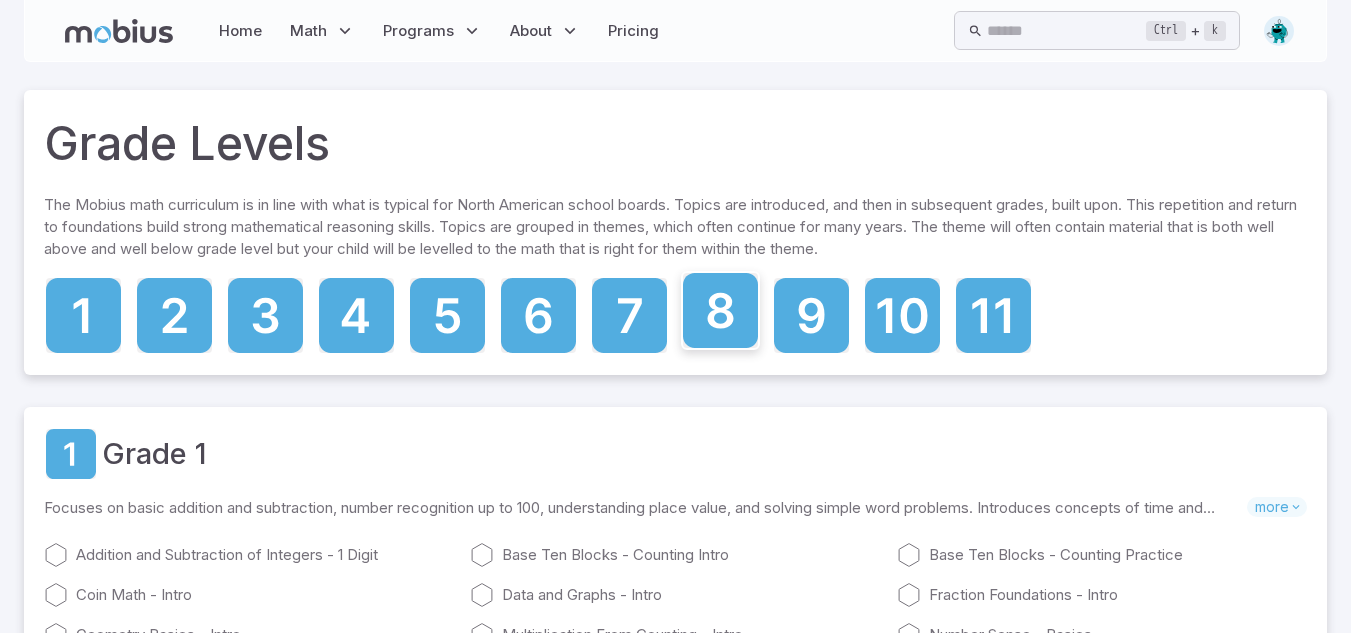 click 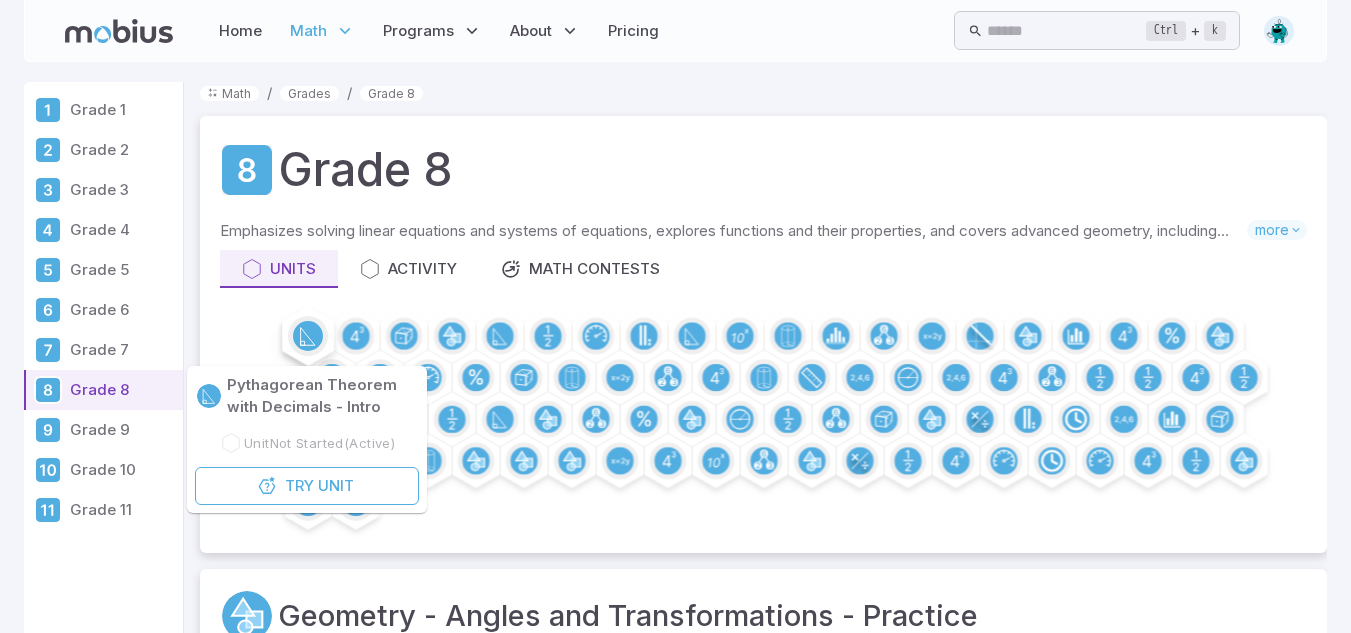 click 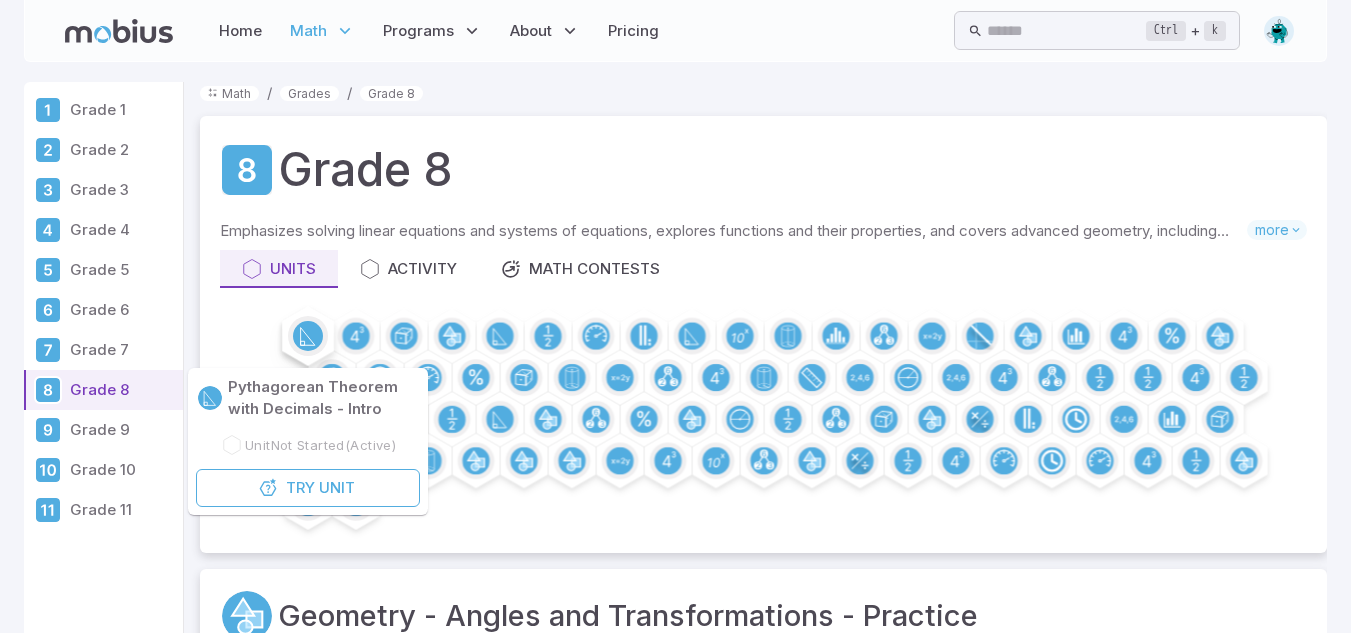 click 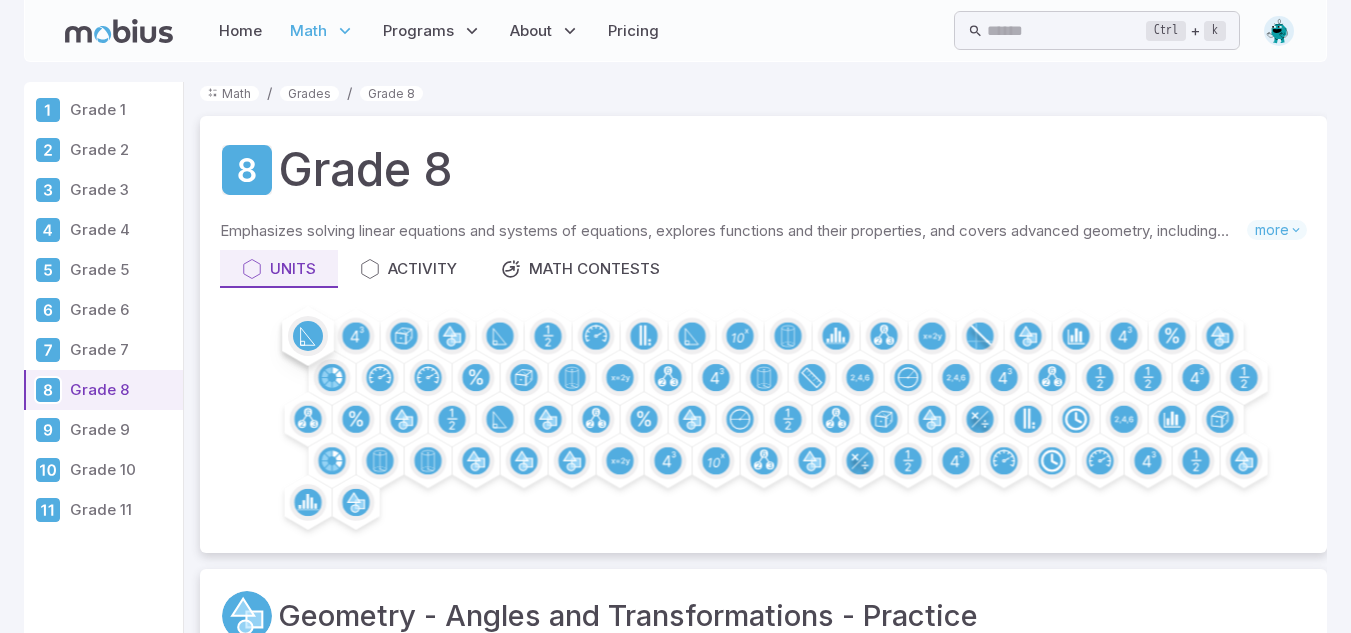 click 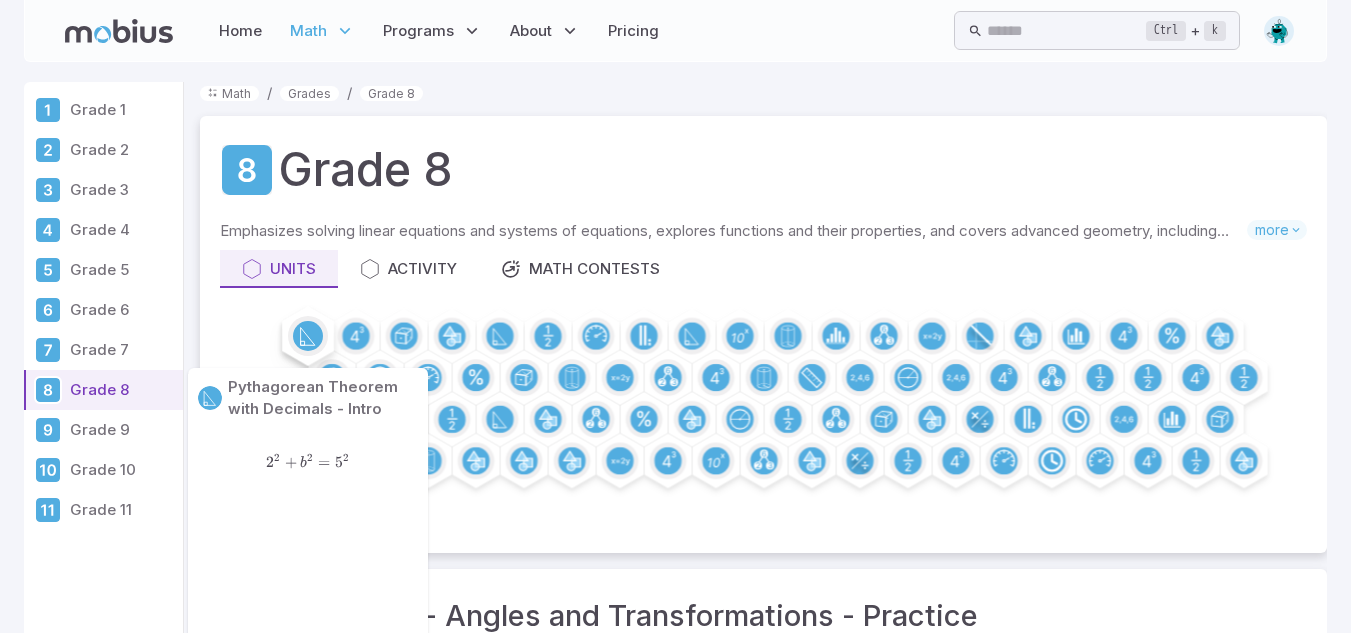 click 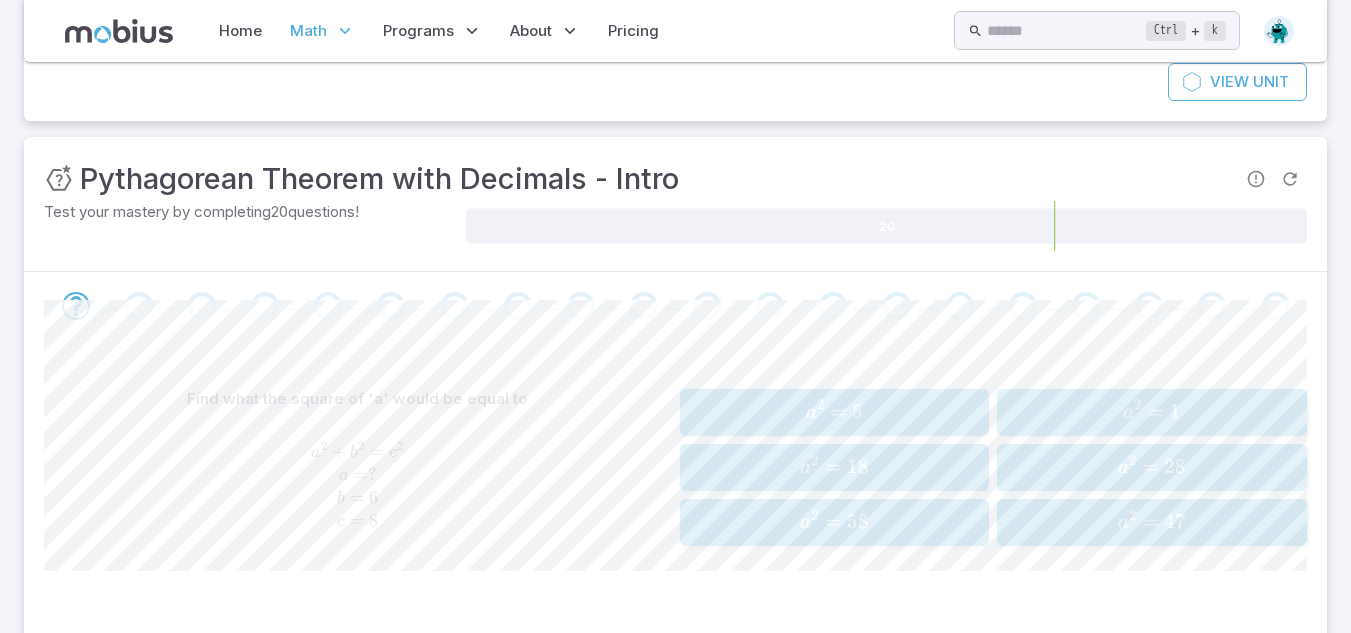 scroll, scrollTop: 208, scrollLeft: 0, axis: vertical 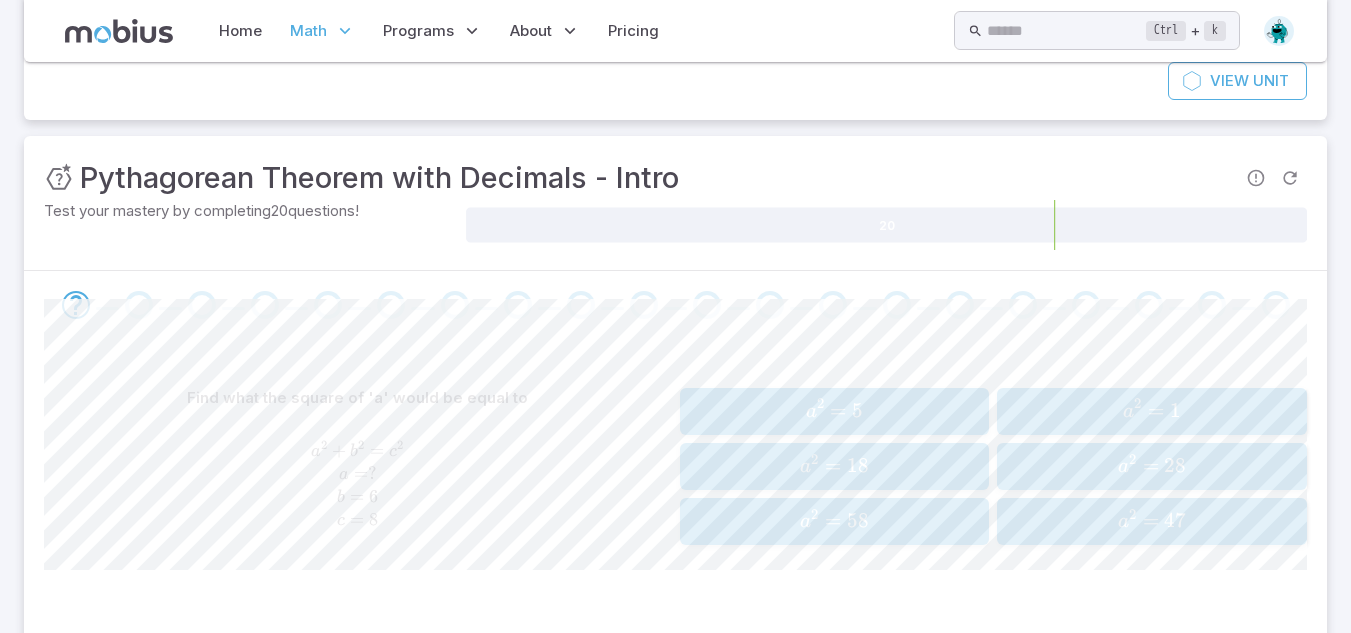 click on "a" at bounding box center (811, 412) 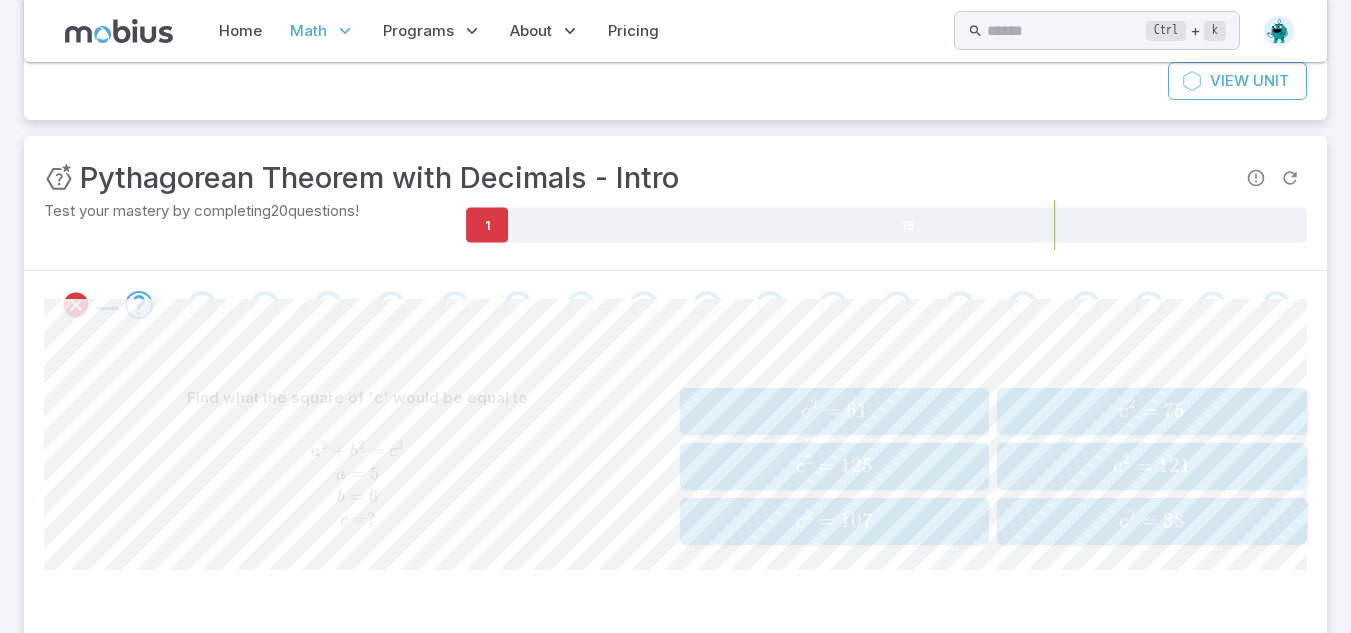 click at bounding box center (119, 31) 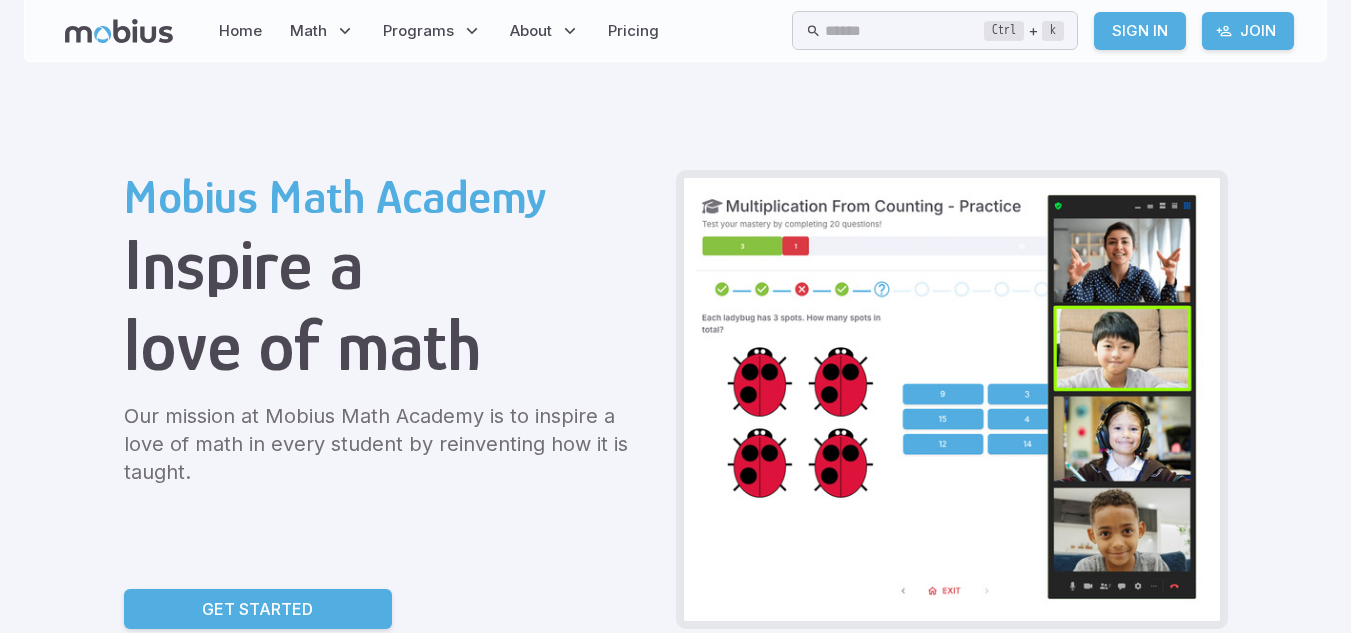 scroll, scrollTop: 0, scrollLeft: 0, axis: both 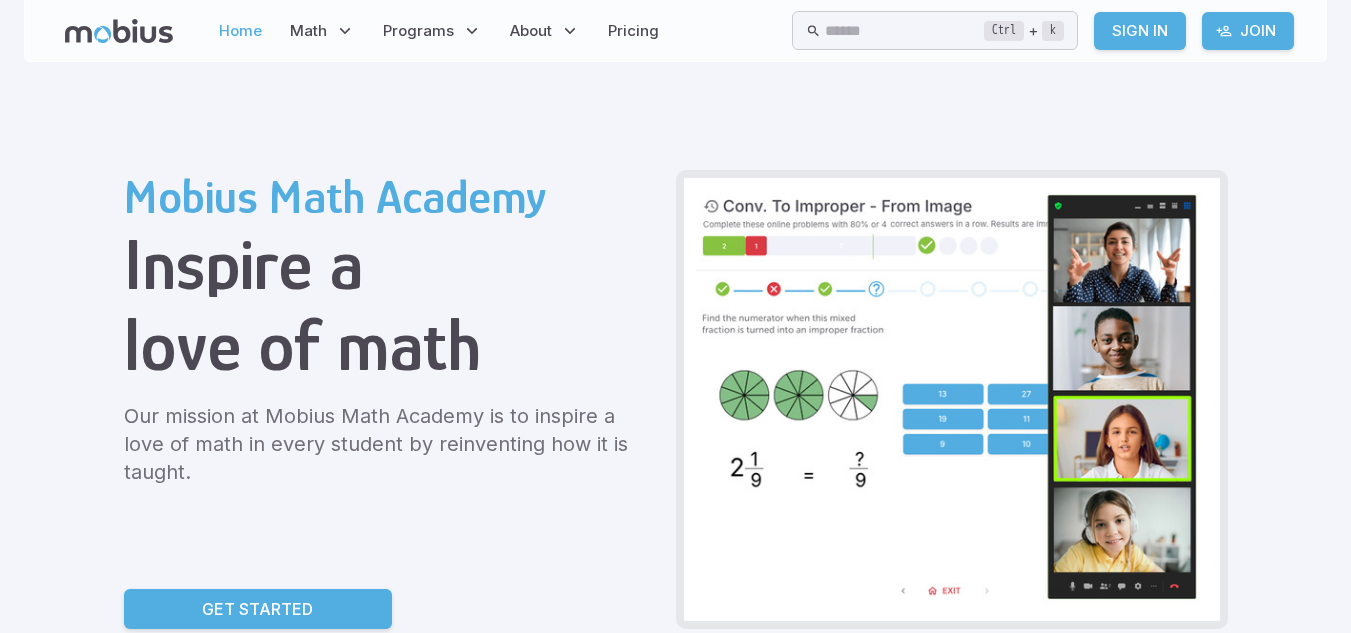 click on "Home" at bounding box center [240, 31] 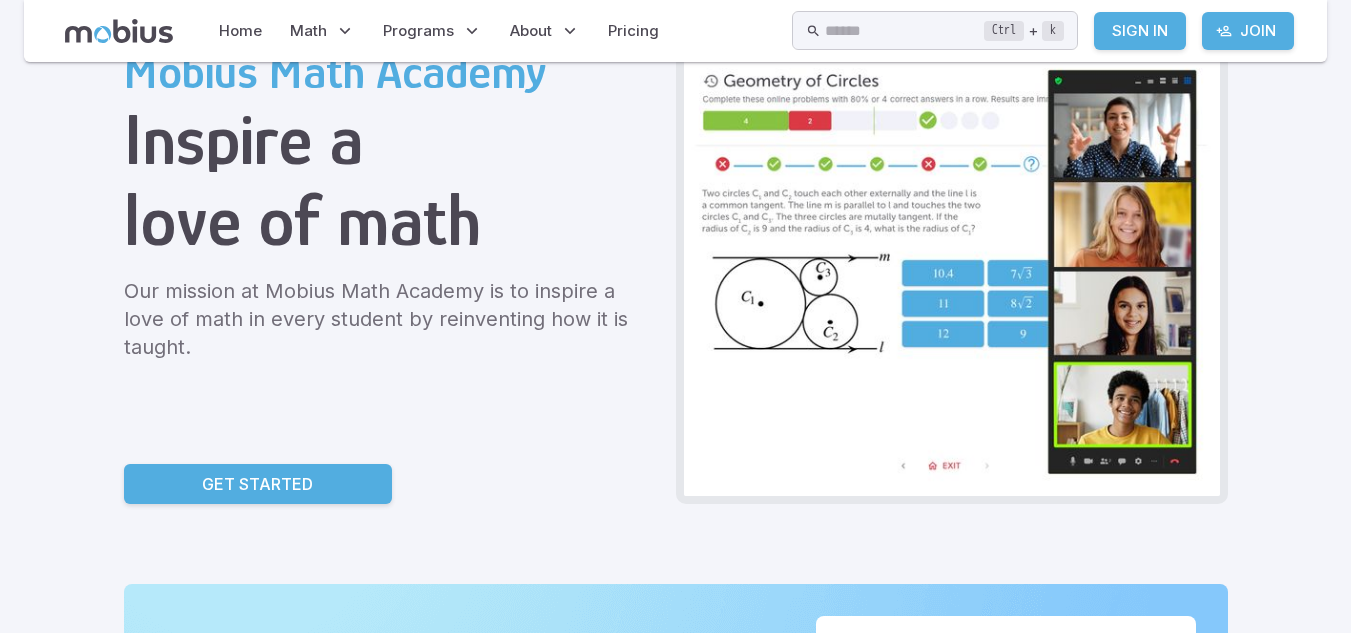 scroll, scrollTop: 106, scrollLeft: 0, axis: vertical 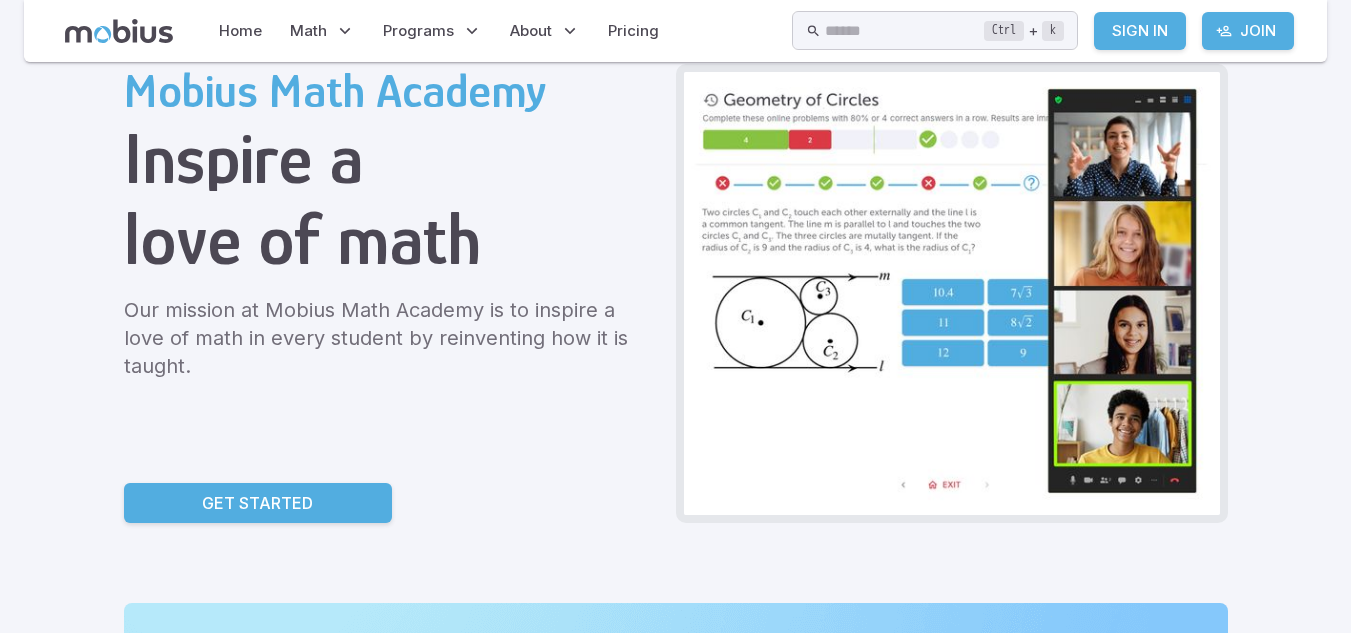 drag, startPoint x: 151, startPoint y: 43, endPoint x: 102, endPoint y: 15, distance: 56.435802 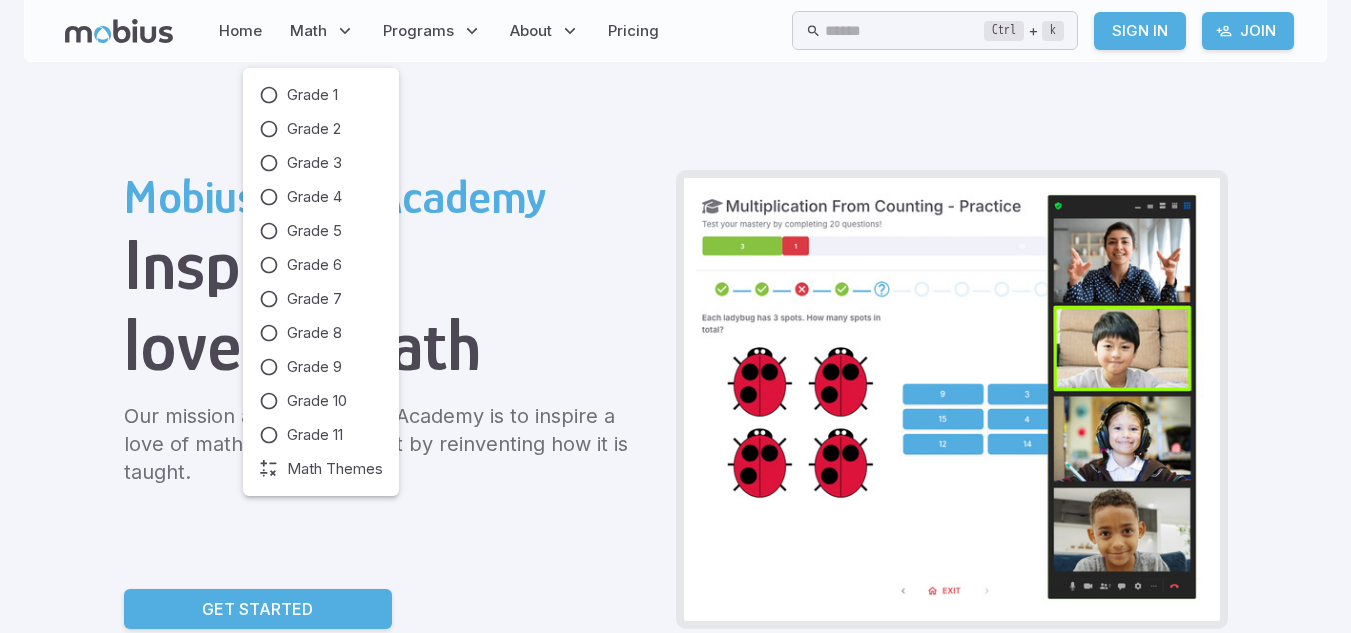 click on "Math" at bounding box center [308, 31] 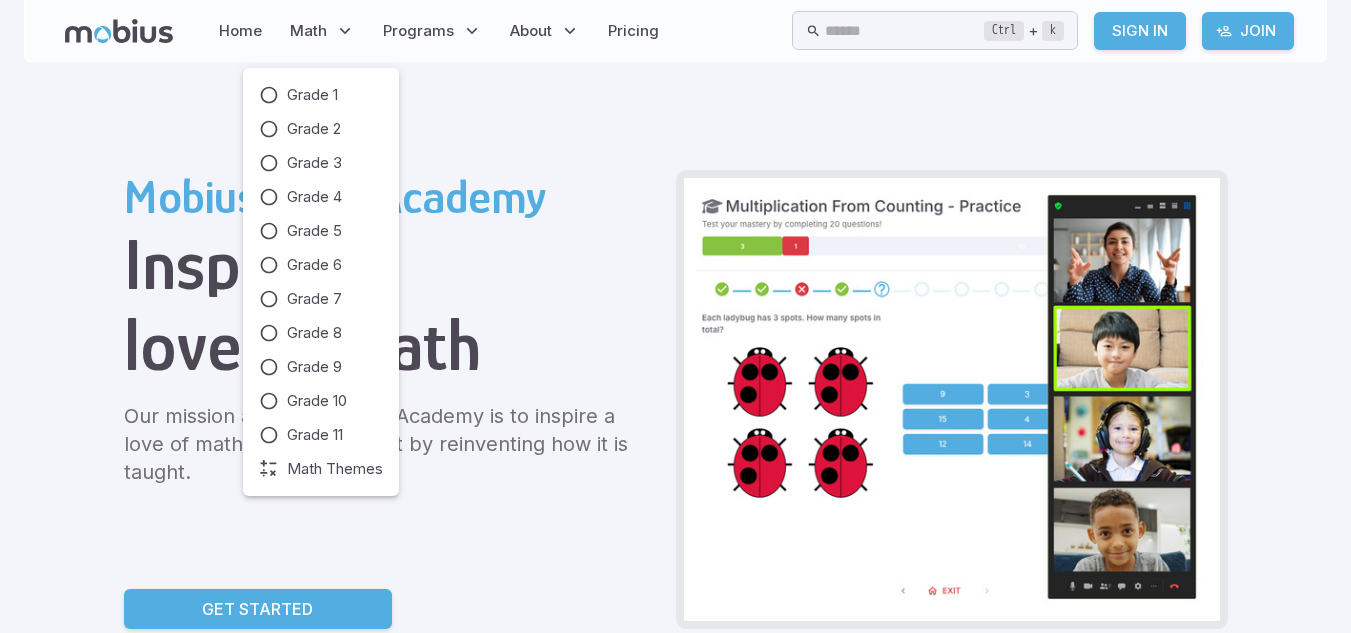 scroll, scrollTop: 0, scrollLeft: 0, axis: both 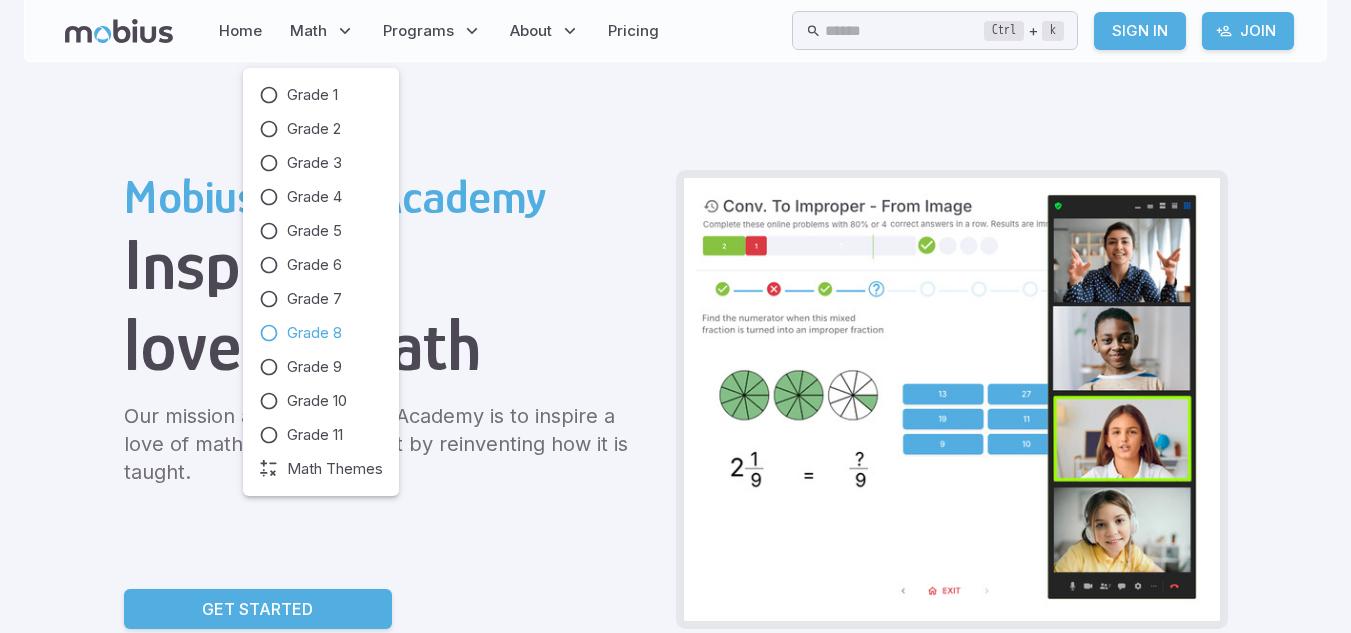 click on "Grade 8" at bounding box center (314, 333) 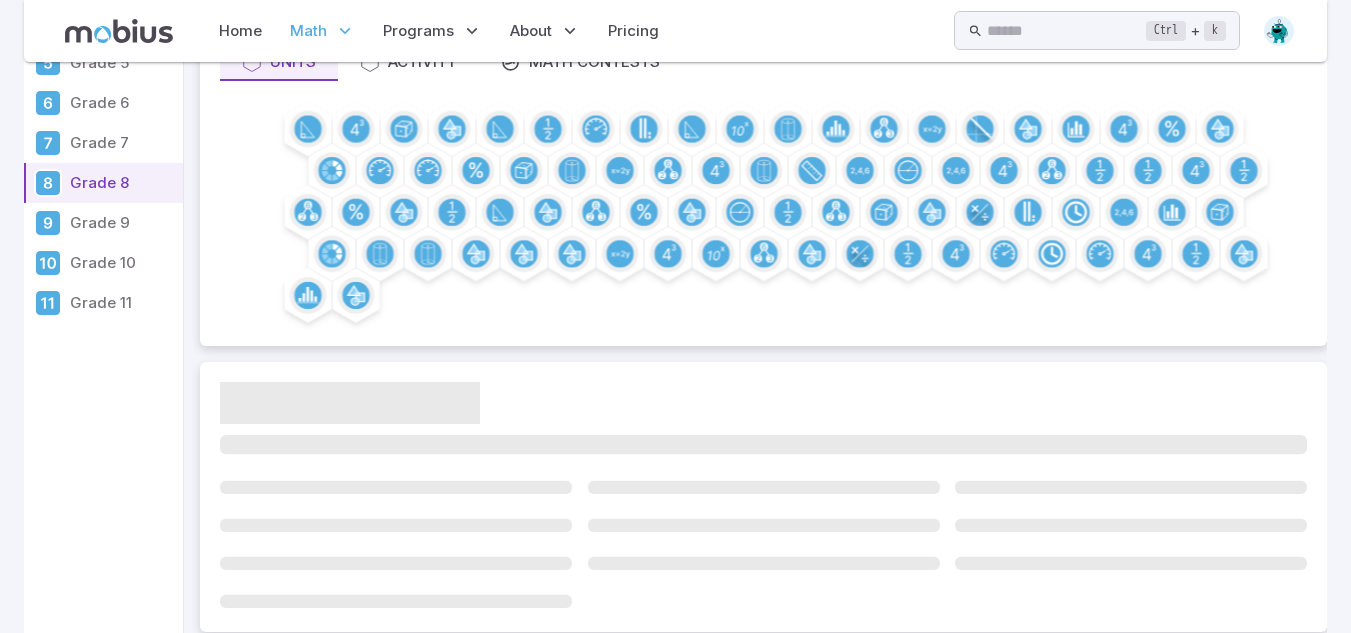 scroll, scrollTop: 393, scrollLeft: 0, axis: vertical 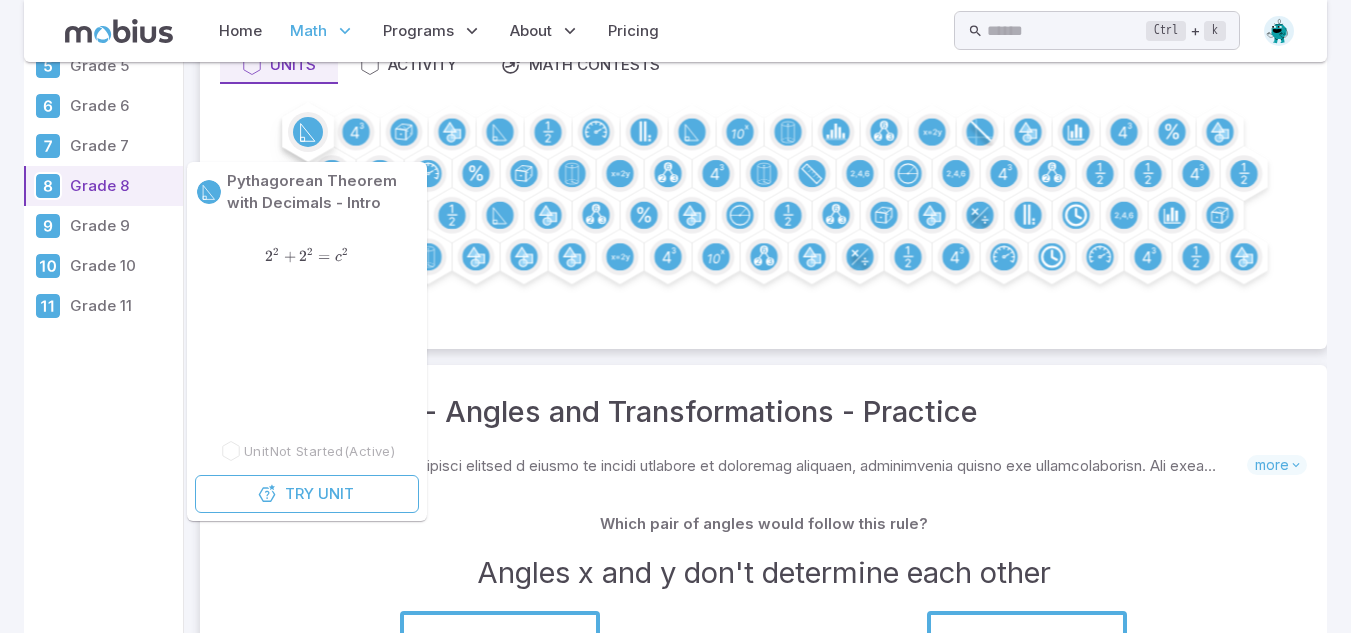 click 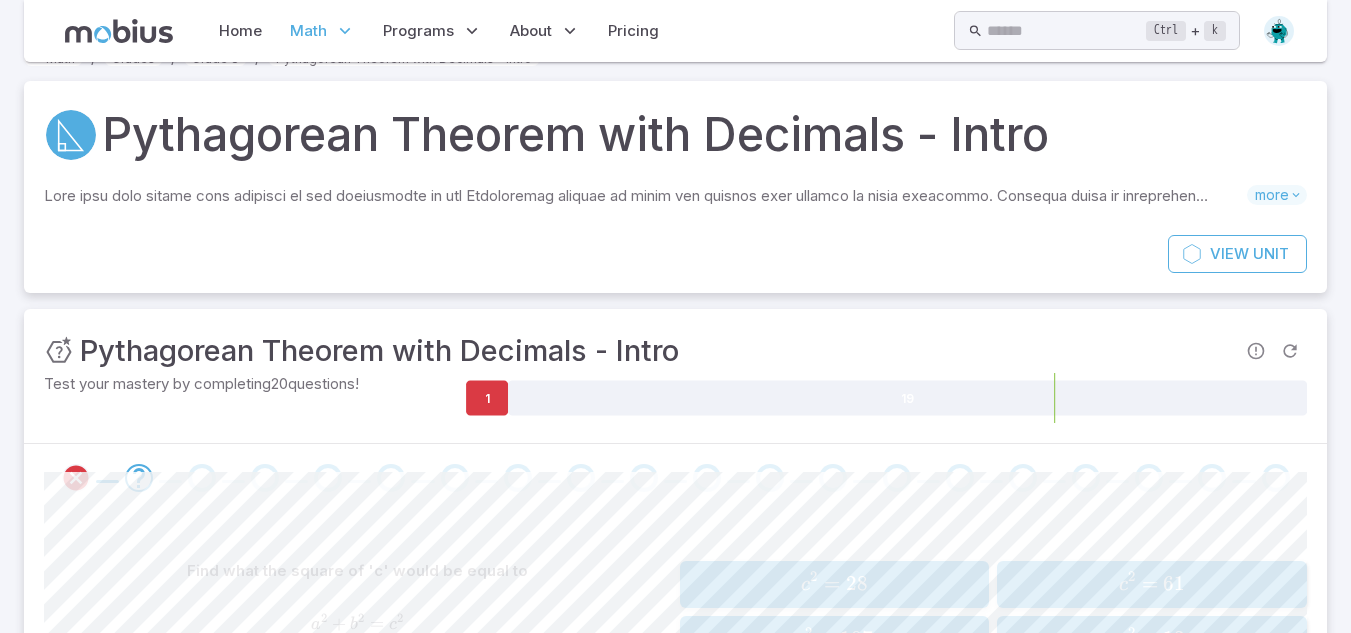 scroll, scrollTop: 299, scrollLeft: 0, axis: vertical 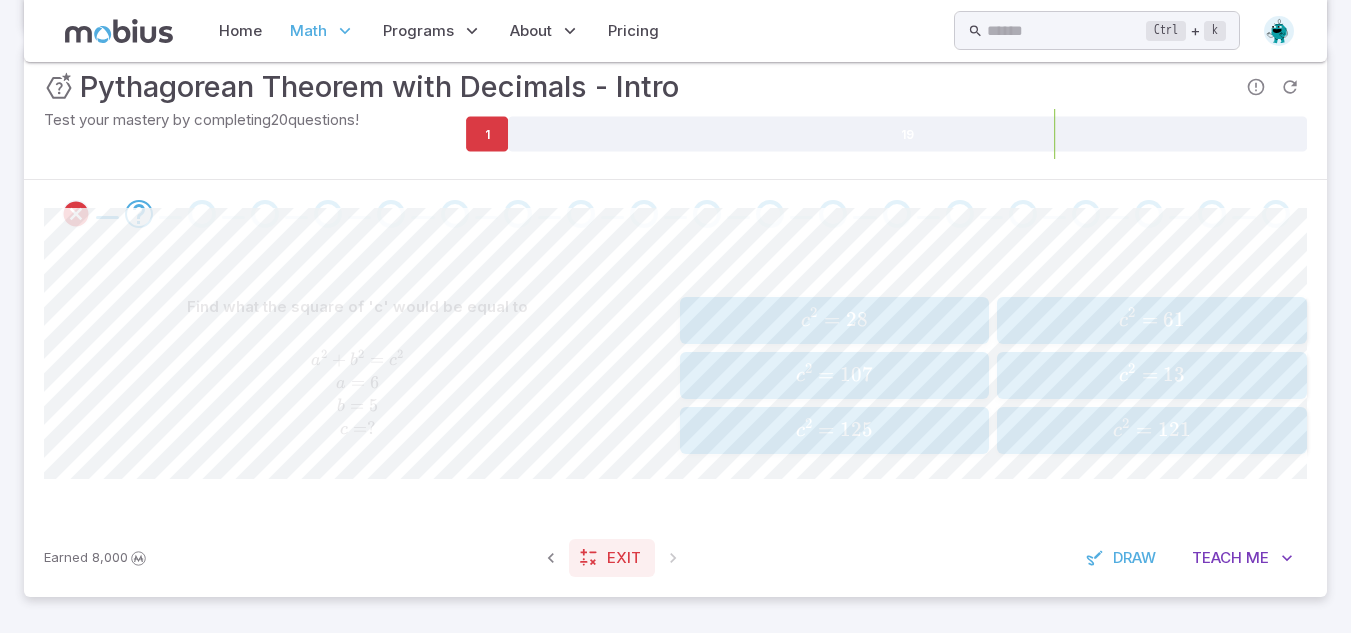 click on "Exit" at bounding box center (612, 558) 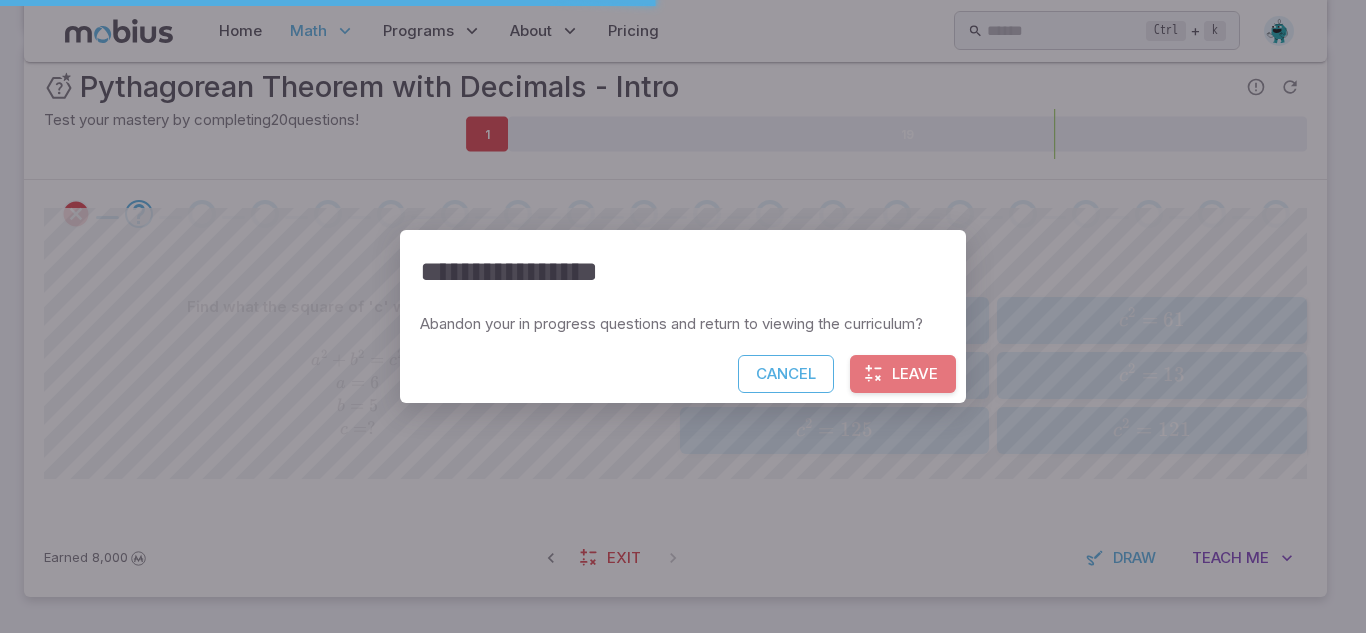 click on "Leave" at bounding box center (903, 374) 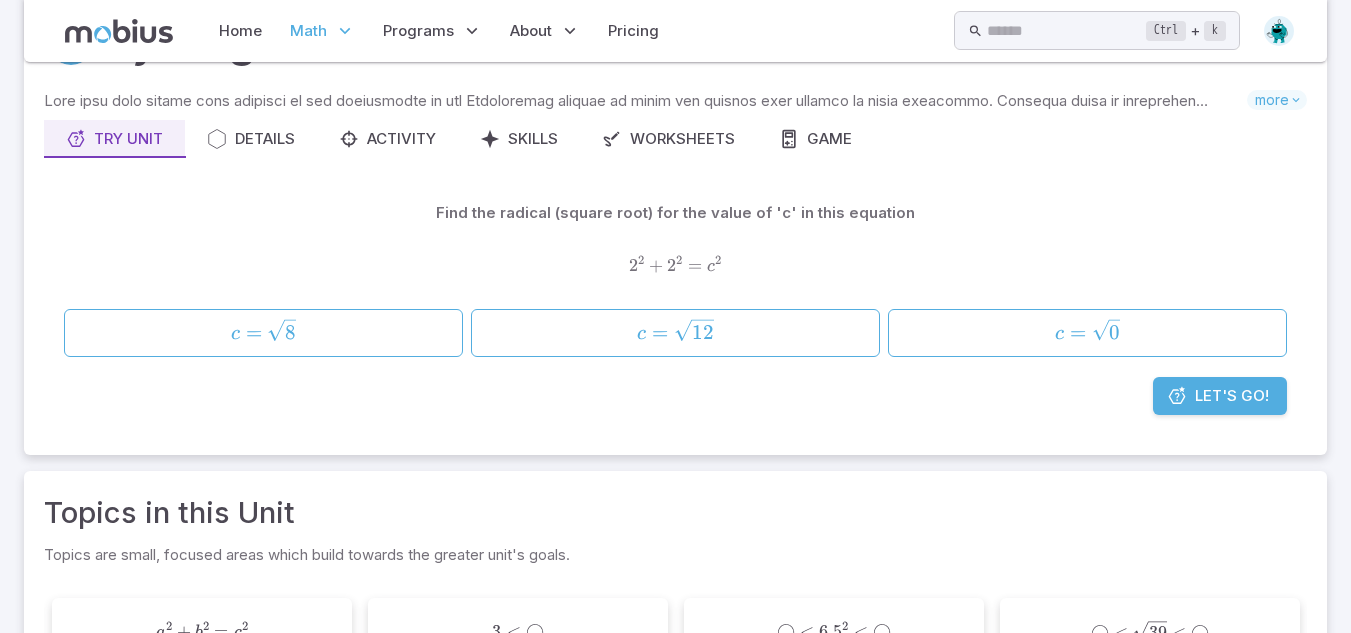 scroll, scrollTop: 0, scrollLeft: 0, axis: both 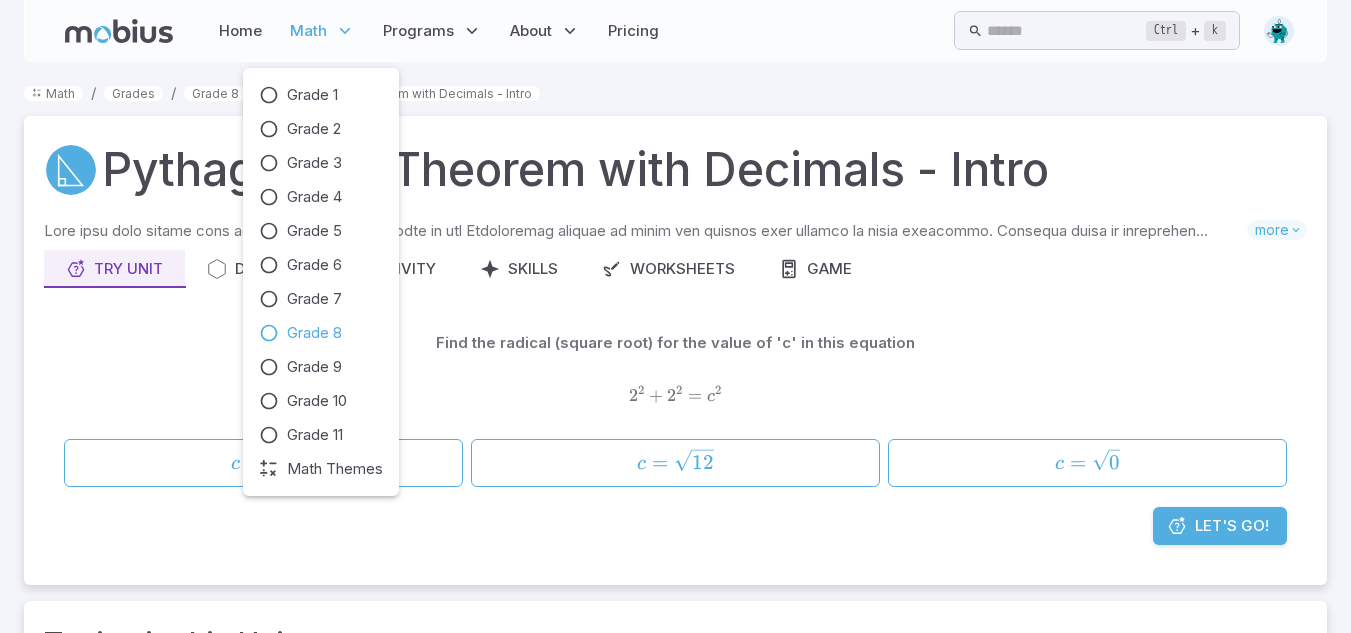 click on "Grade 8" at bounding box center [314, 333] 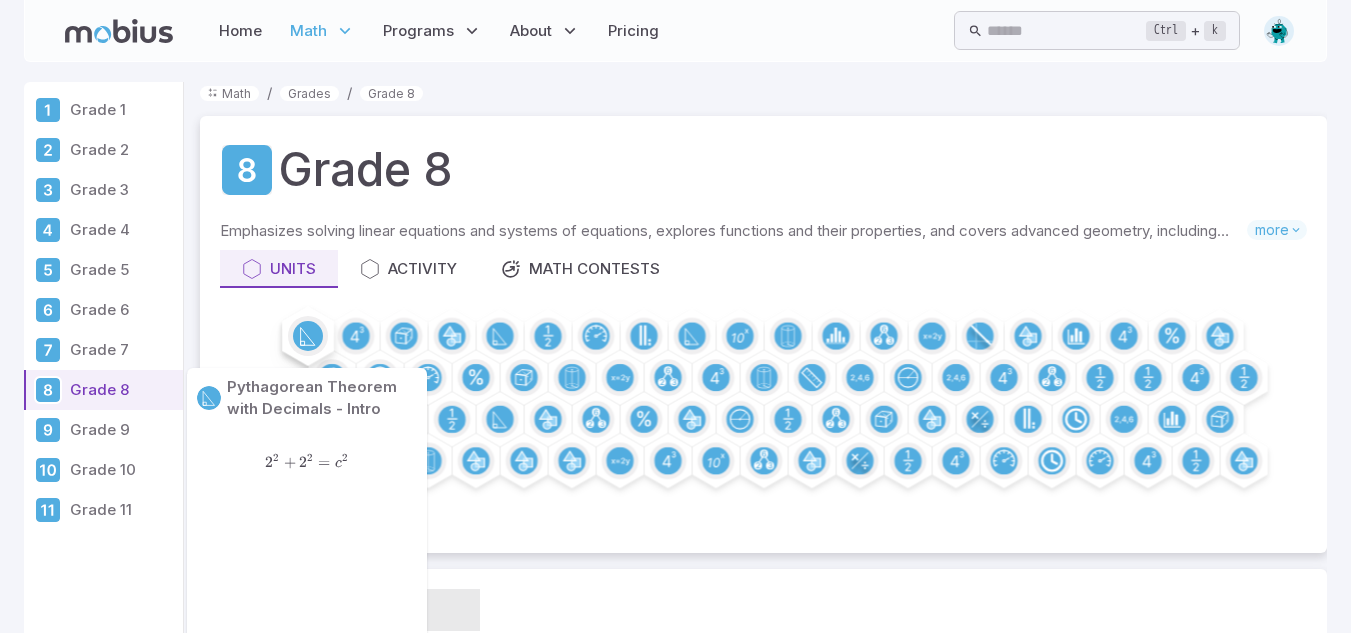 click 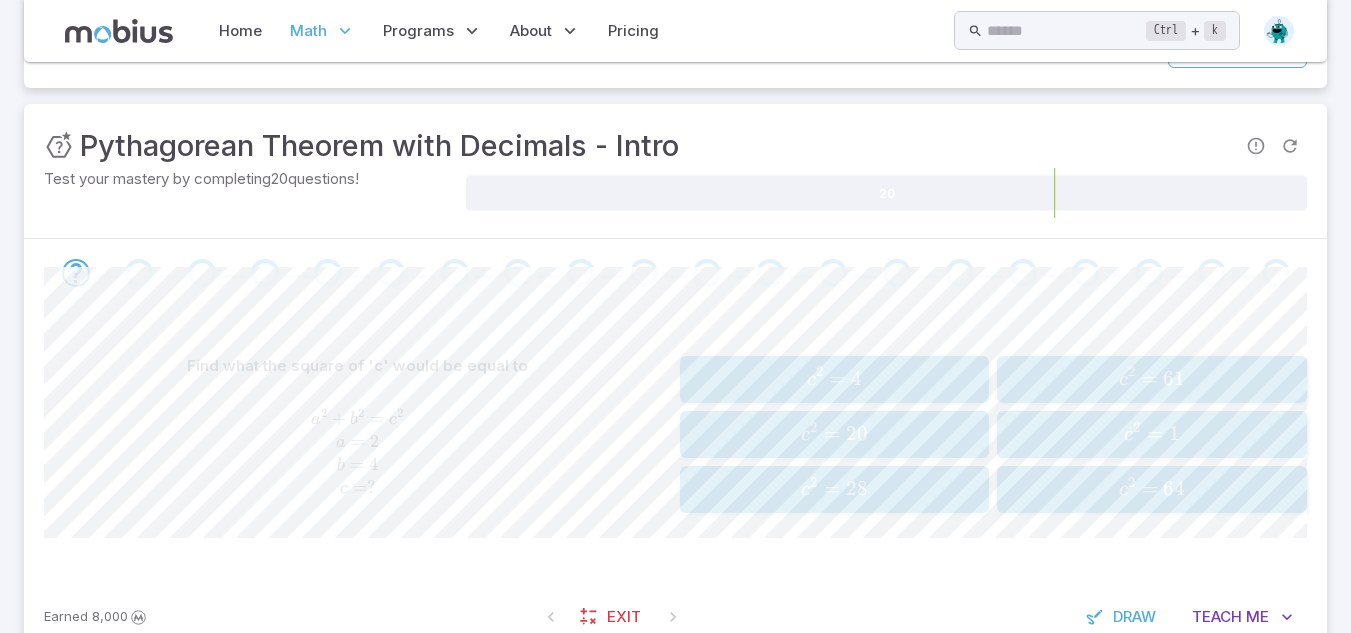 scroll, scrollTop: 241, scrollLeft: 0, axis: vertical 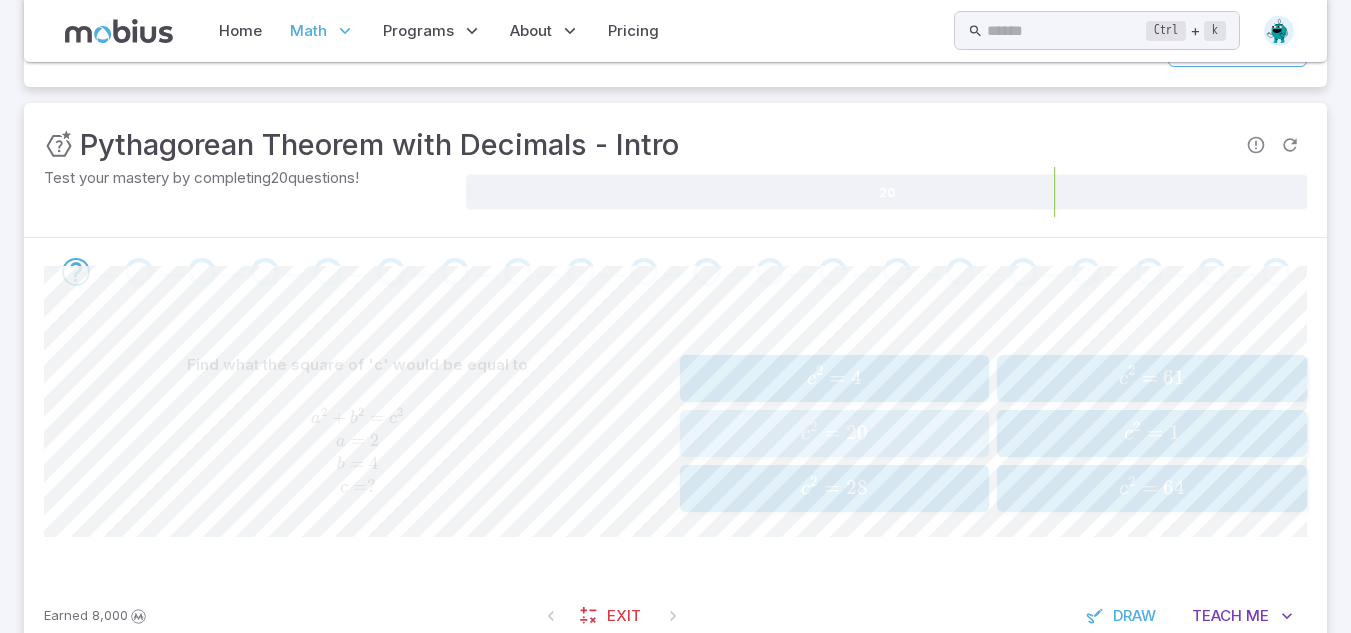click on "c 2 = 20" at bounding box center [834, 433] 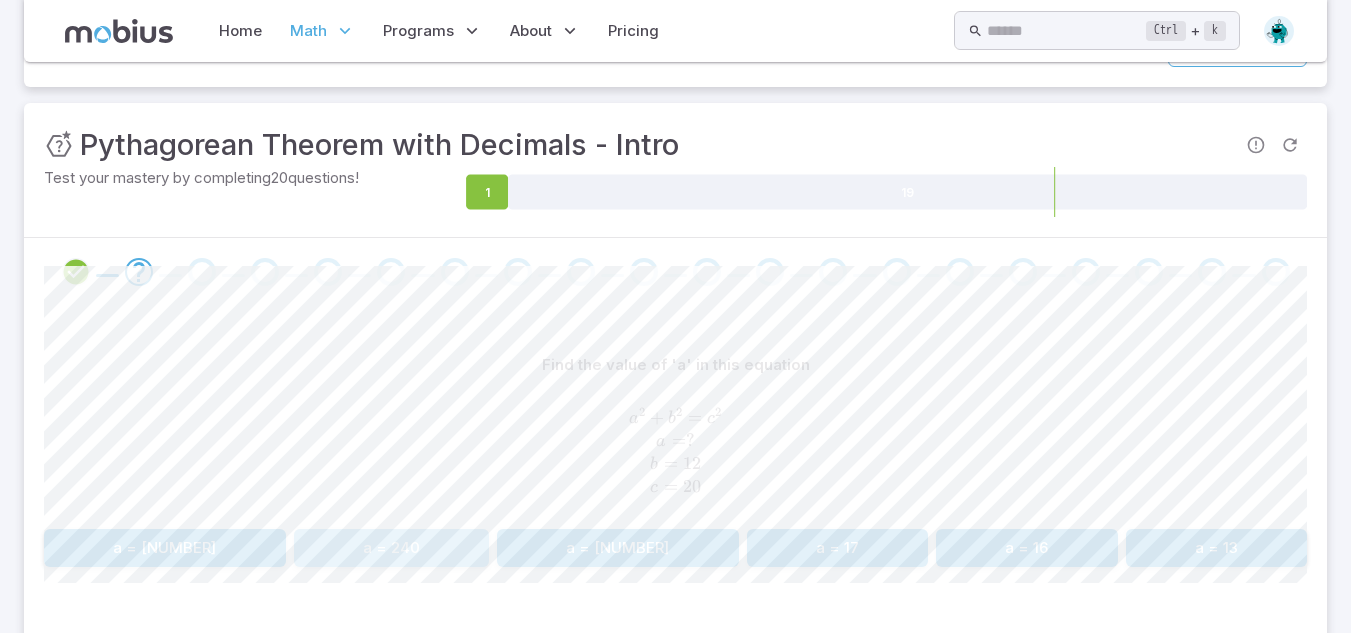 click on "a = 240" at bounding box center [392, 548] 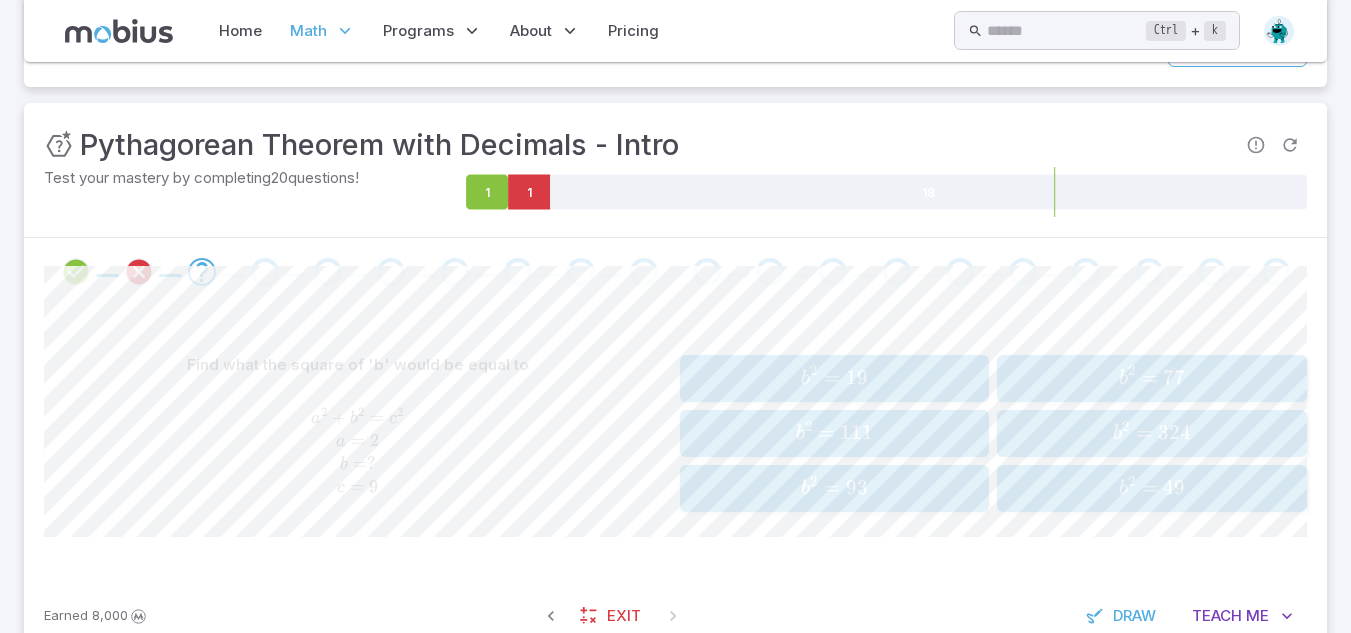 click at bounding box center (139, 272) 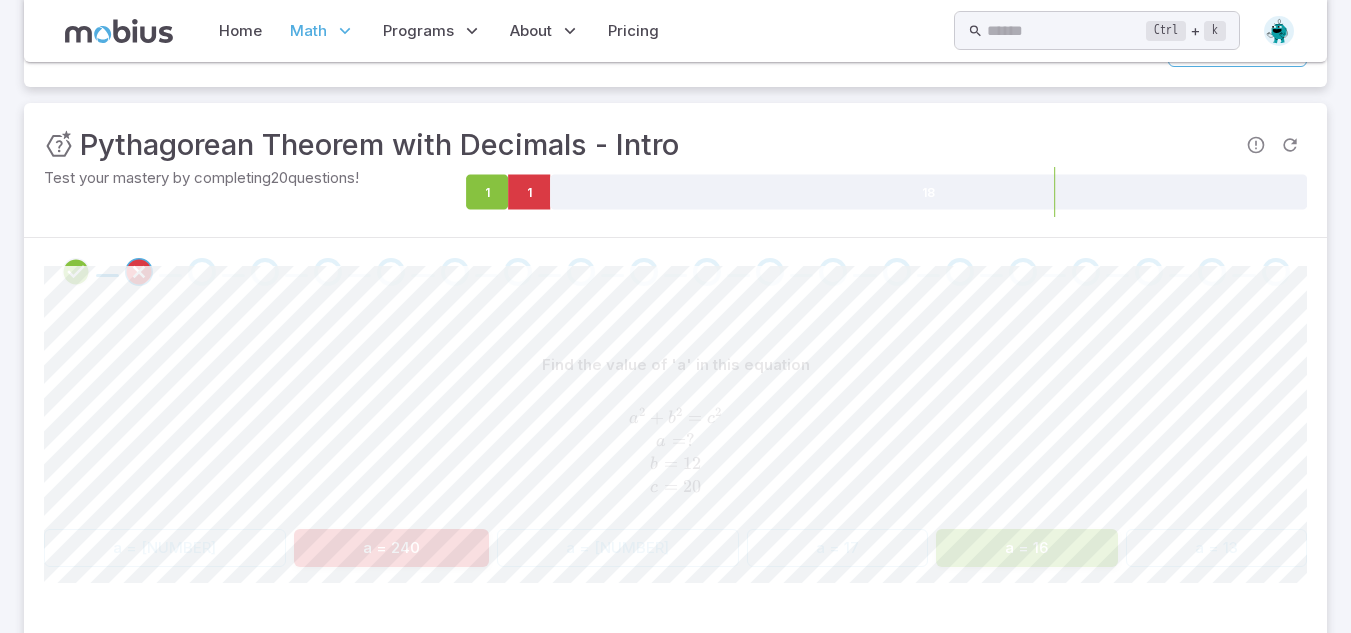click on "Math" at bounding box center [308, 31] 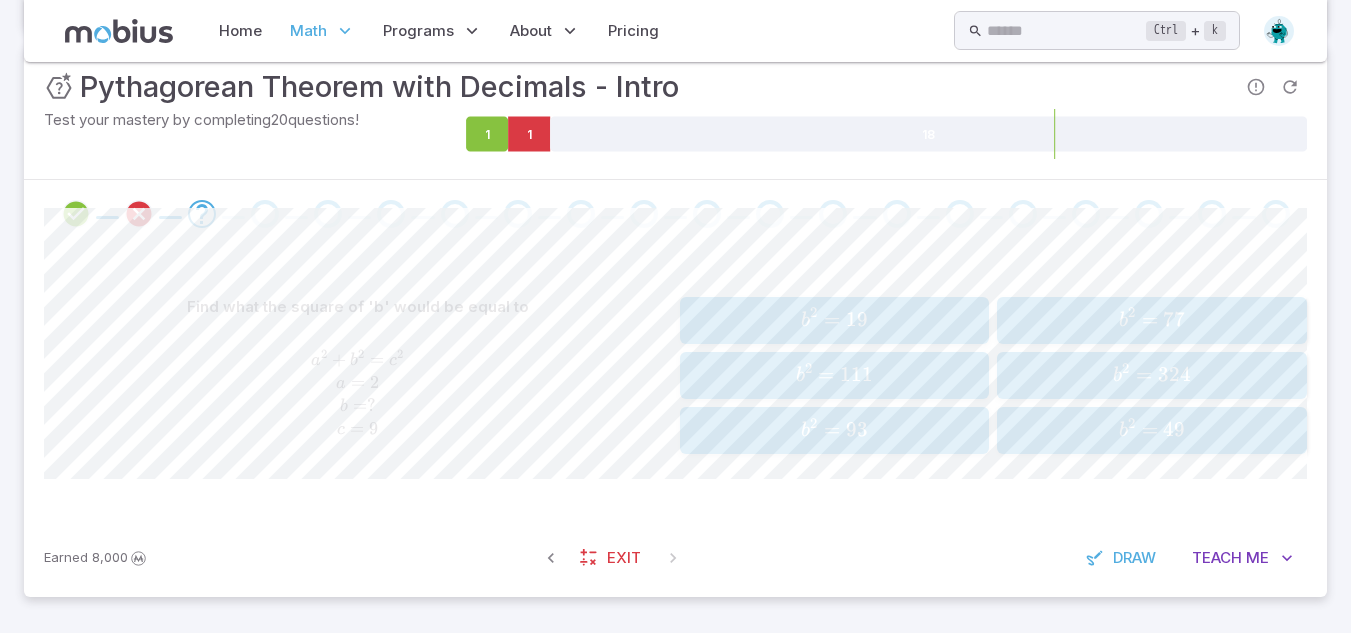 click on "Earned  [PRICE] Exit Draw Teach Me" at bounding box center (675, 558) 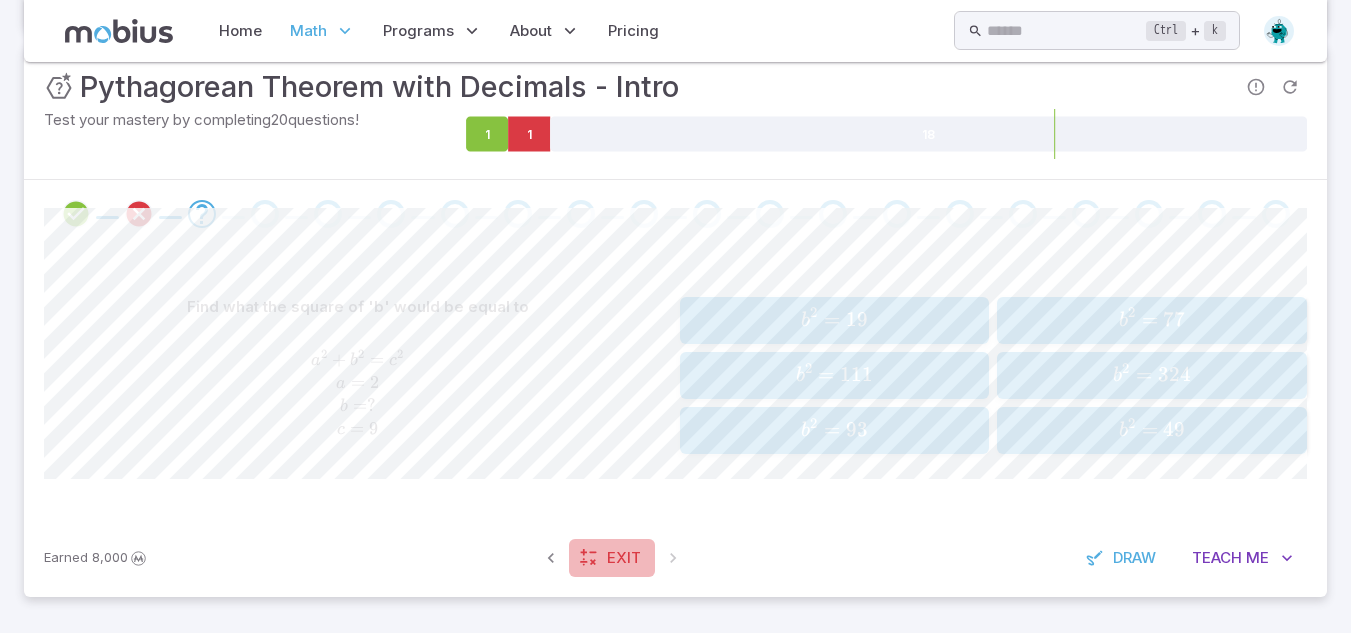 click at bounding box center (589, 558) 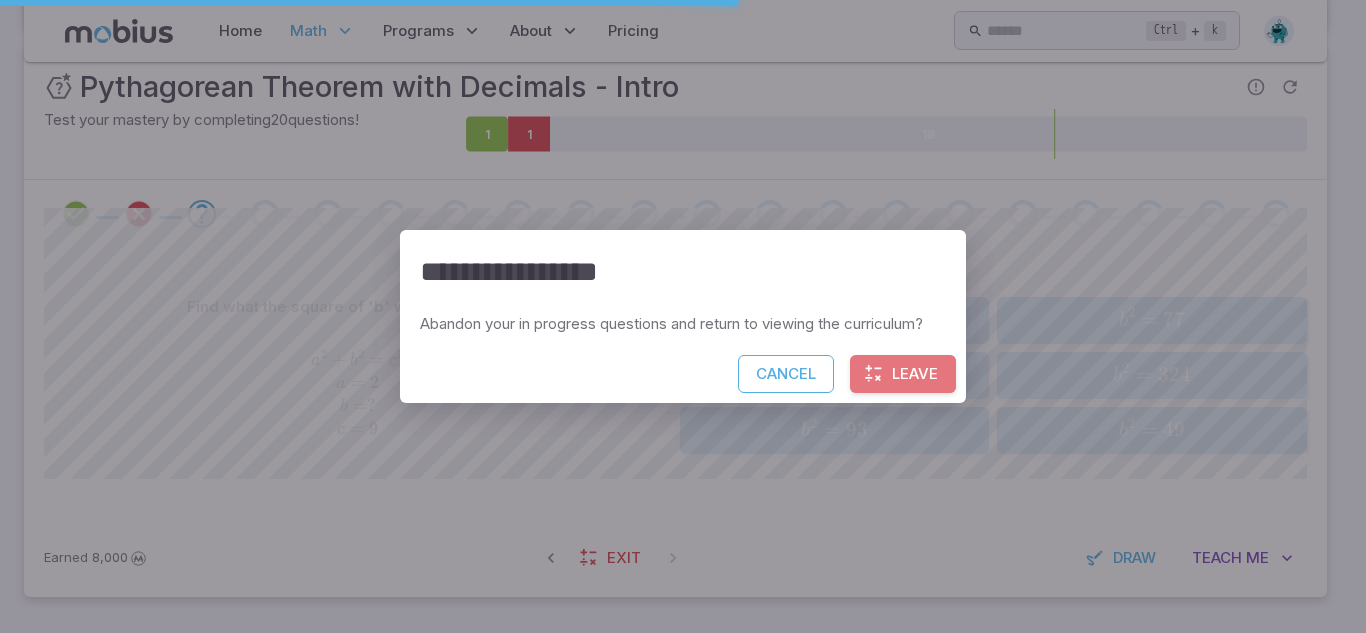 click on "Leave" at bounding box center (903, 374) 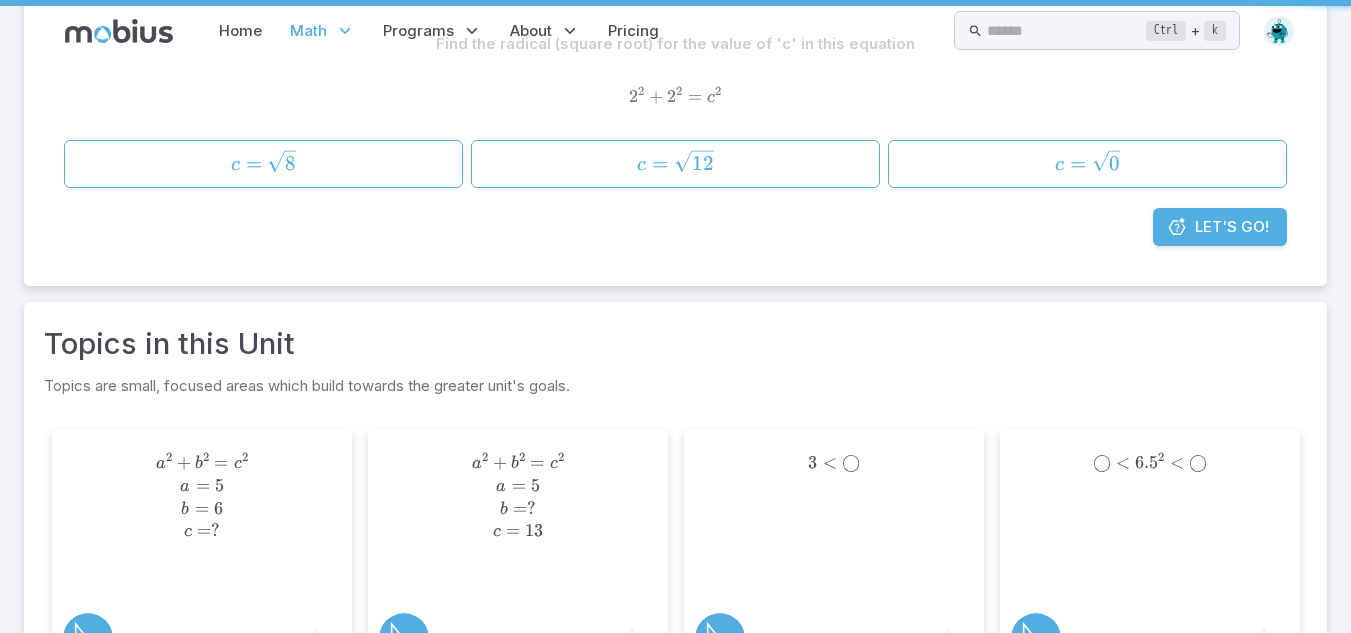 scroll, scrollTop: 0, scrollLeft: 0, axis: both 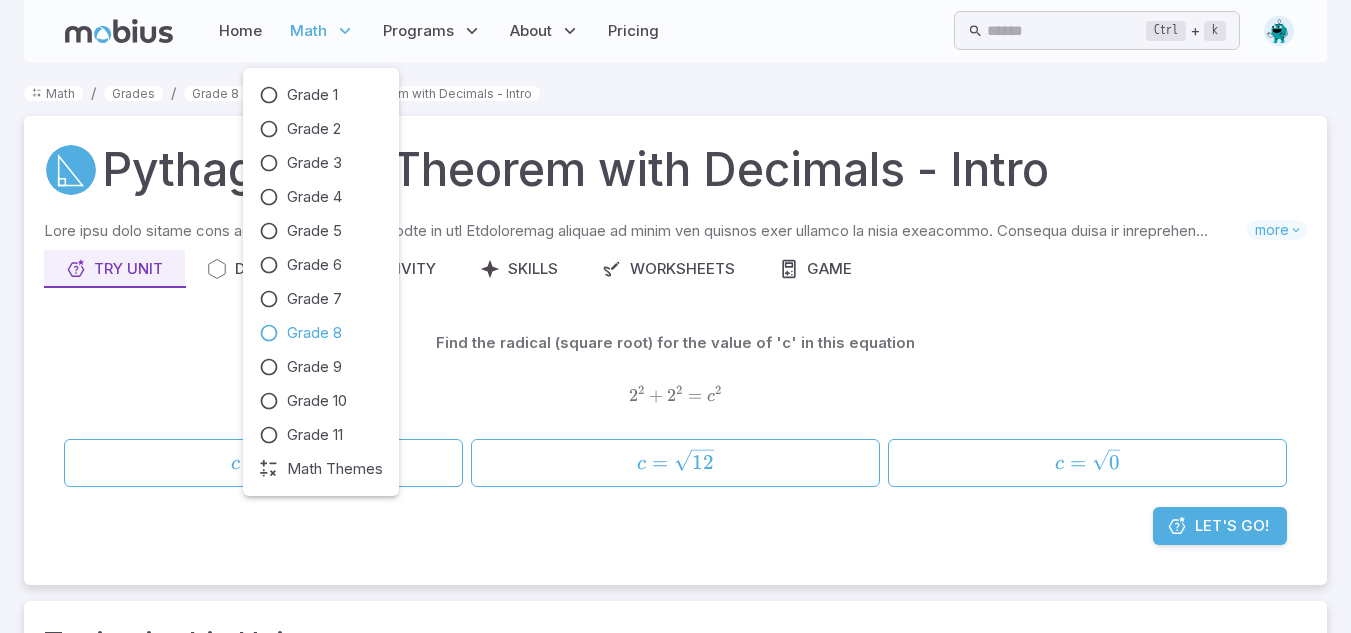 click on "Grade 8" at bounding box center [314, 333] 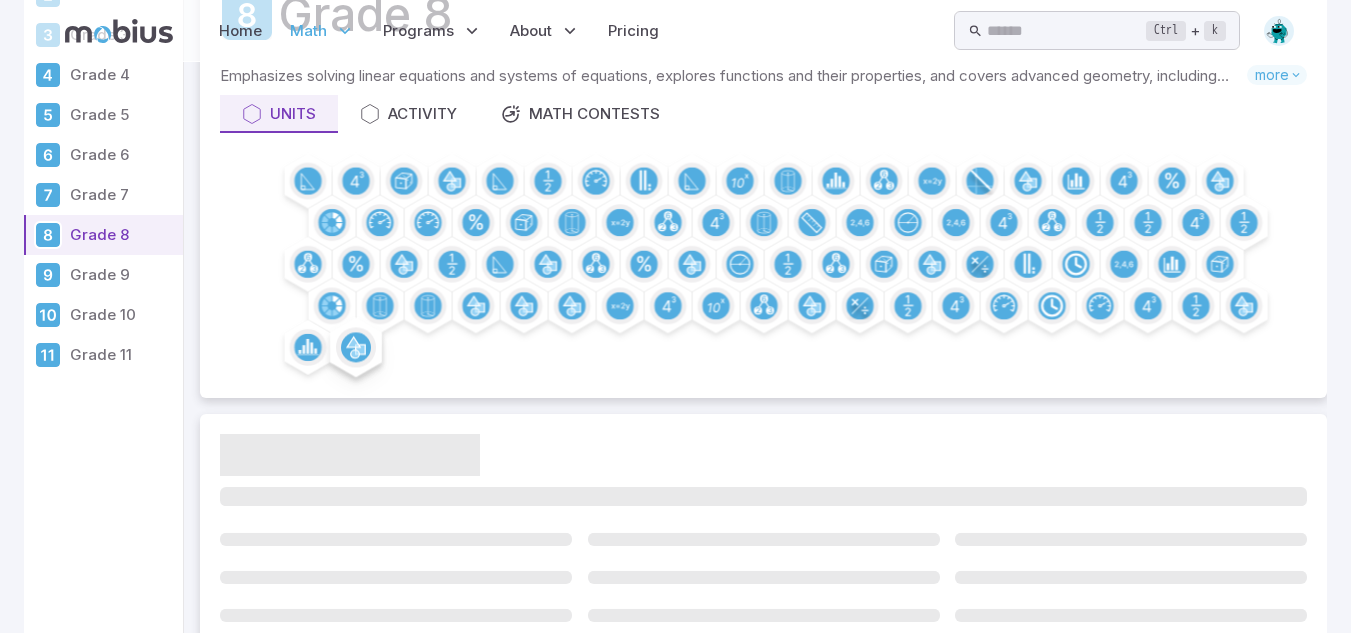 scroll, scrollTop: 0, scrollLeft: 0, axis: both 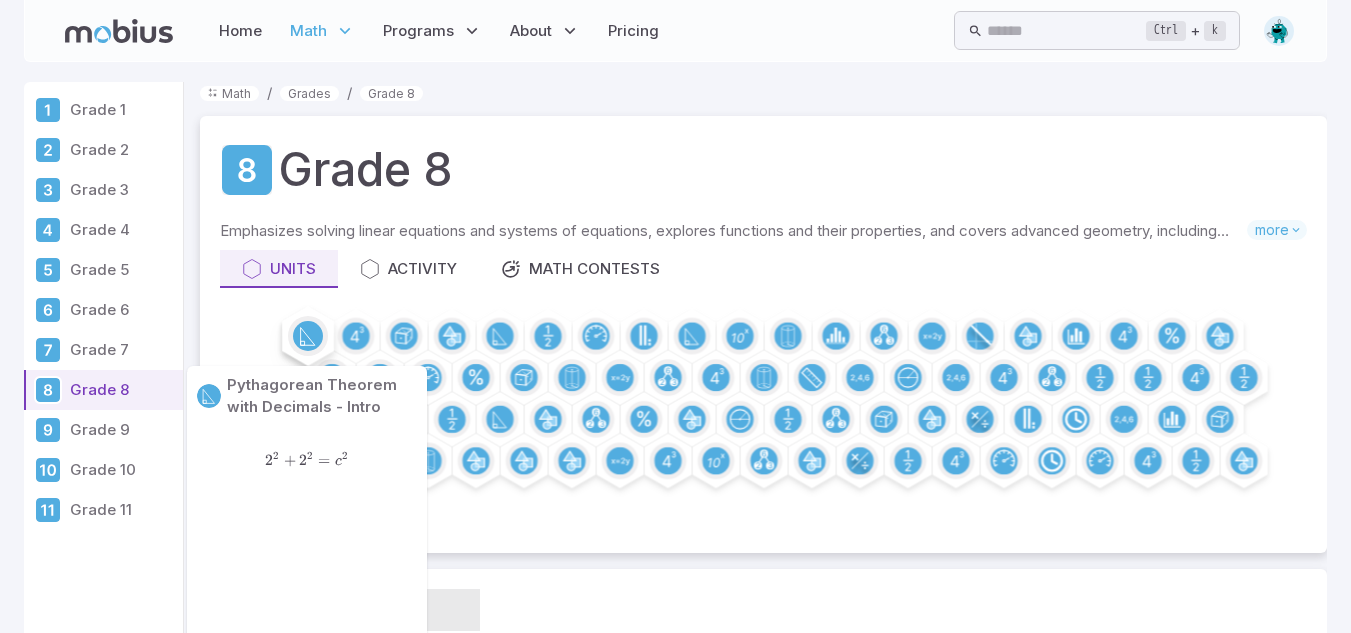 click 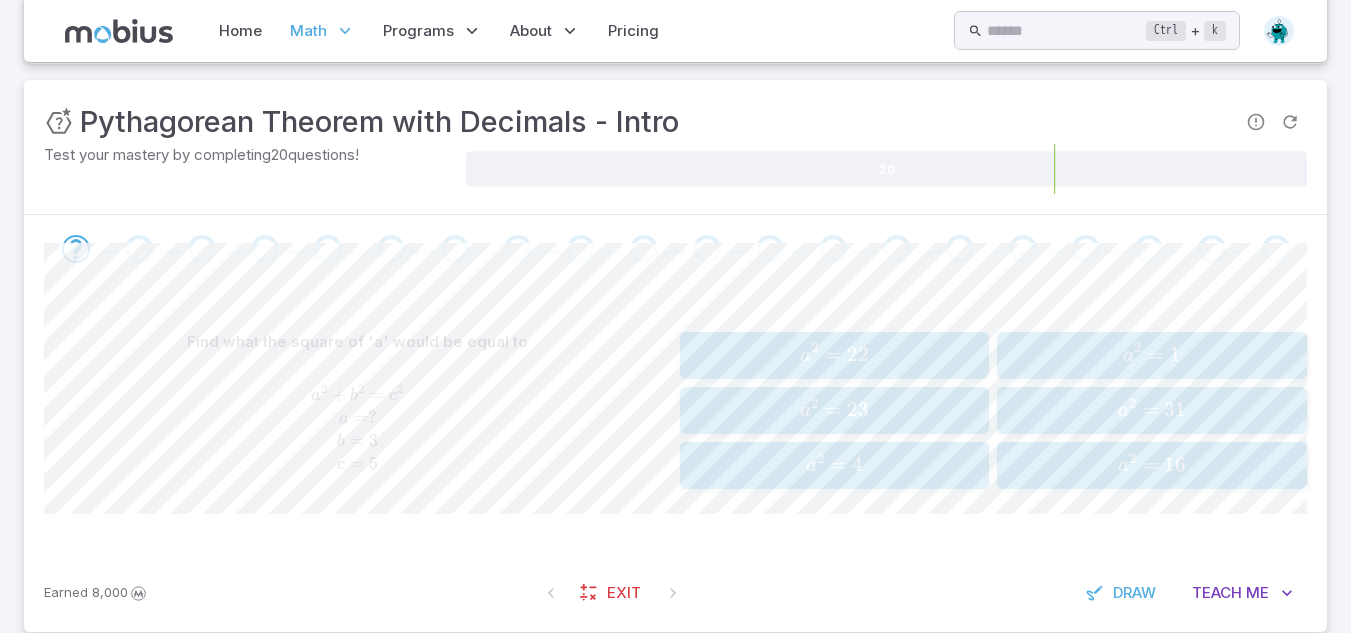 scroll, scrollTop: 265, scrollLeft: 0, axis: vertical 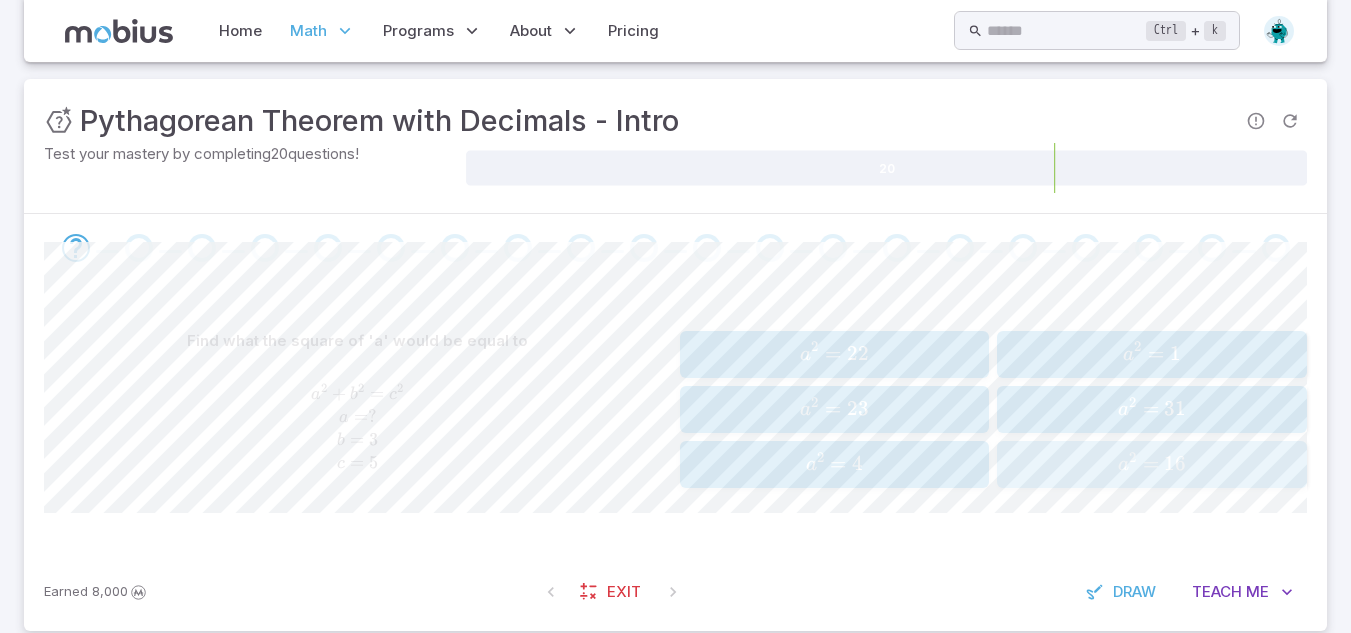 click on "a 2 =" at bounding box center (1141, 464) 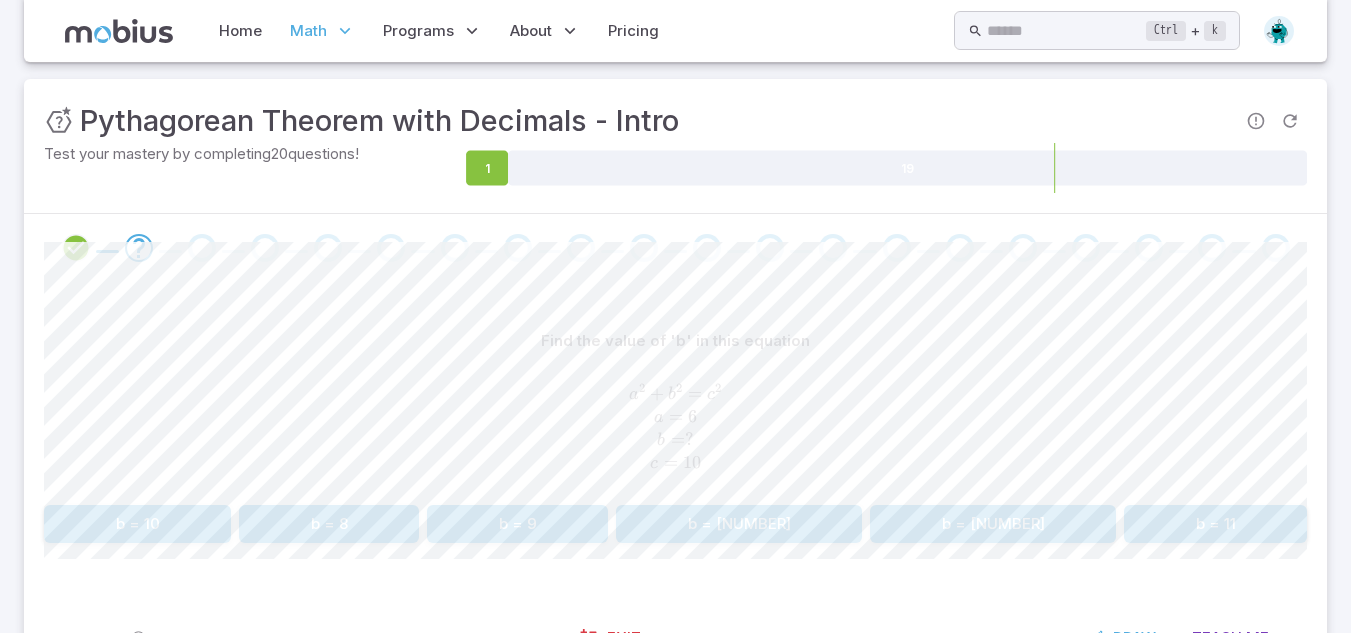 click on "b = 8" at bounding box center (329, 524) 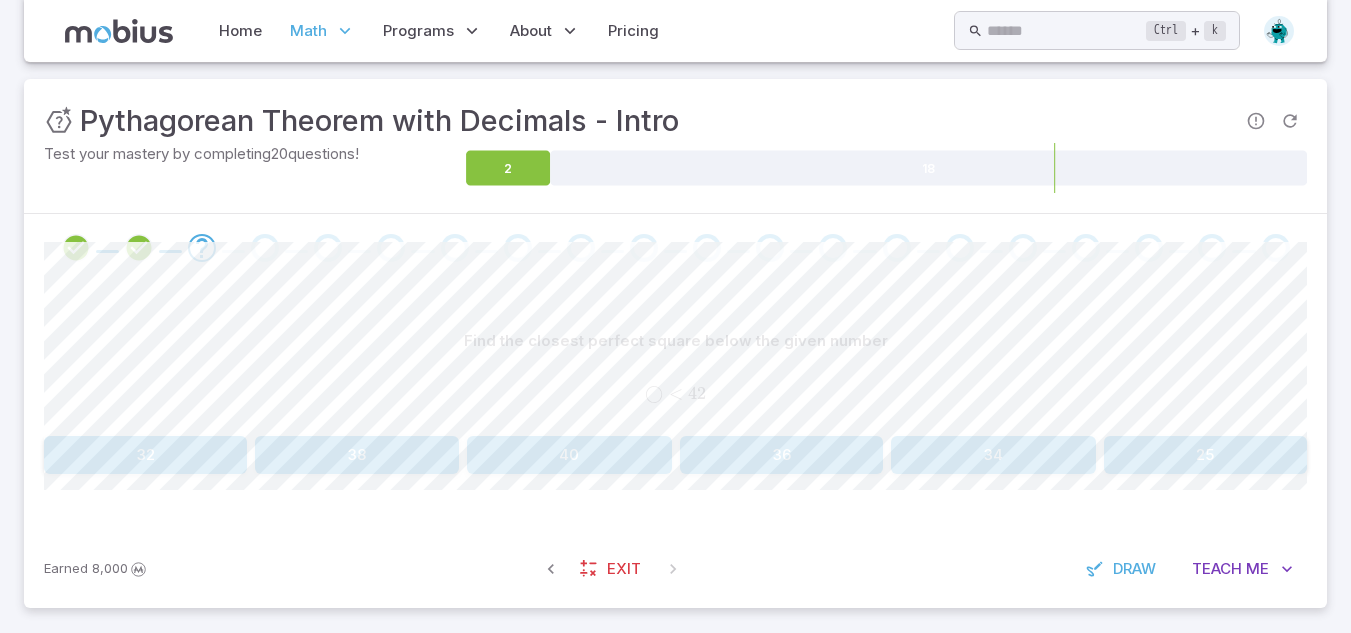 click on "36" at bounding box center (781, 455) 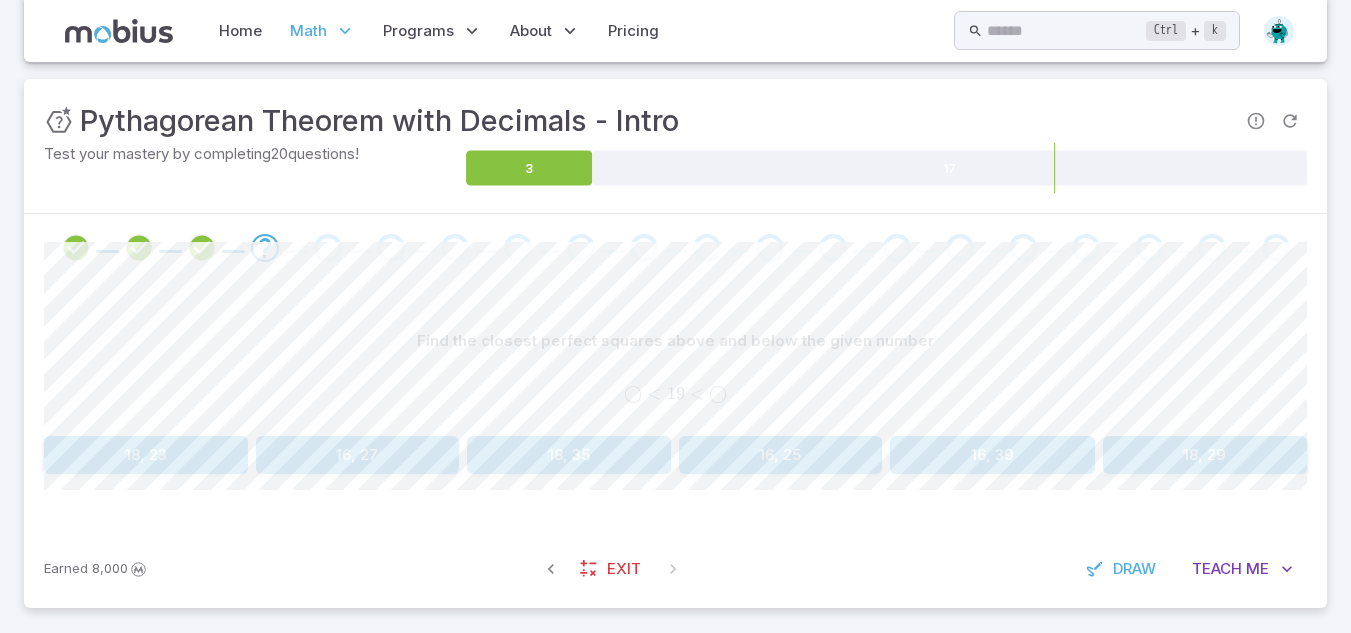click on "16, 25" at bounding box center [781, 455] 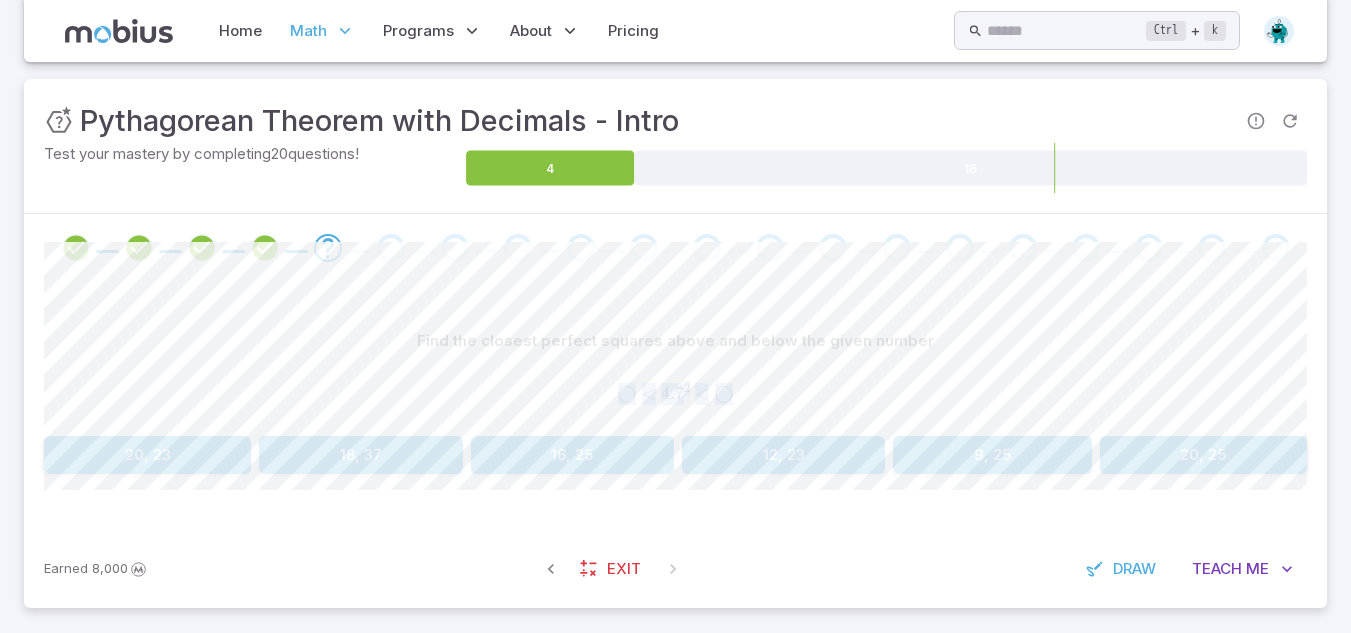 drag, startPoint x: 593, startPoint y: 385, endPoint x: 807, endPoint y: 406, distance: 215.02791 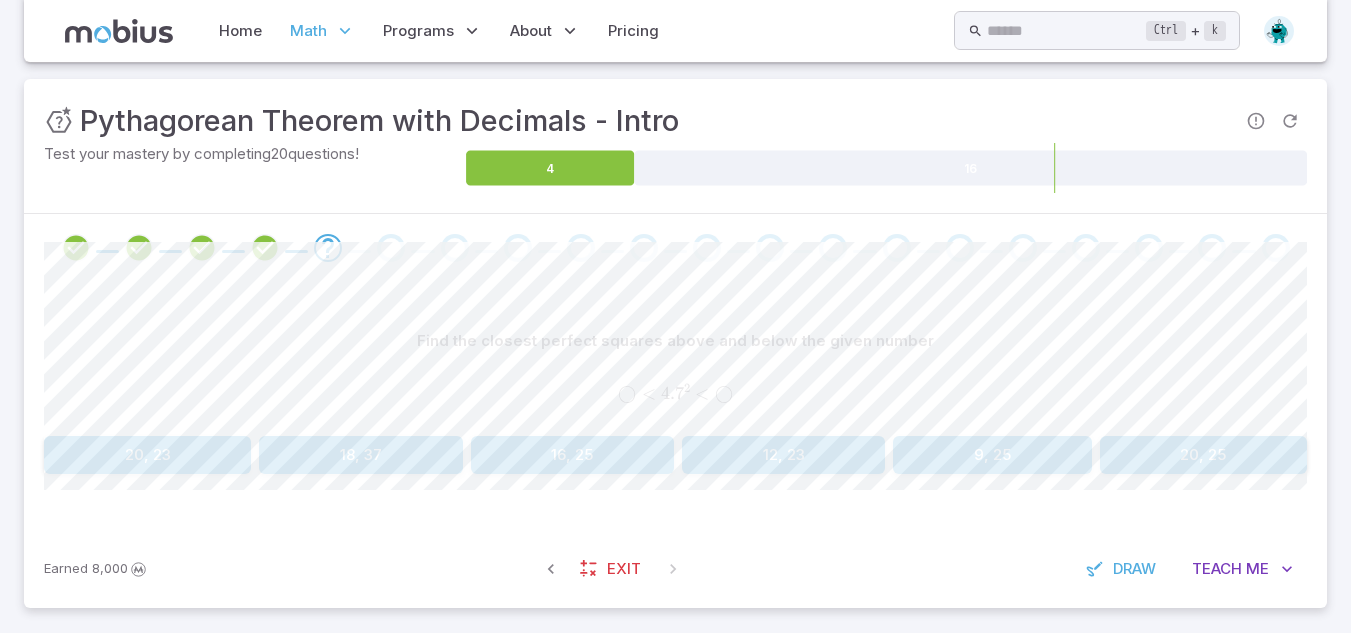 click on "Find the closest perfect squares above and below the given number ◯ < 4.7 2 < ◯ \bigcirc < {4.7}^2 < \bigcirc ◯ < 4.7 2 < ◯" at bounding box center [675, 375] 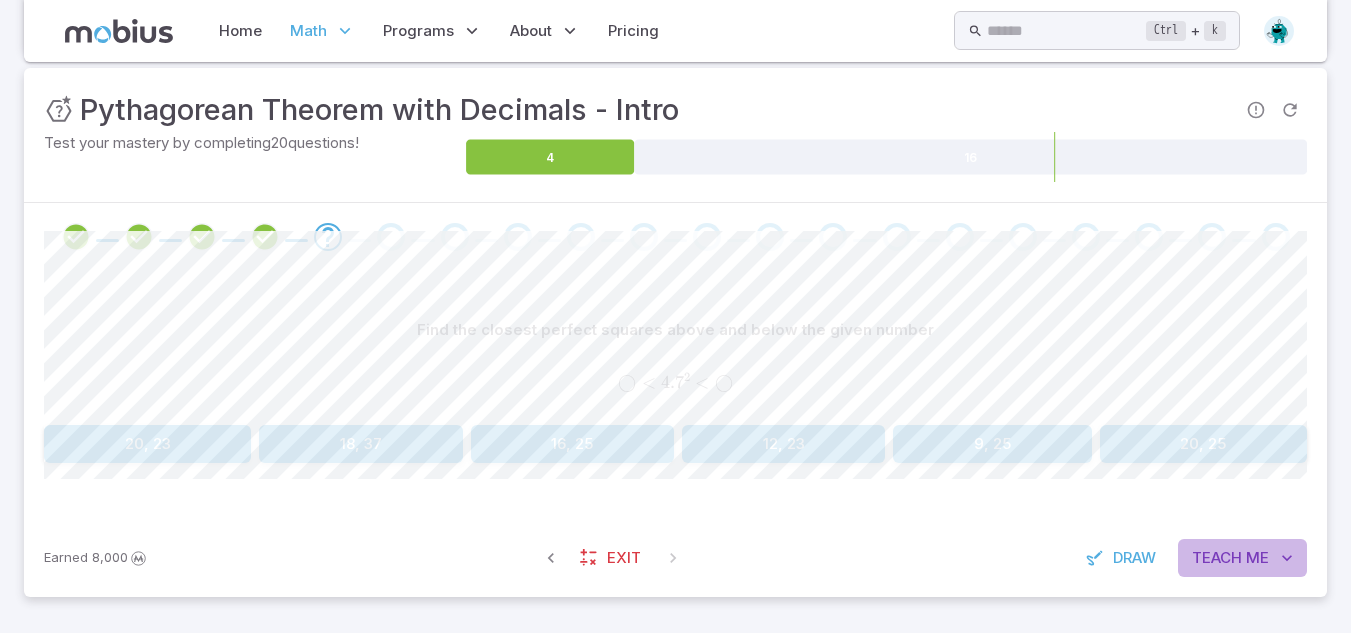 click on "Teach Me" at bounding box center [1242, 558] 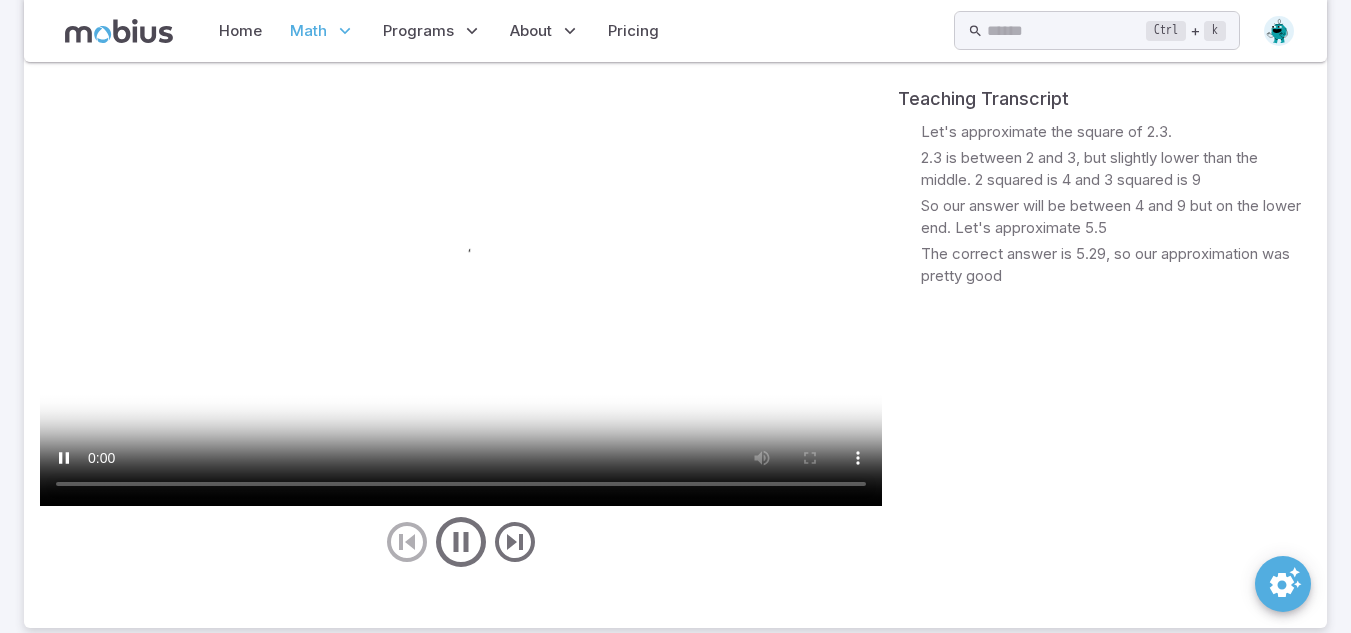 scroll, scrollTop: 814, scrollLeft: 0, axis: vertical 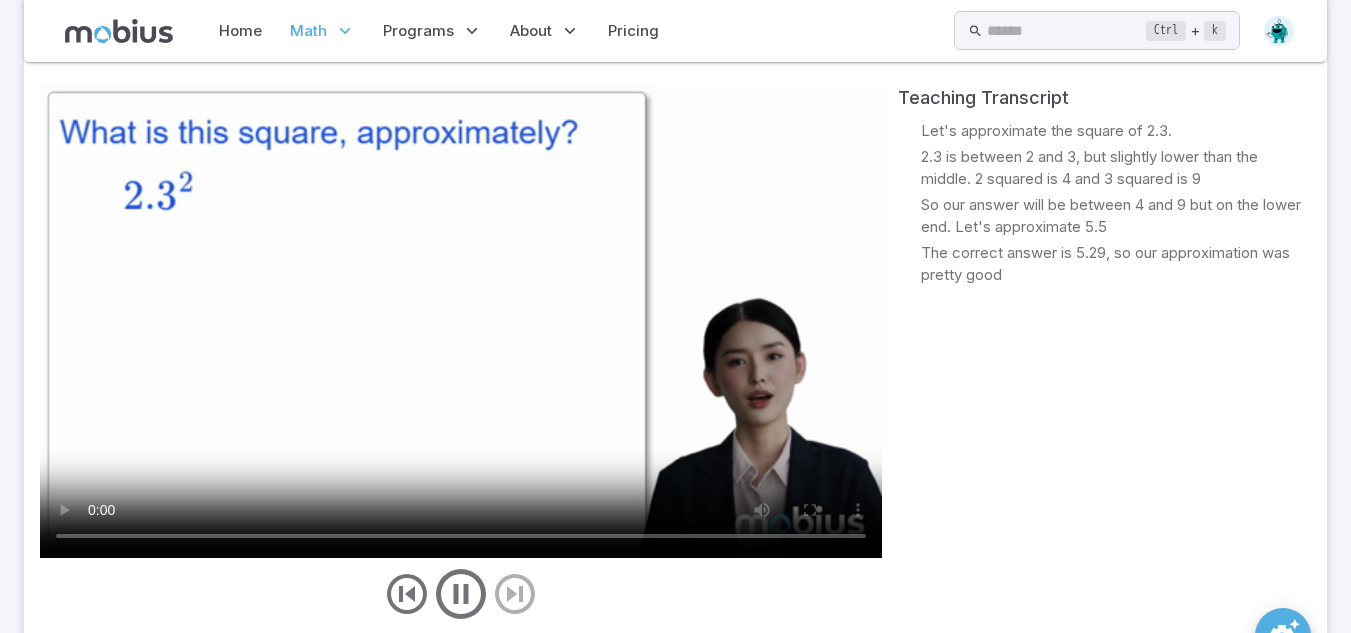 click at bounding box center (461, 321) 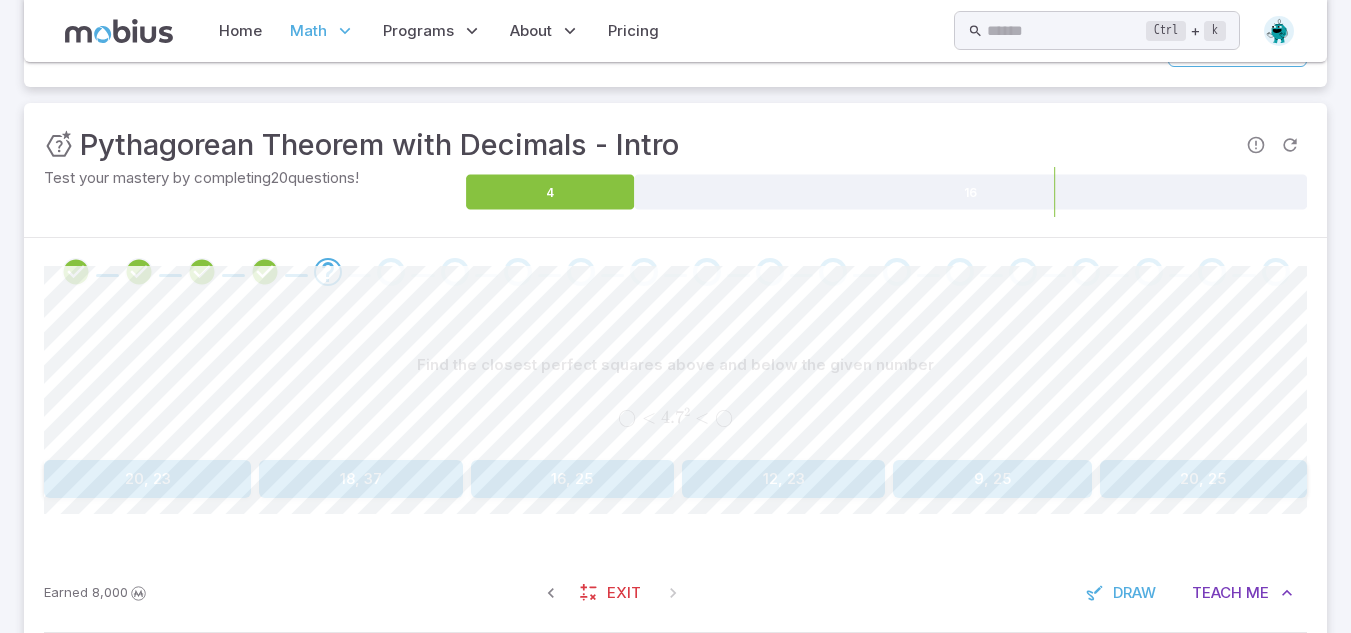 scroll, scrollTop: 226, scrollLeft: 0, axis: vertical 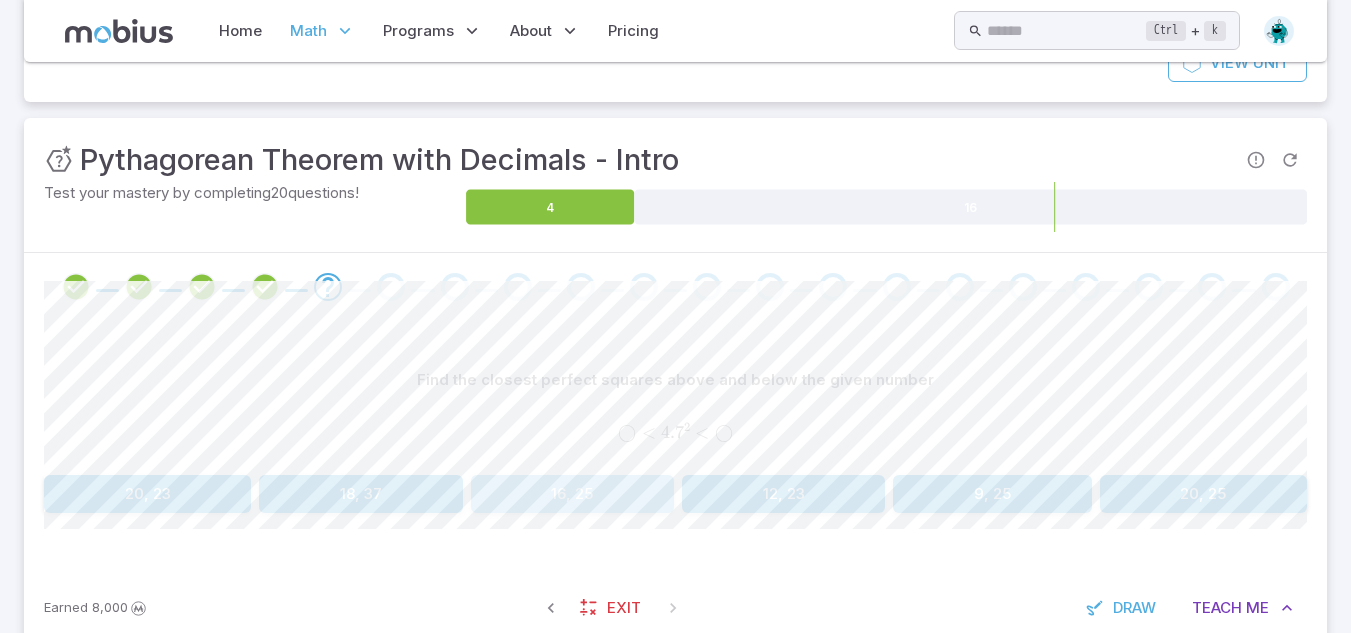 click on "16, 25" at bounding box center [572, 494] 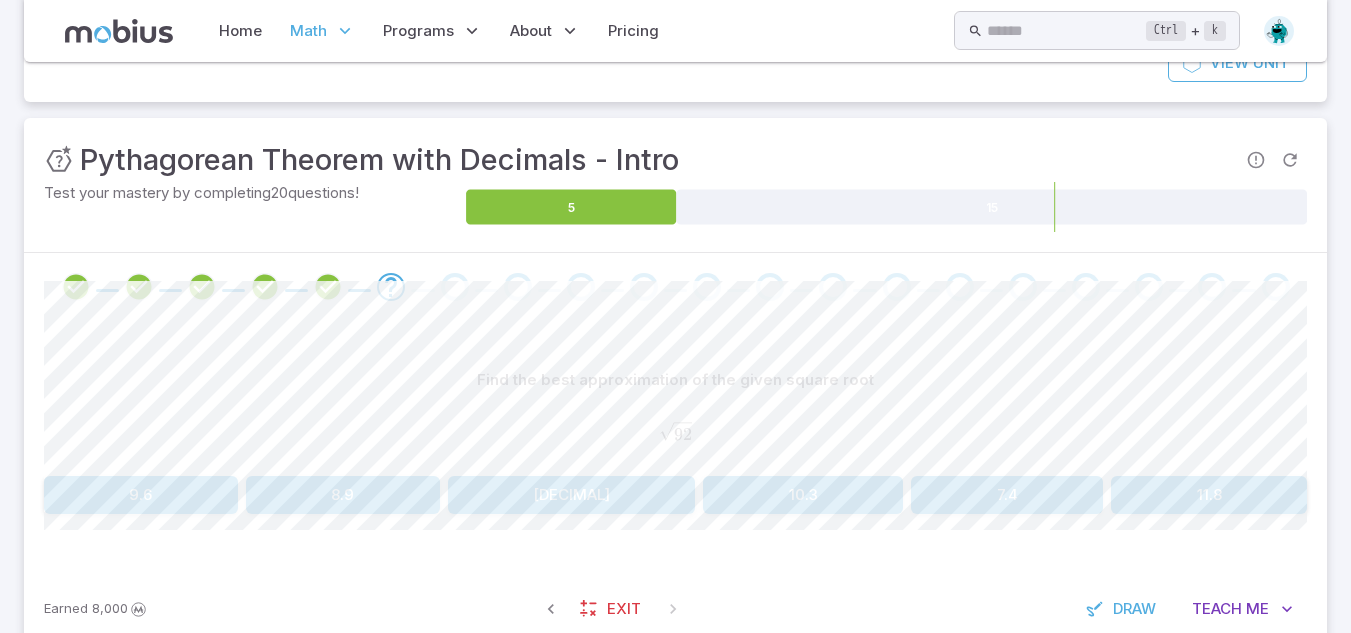click on "10.3" at bounding box center (803, 495) 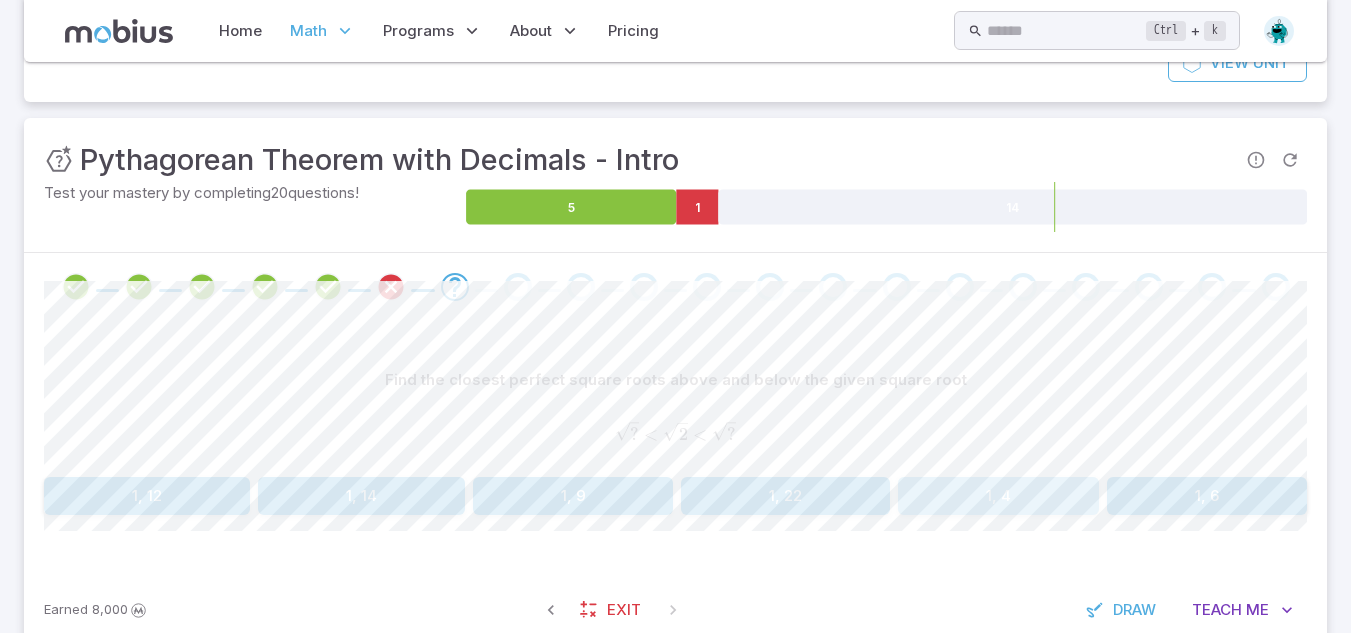 click on "1, 4" at bounding box center [998, 496] 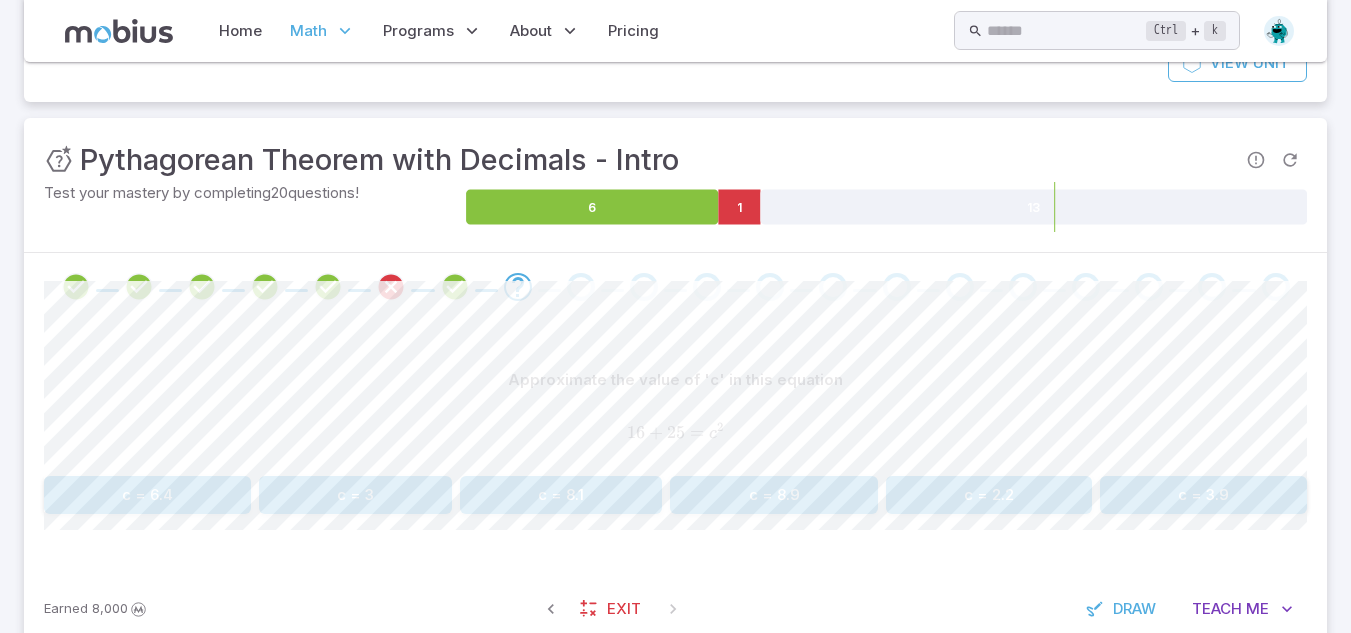 click on "c = 6.4" at bounding box center [147, 495] 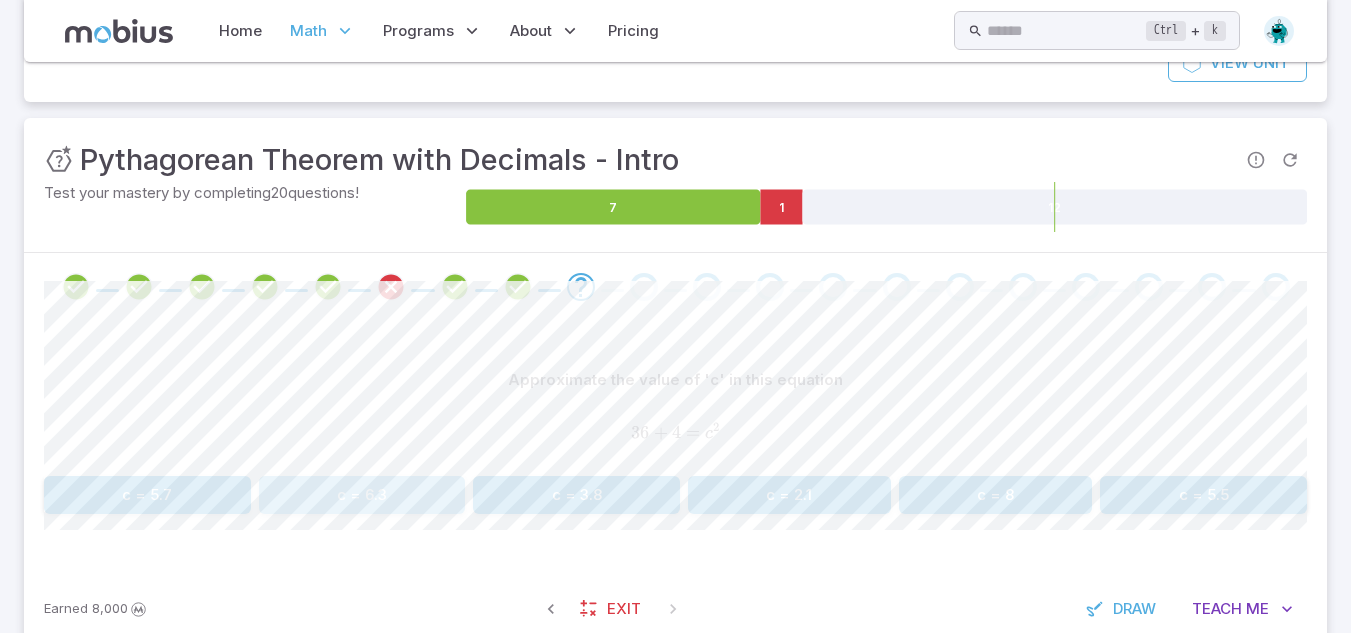 click on "c = 6.3" at bounding box center [362, 495] 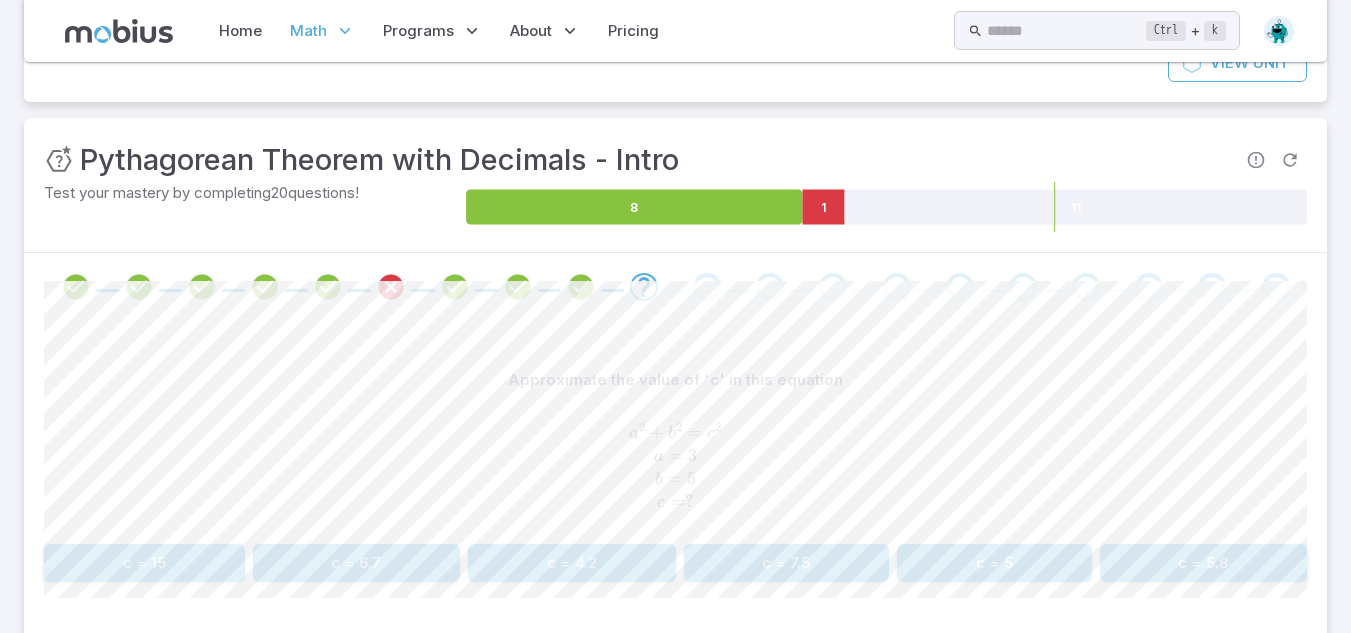 click on "c = 4.2" at bounding box center [572, 563] 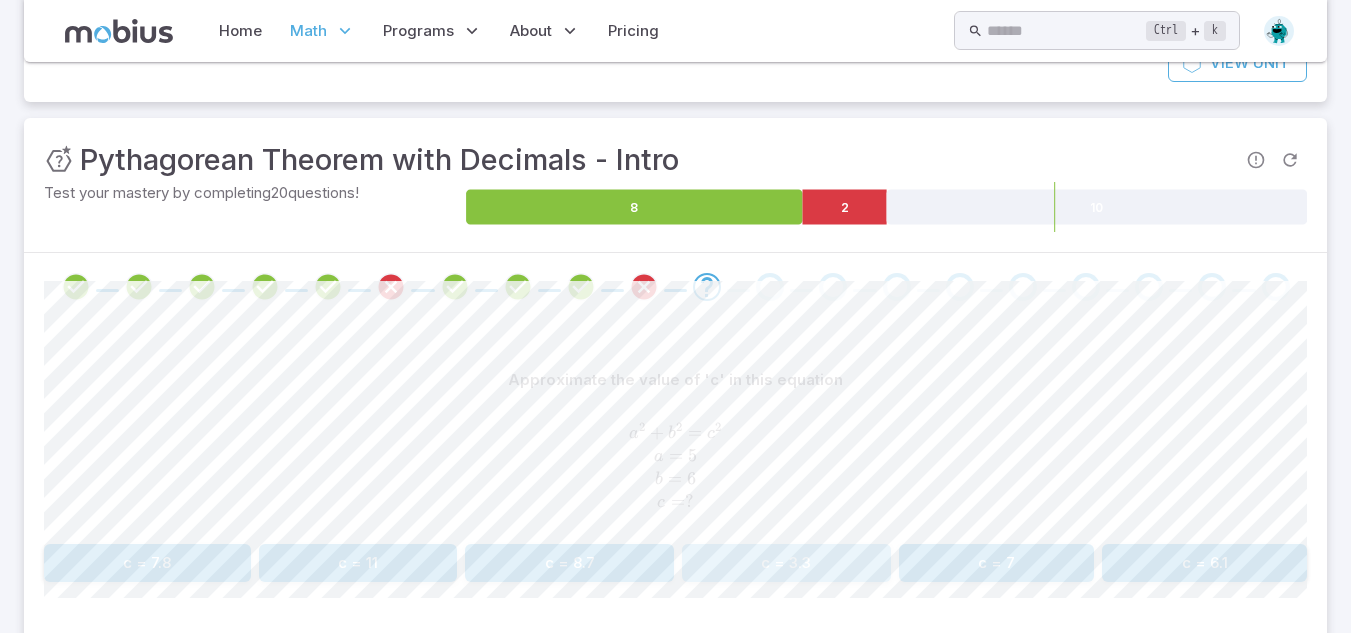 click on "c = 3.3" at bounding box center [786, 563] 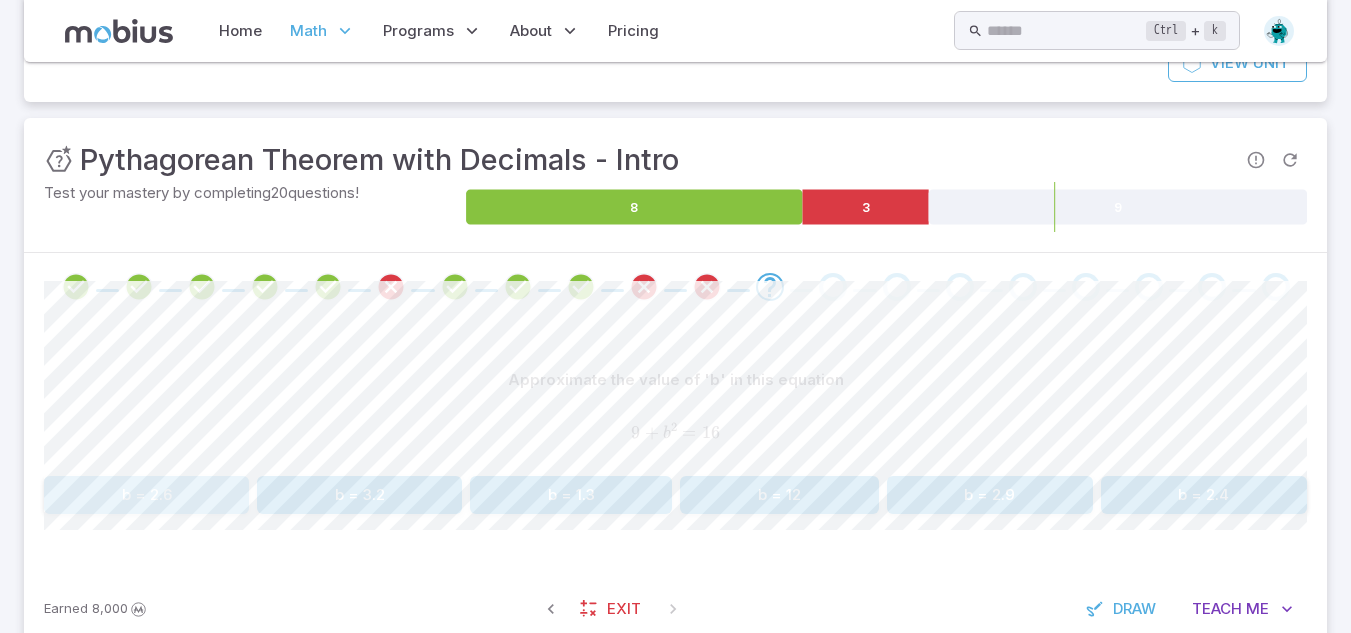 click on "b = 2.6" at bounding box center (146, 495) 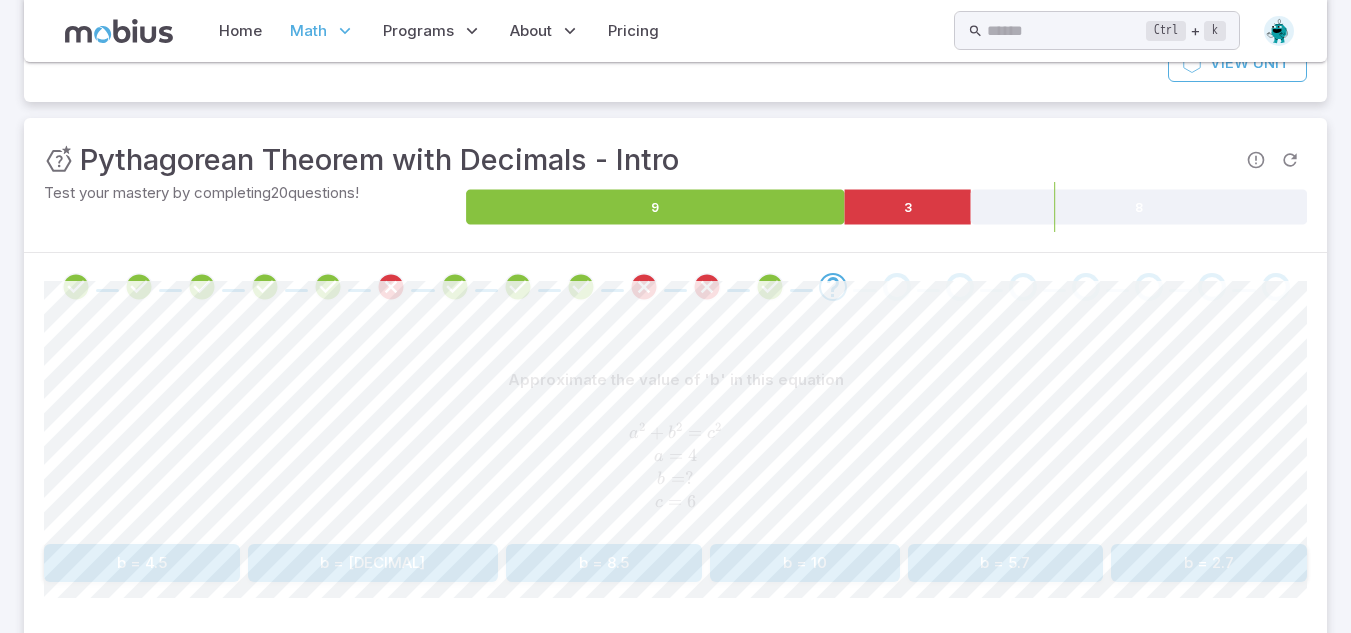 click on "b = 4.5" at bounding box center (142, 563) 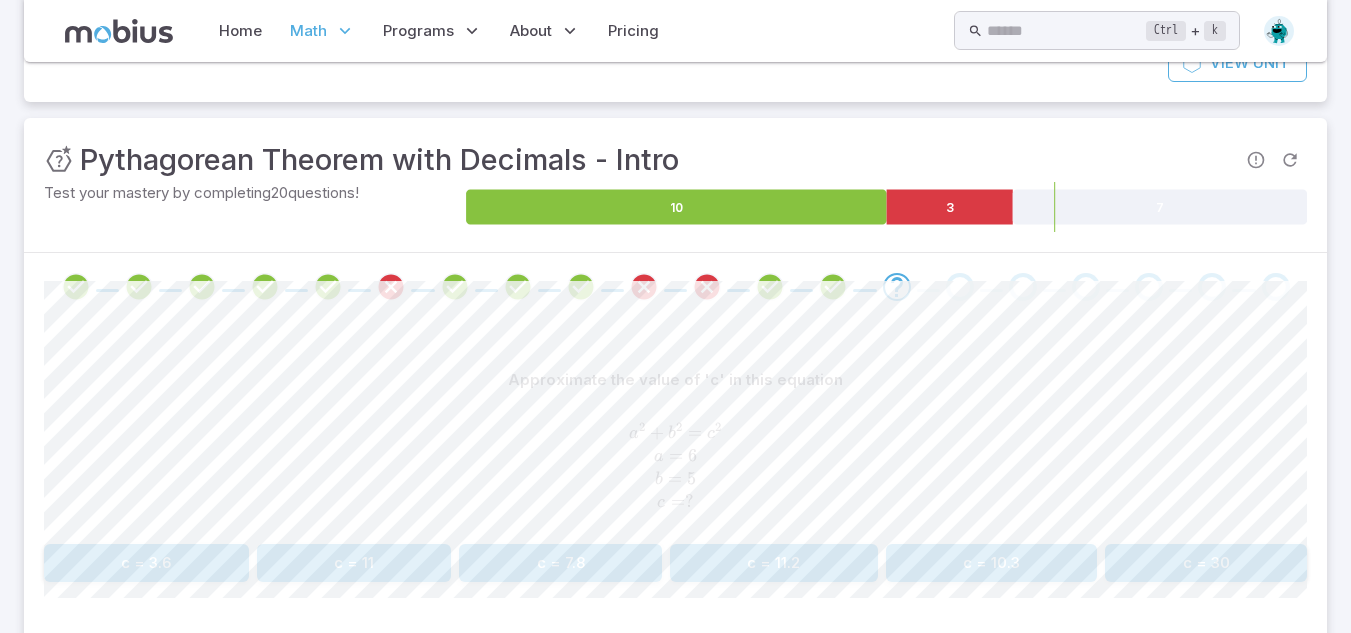click on "c = 7.8" at bounding box center [560, 563] 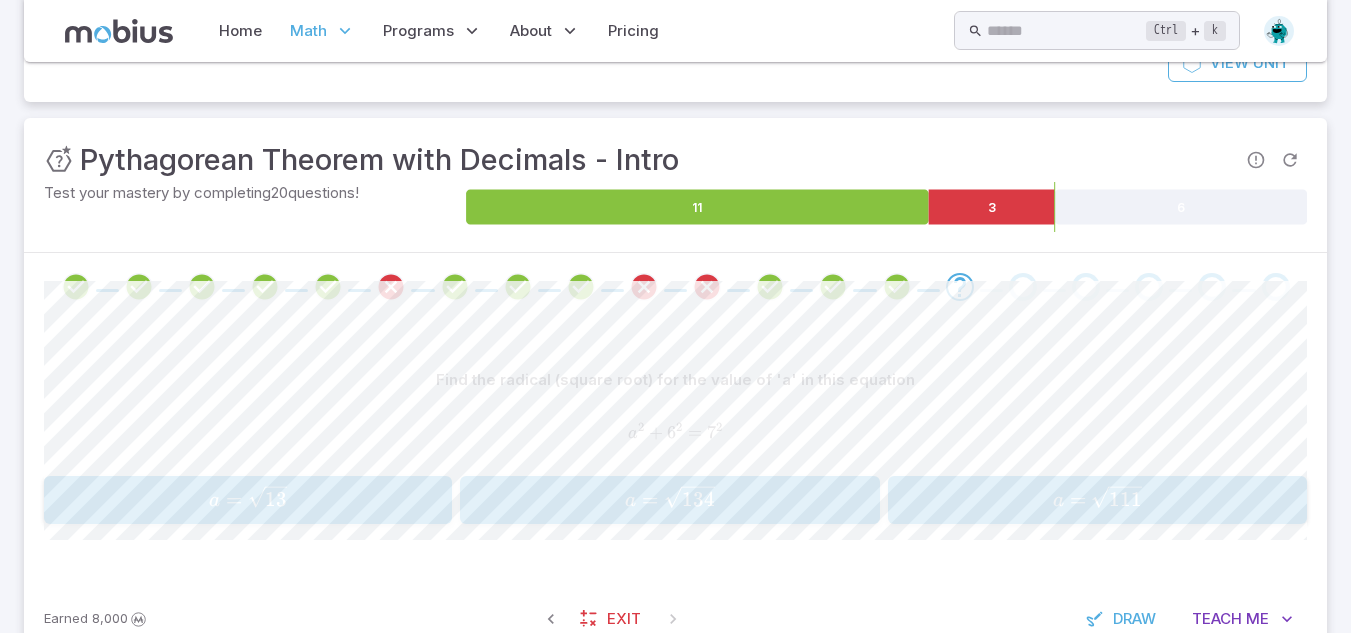 click on "a = 13 ​" at bounding box center [248, 500] 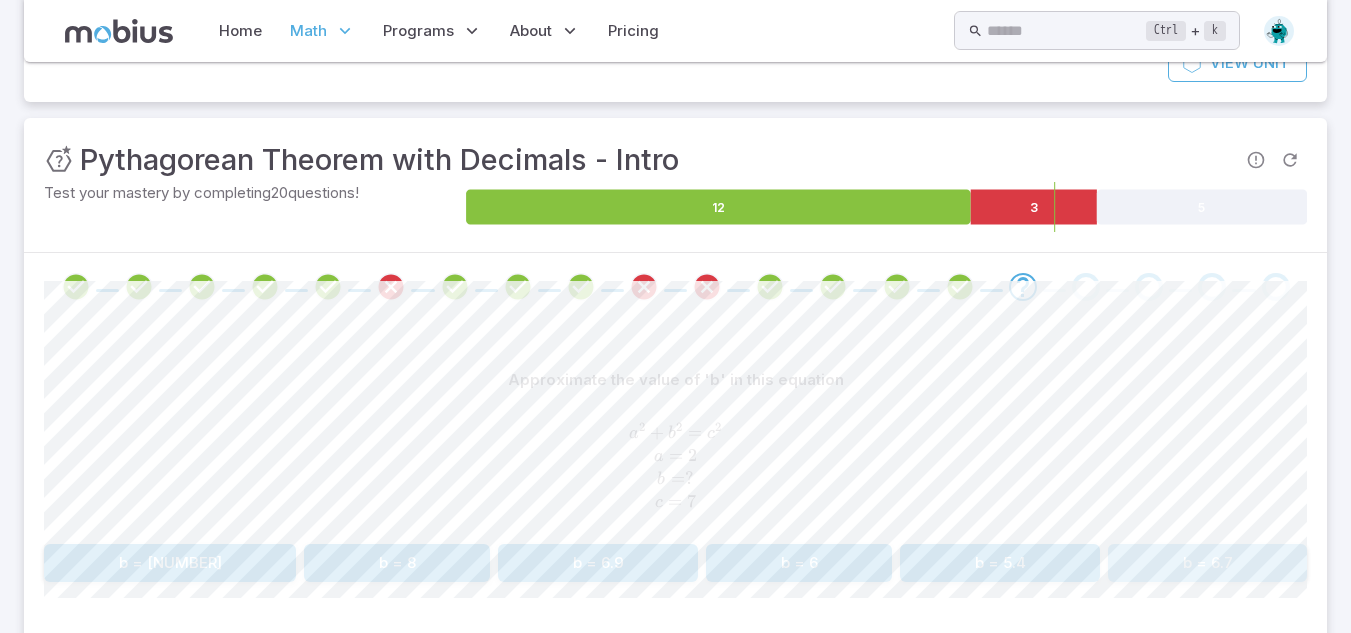 click on "b = 6.7" at bounding box center [1207, 563] 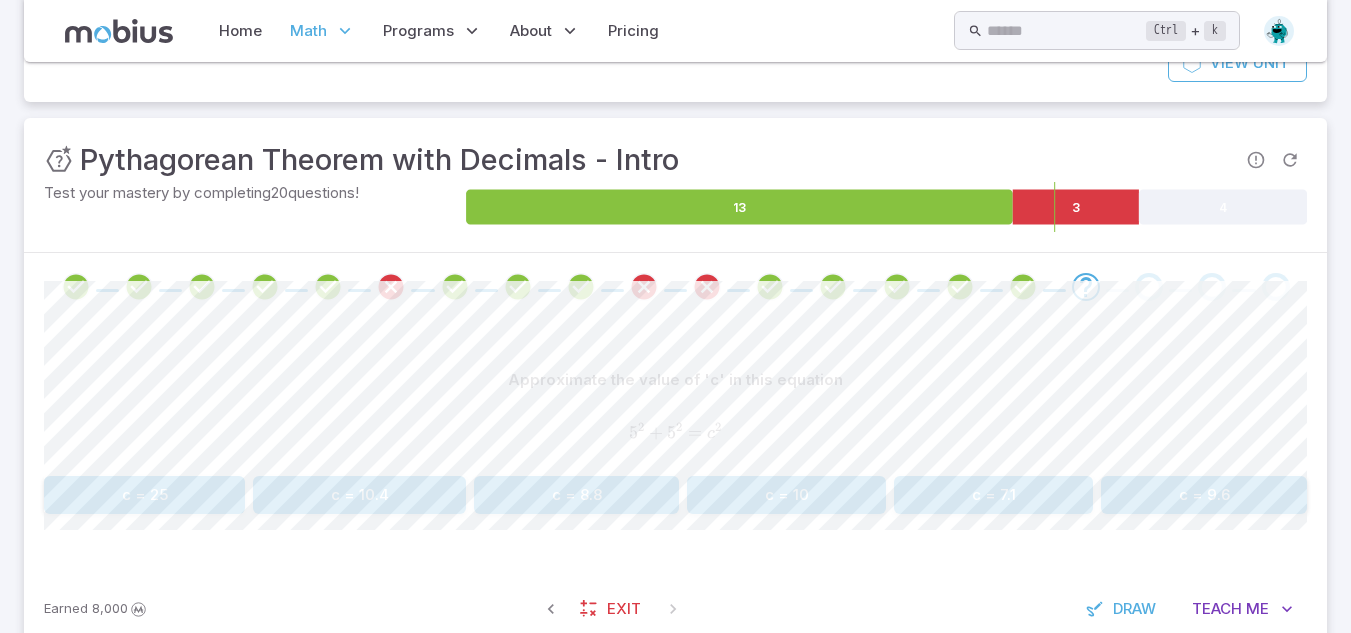 click on "Approximate the value of 'c' in this equation 5 2 + 5 2 = c 2 5^2 + 5^2 = c^2 5 2 + 5 2 = c 2 c = 25 c = 10.4 c = 8.8 c = 10 c = 7.1 c = 9.6" at bounding box center [675, 437] 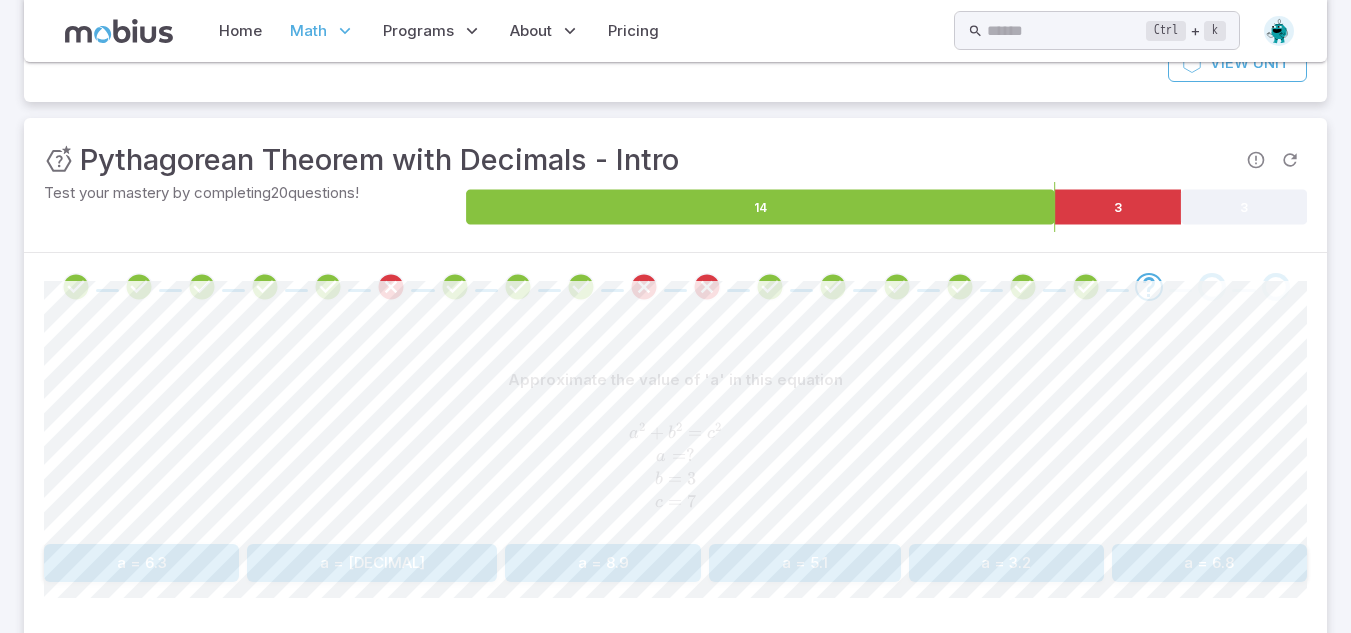 click on "Approximate the value of 'a' in this equation a 2 + b 2 = c 2 a = ? b = 3 c = 7 a^2 + b^2 = c^2\\a = ?\\b = 3\\c = 7 a 2 + b 2 = c 2 a = ? b = 3 c = 7 a = 6.3 a = 4.4 a = 8.9 a = 5.1 a = 3.2 a = 6.8" at bounding box center (675, 471) 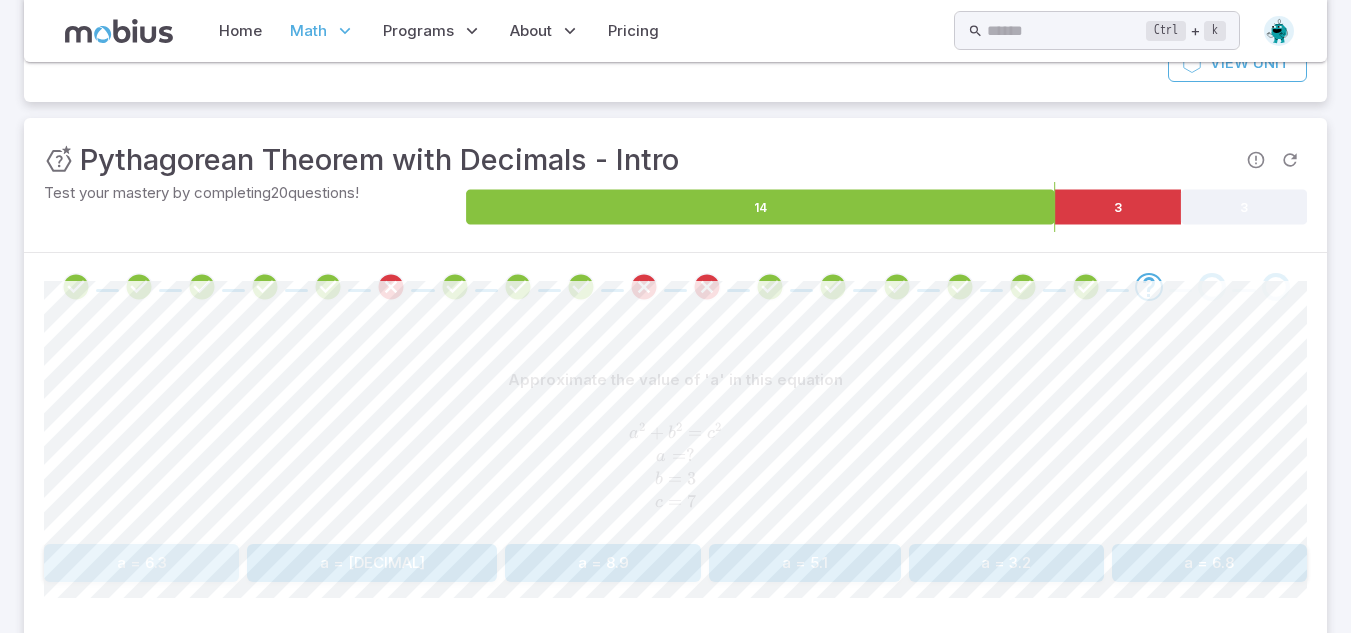 click on "a = 6.3" at bounding box center (141, 563) 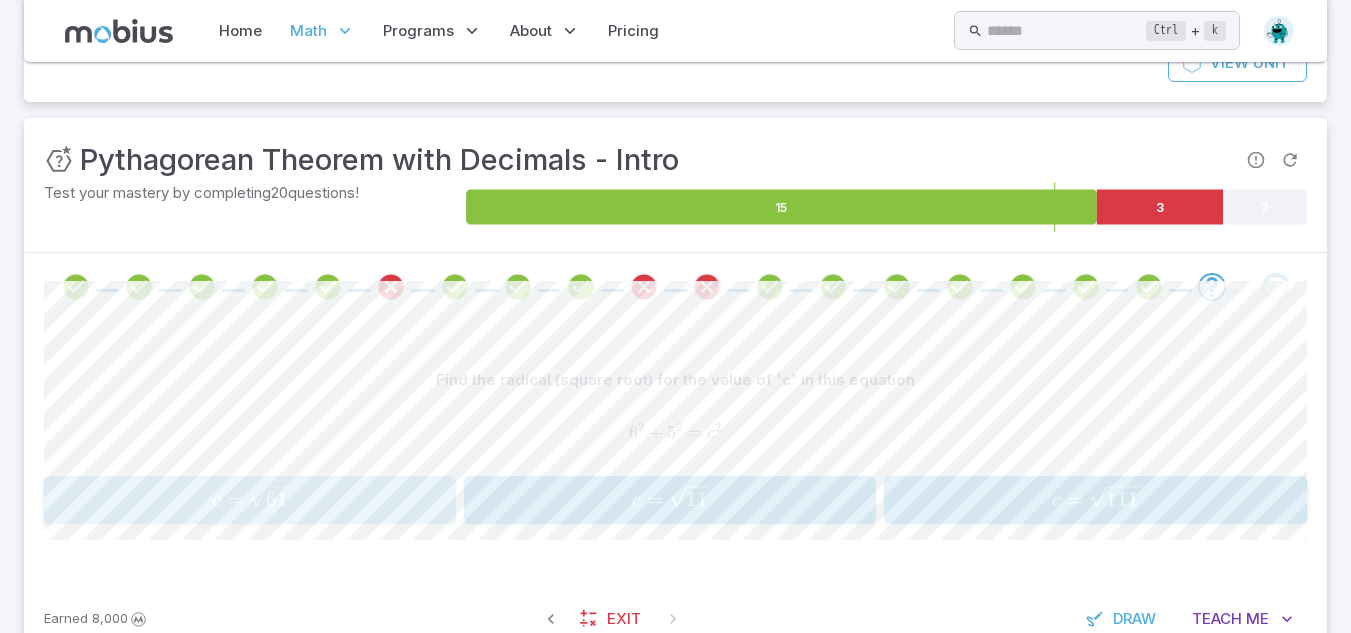 click on "c = 61 c = \sqrt{61} c = 61 ​" at bounding box center (250, 500) 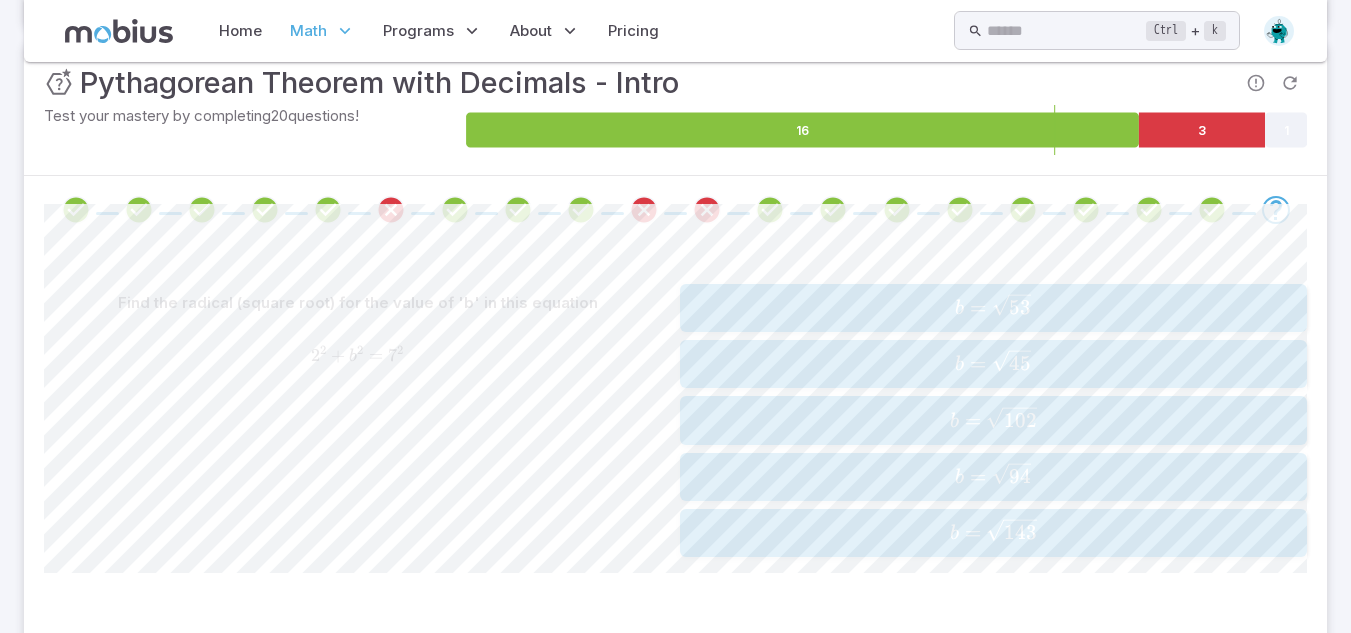 scroll, scrollTop: 304, scrollLeft: 0, axis: vertical 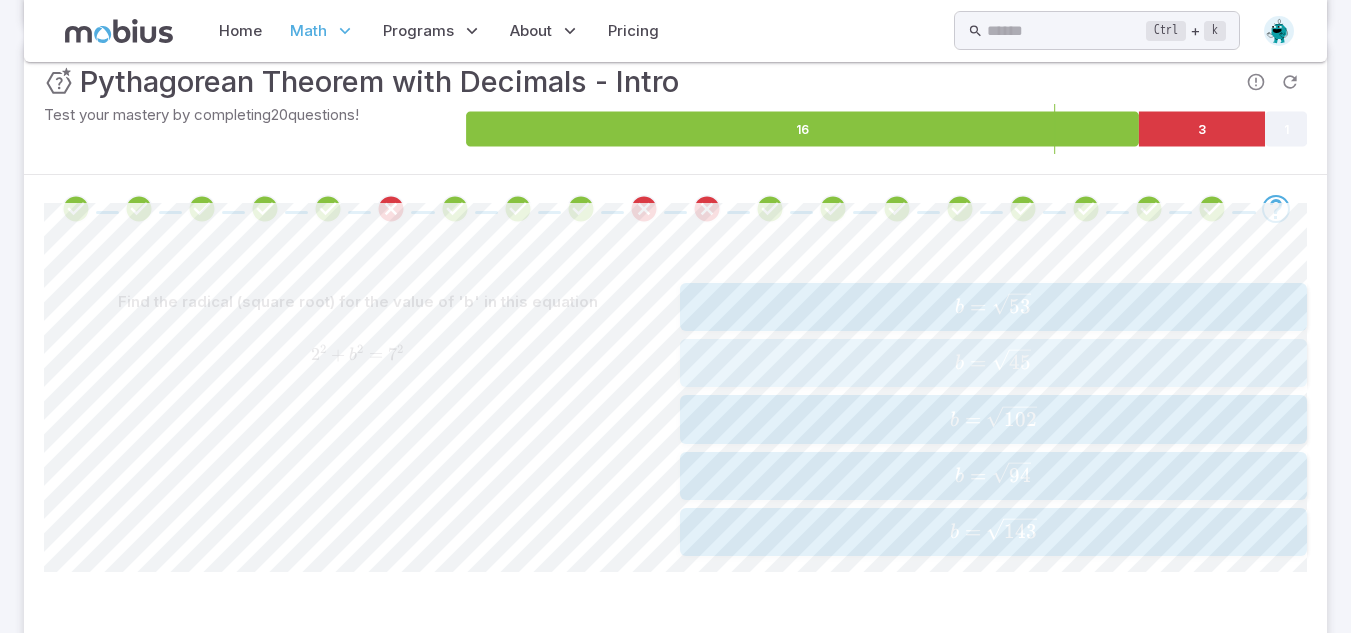 click on "=" at bounding box center [978, 362] 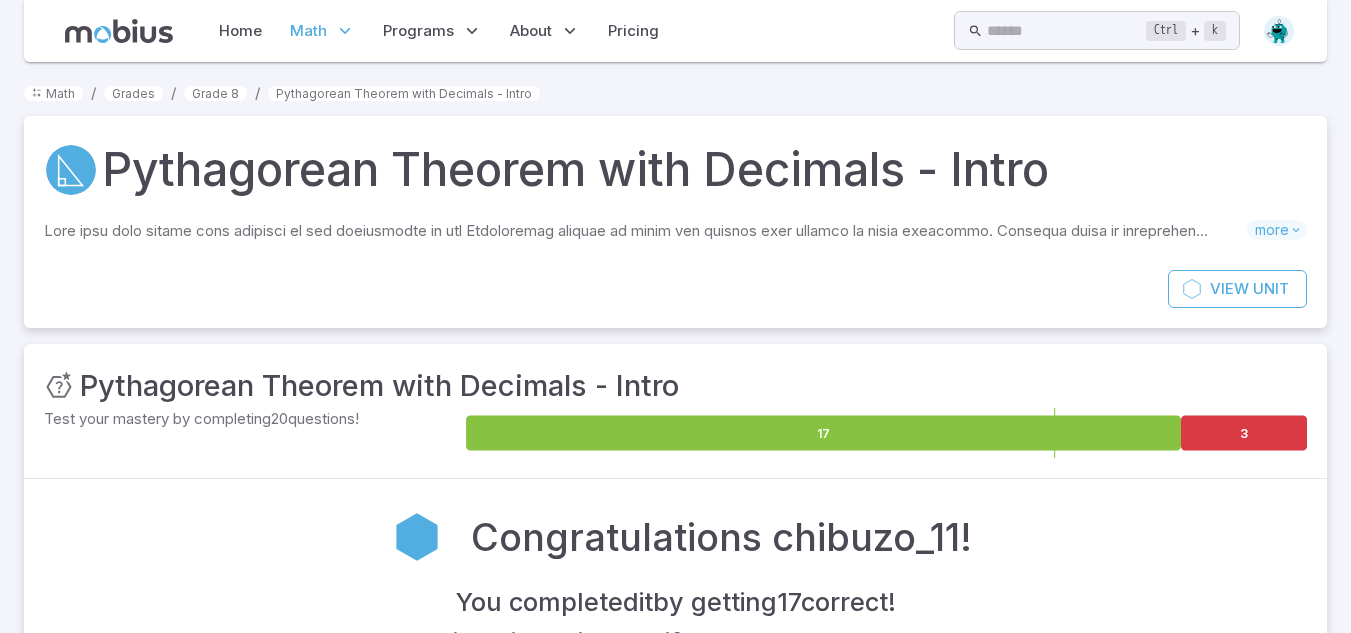 scroll, scrollTop: 199, scrollLeft: 0, axis: vertical 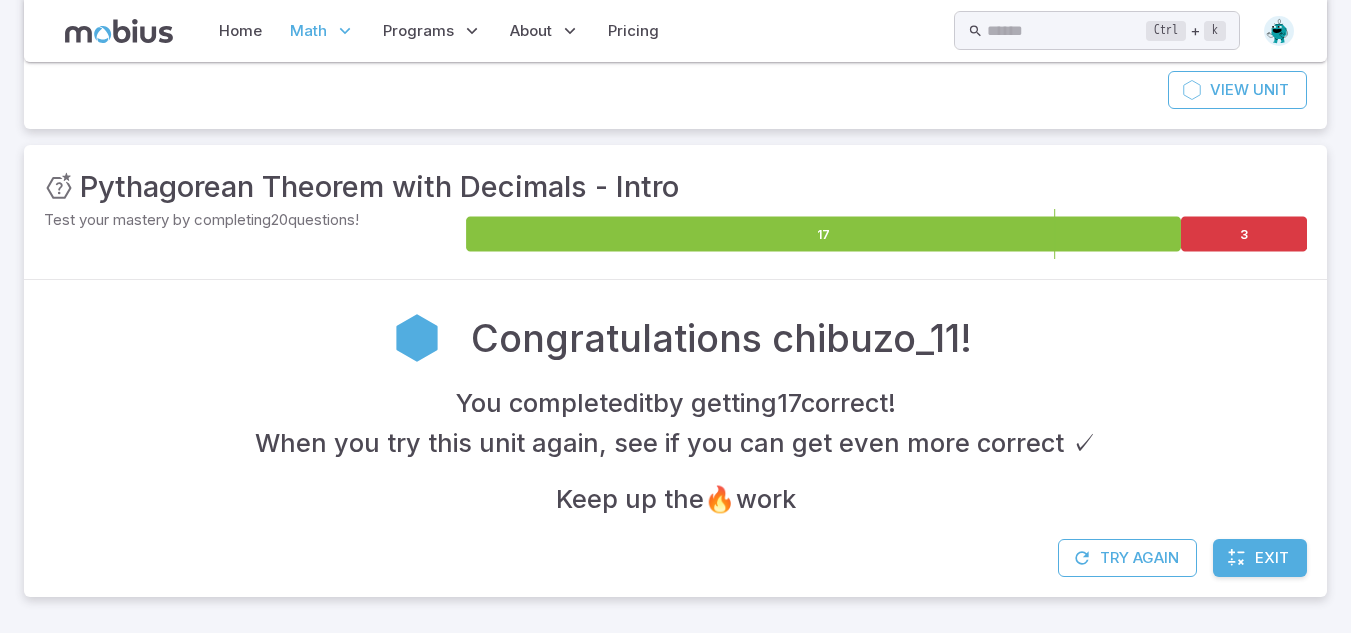 click on "Exit" at bounding box center [1260, 558] 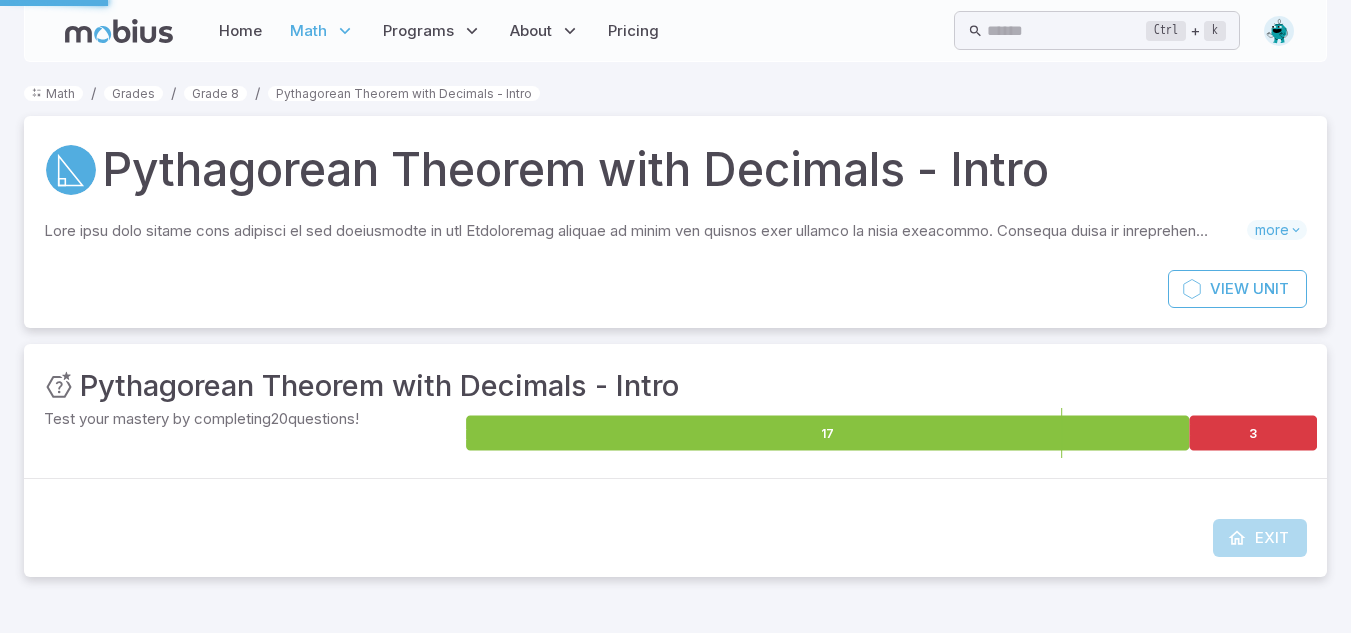scroll, scrollTop: 0, scrollLeft: 0, axis: both 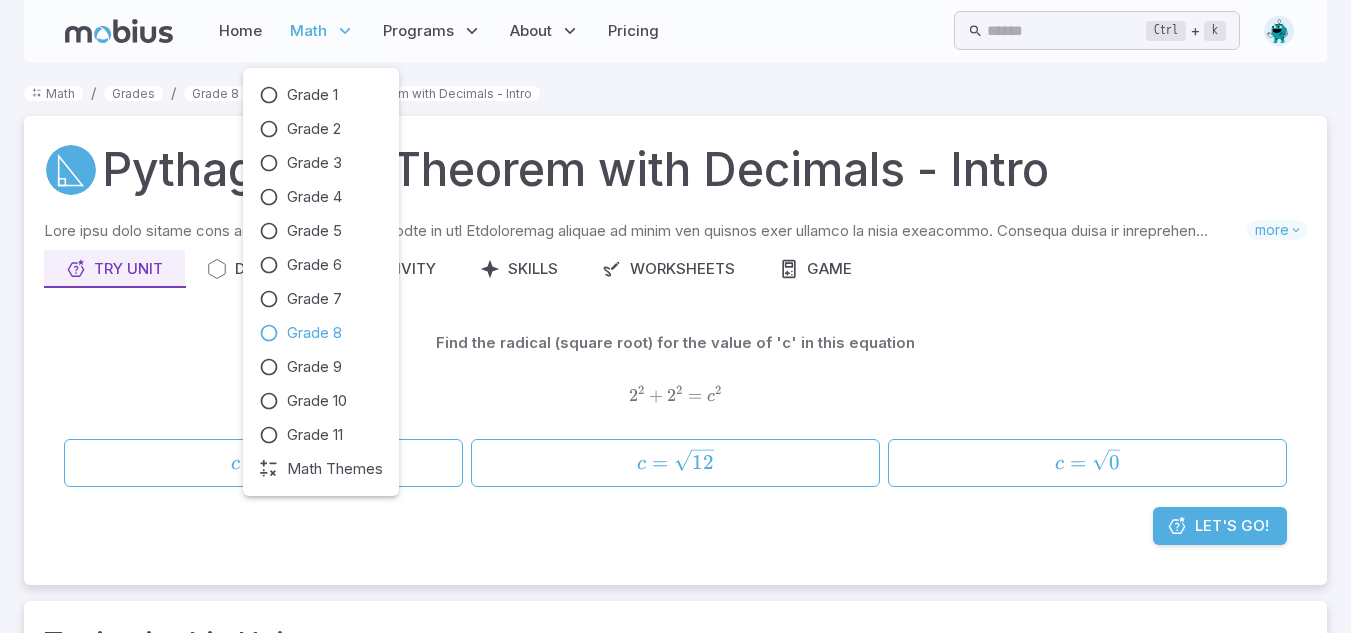 click on "Math" at bounding box center (322, 31) 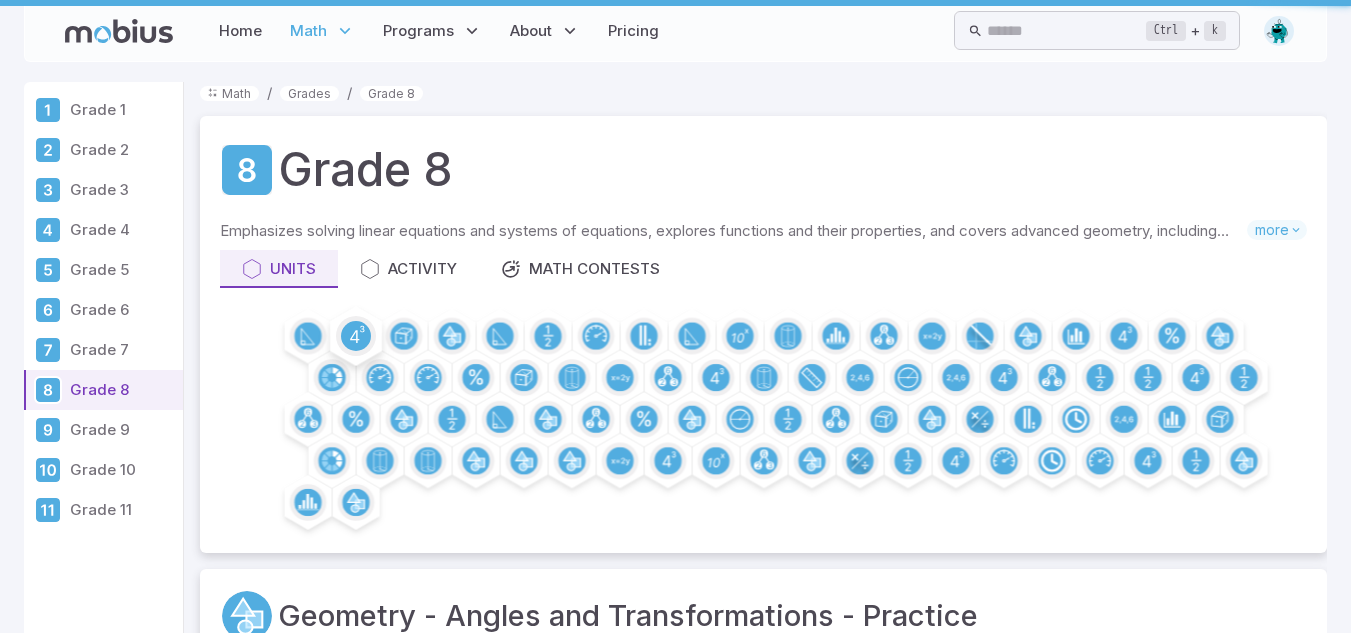 click 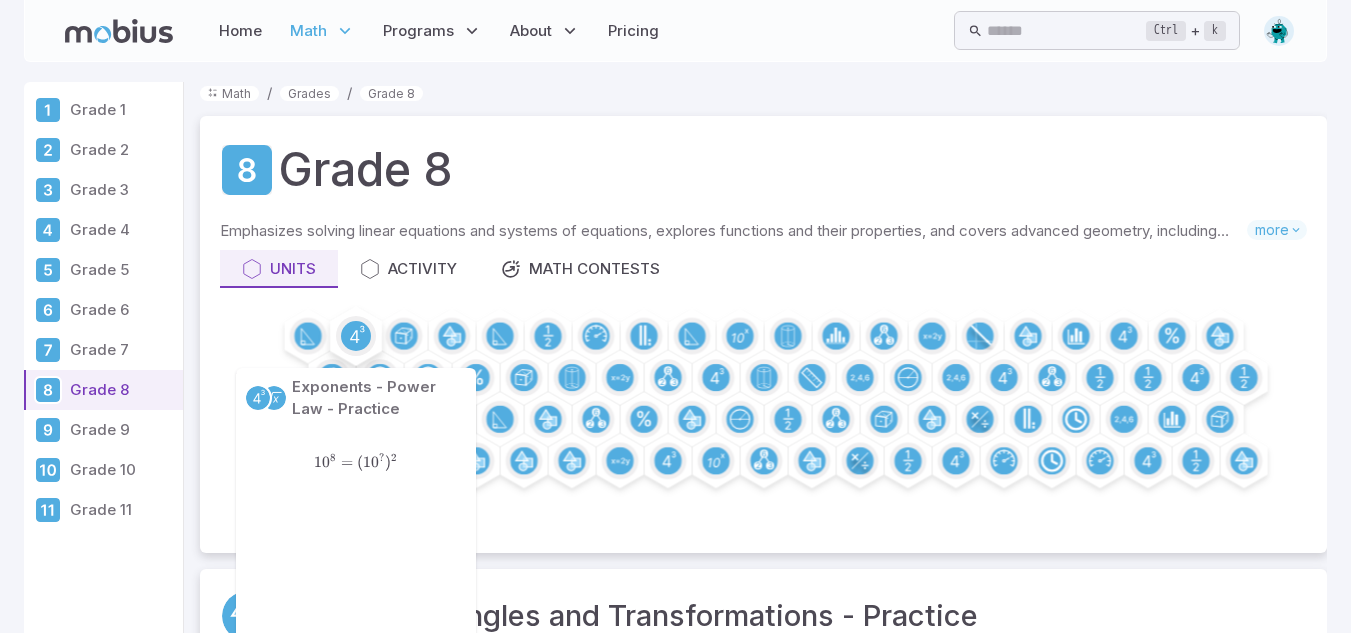 click 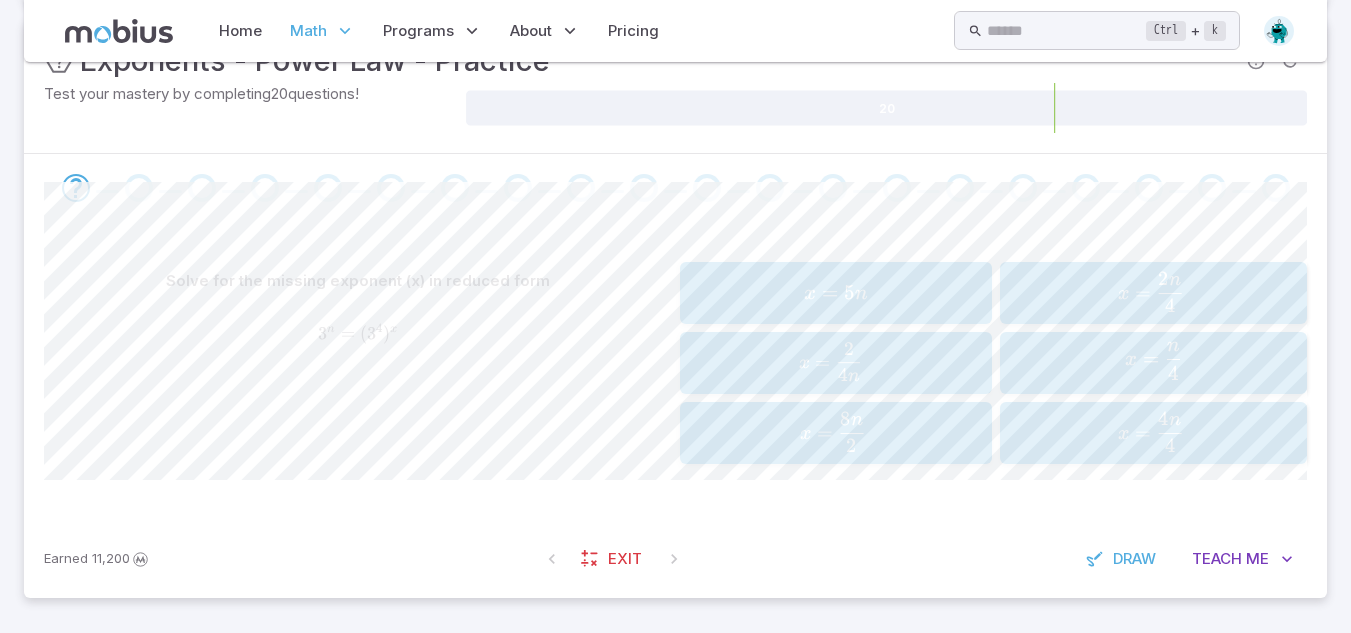 scroll, scrollTop: 326, scrollLeft: 0, axis: vertical 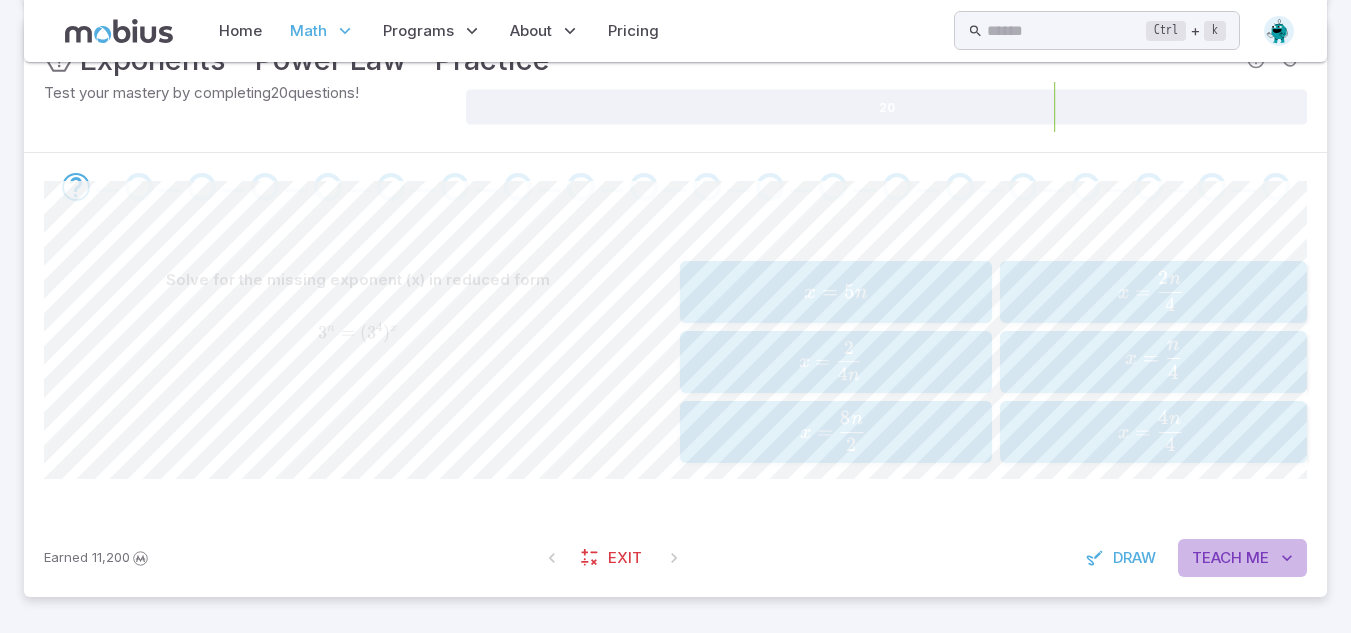 click on "Teach Me" at bounding box center (1242, 558) 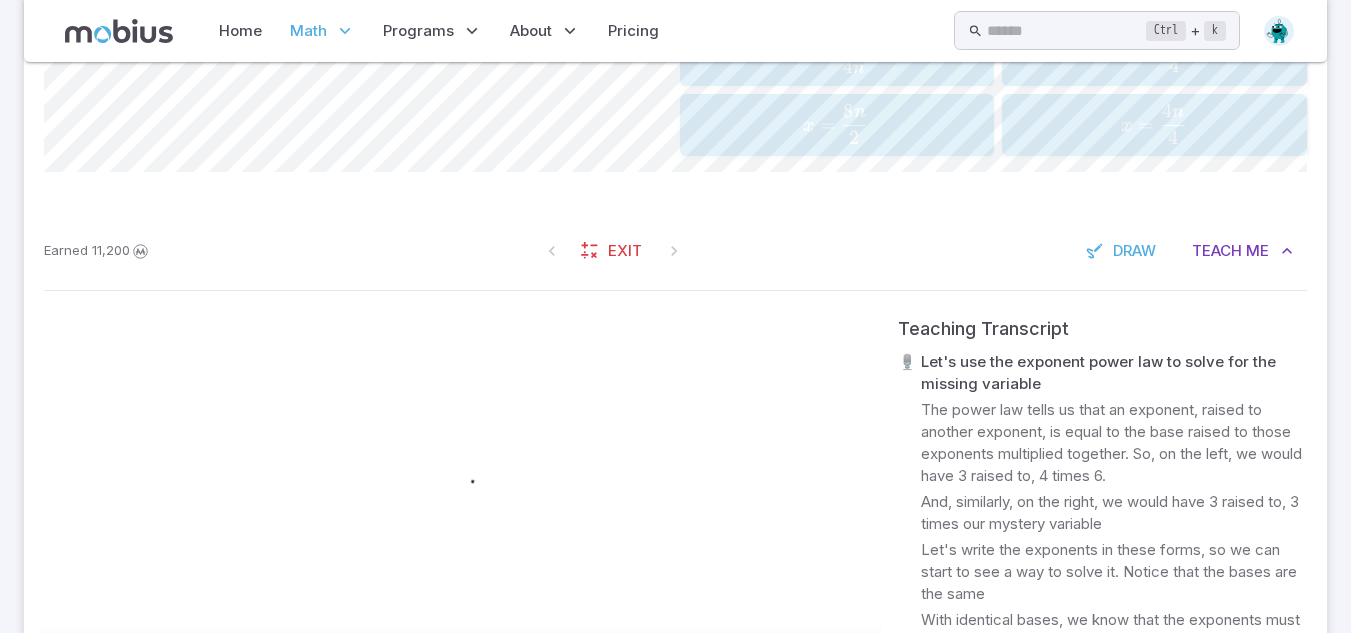 scroll, scrollTop: 637, scrollLeft: 0, axis: vertical 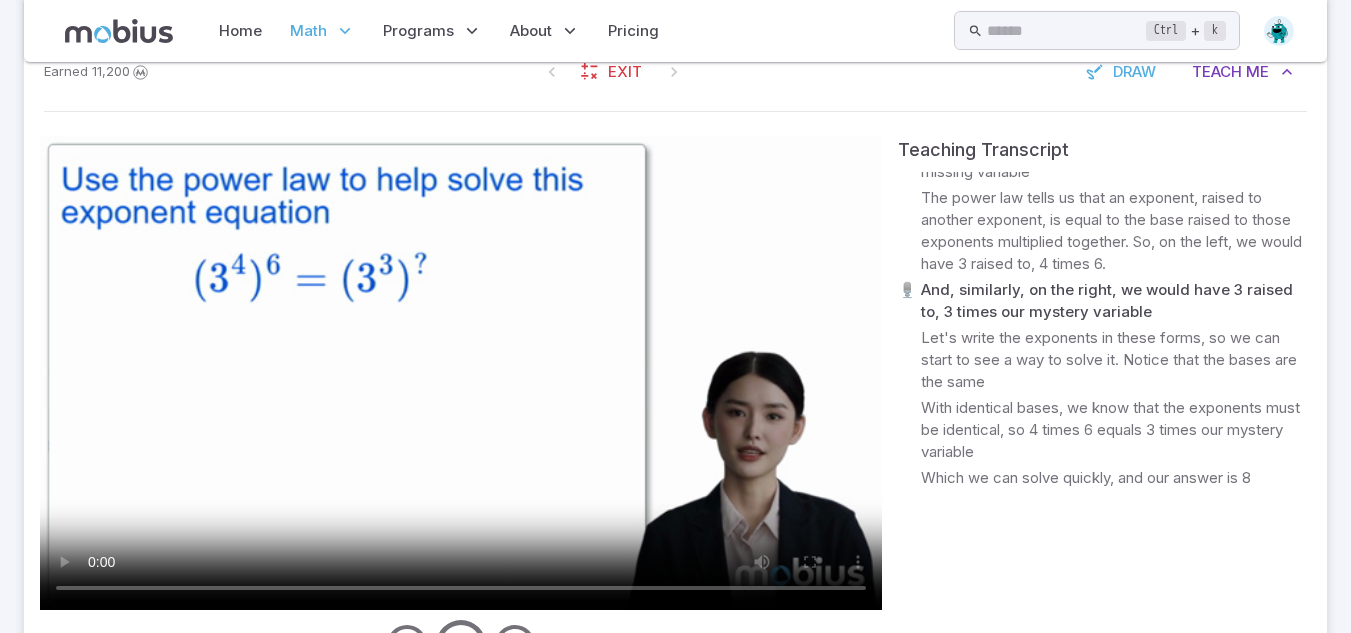 click at bounding box center [461, 373] 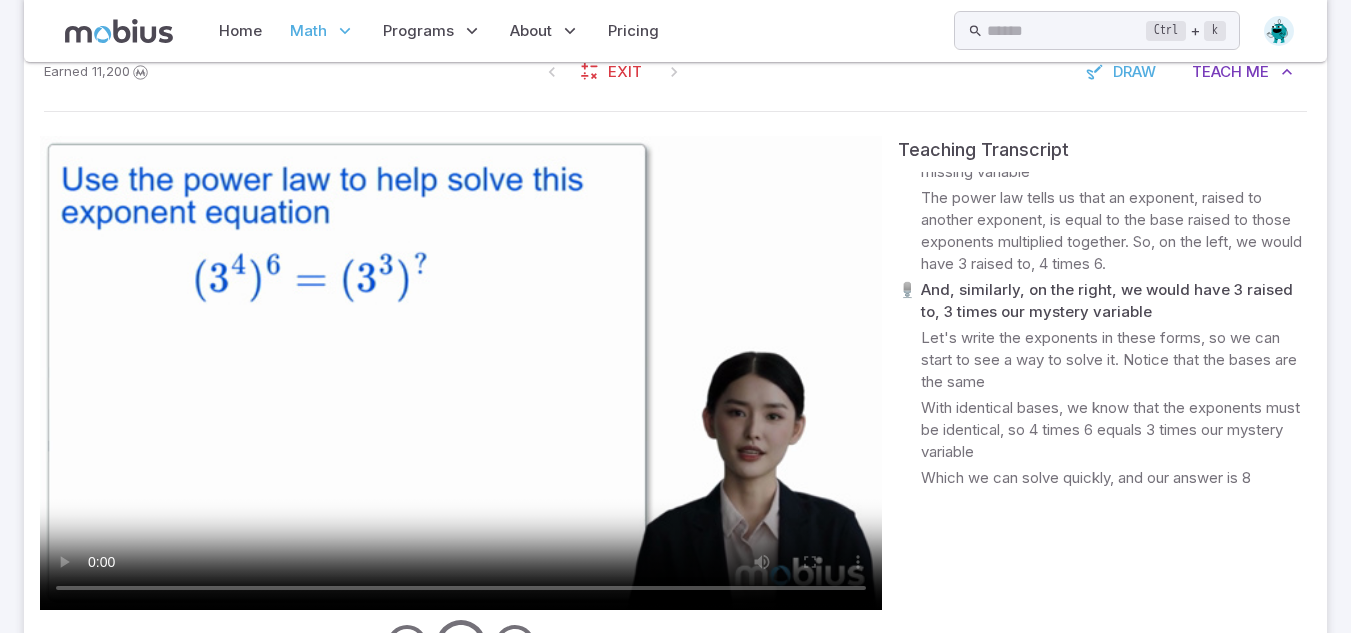 click at bounding box center (461, 373) 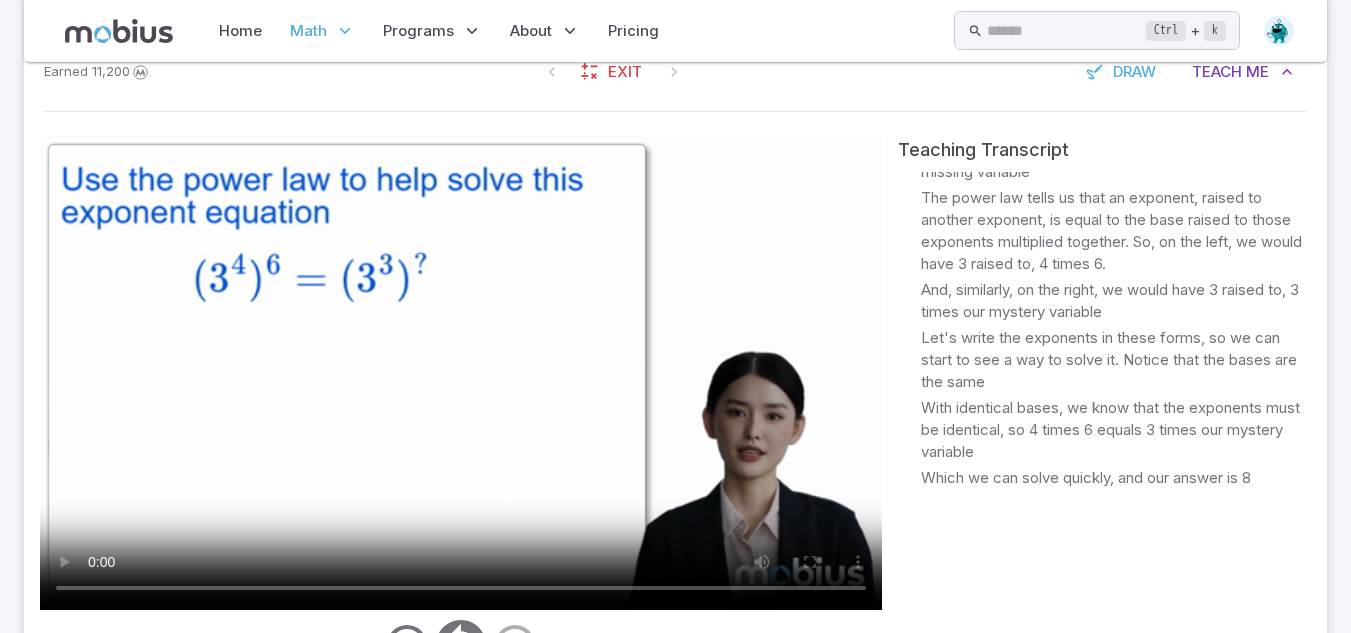 type 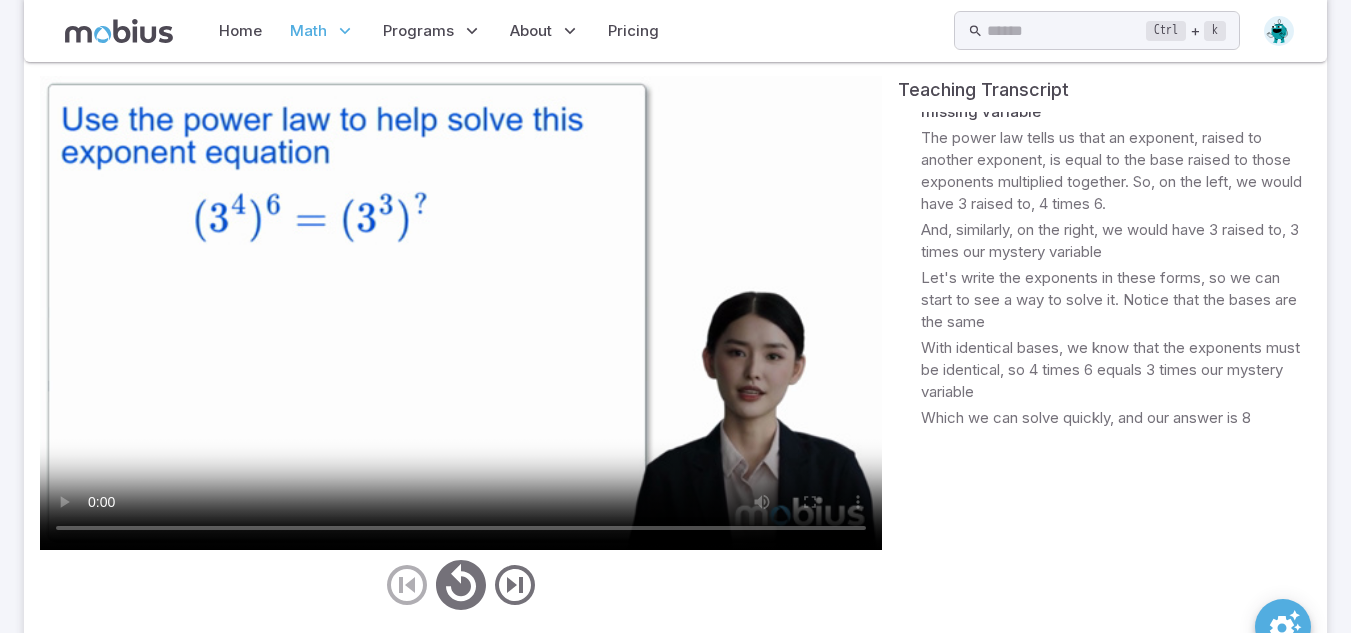 scroll, scrollTop: 873, scrollLeft: 0, axis: vertical 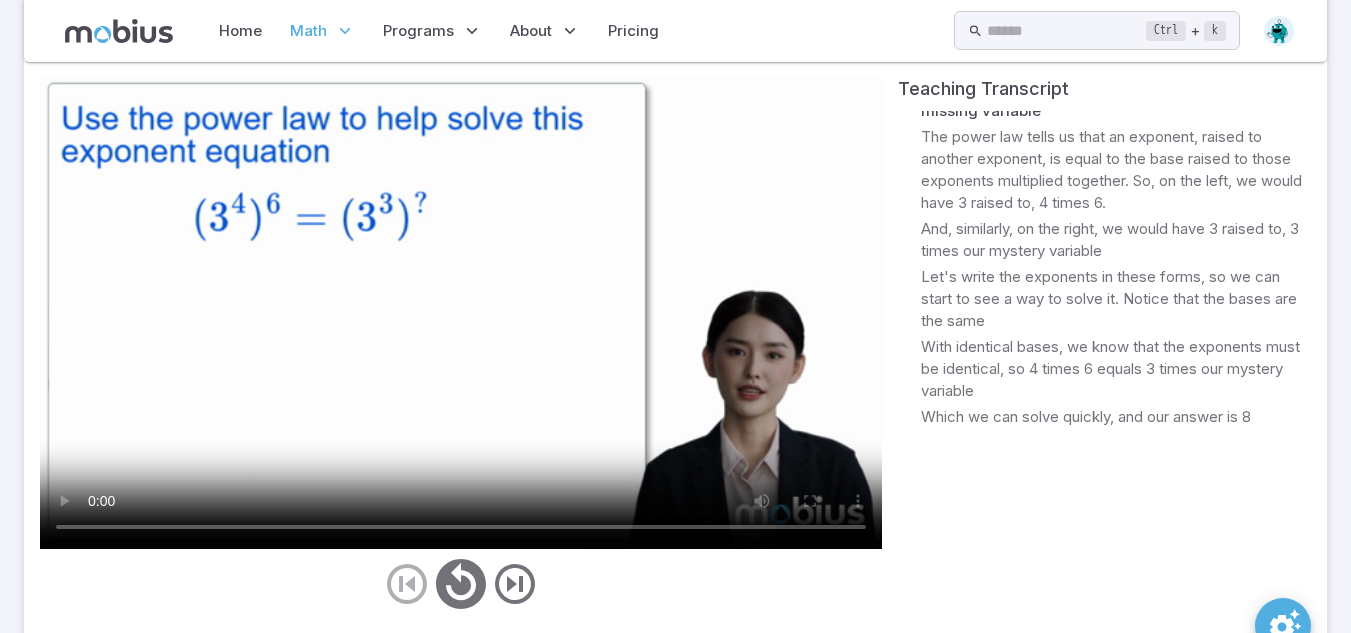 click at bounding box center [461, 312] 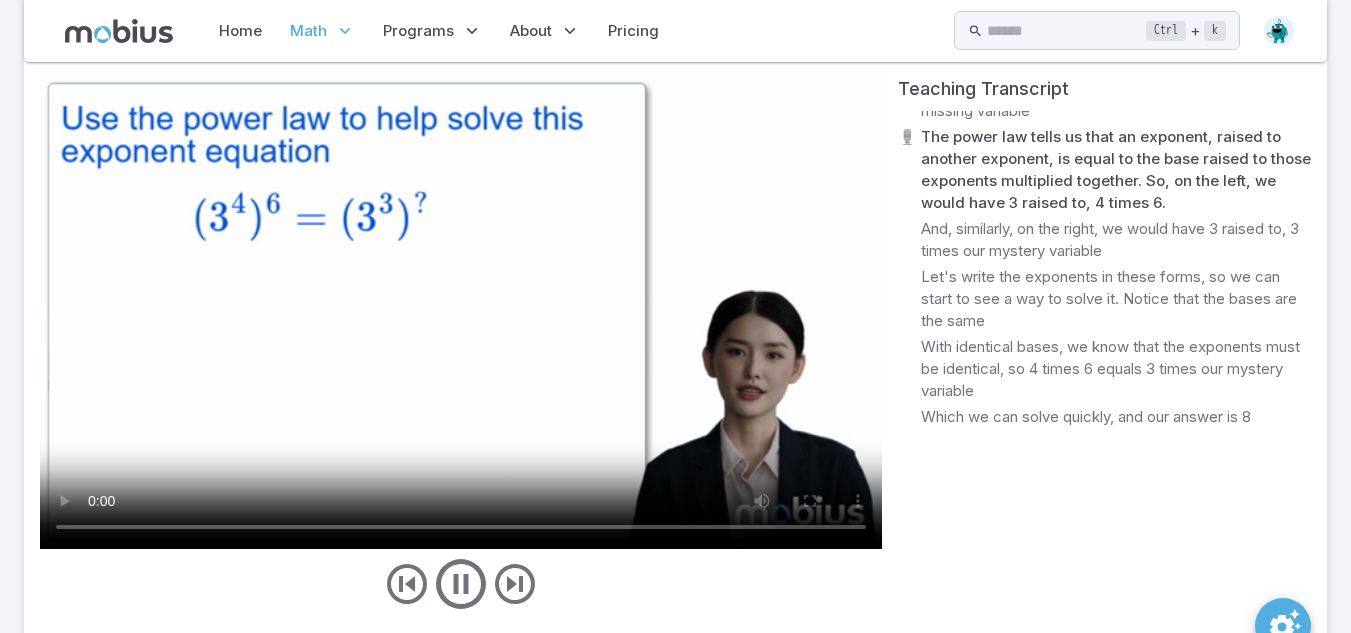 click at bounding box center (461, 312) 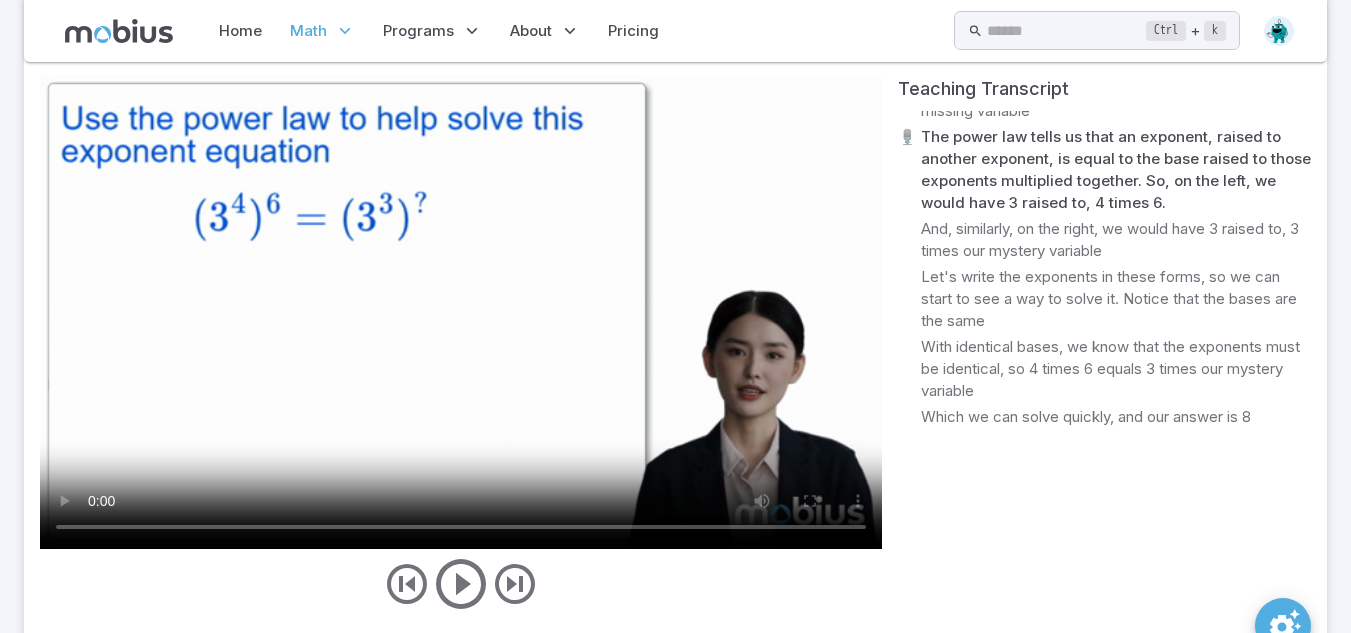 drag, startPoint x: 84, startPoint y: 307, endPoint x: 466, endPoint y: 360, distance: 385.65918 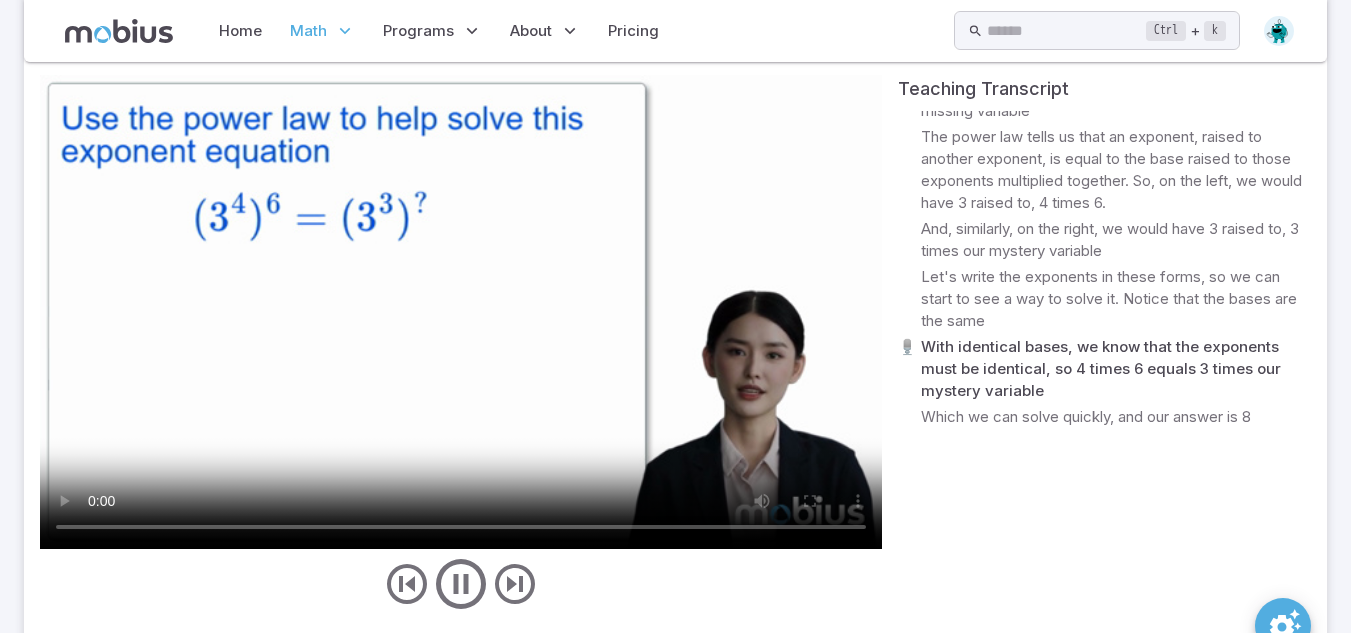 click at bounding box center (461, 312) 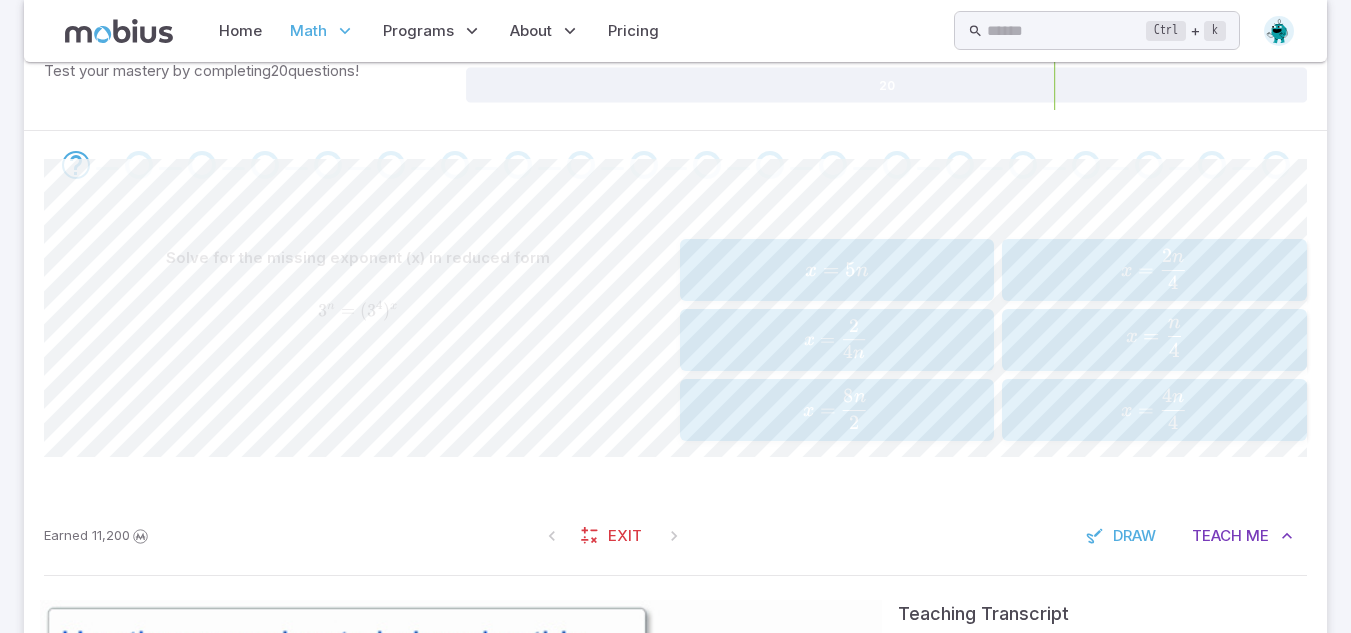 scroll, scrollTop: 347, scrollLeft: 0, axis: vertical 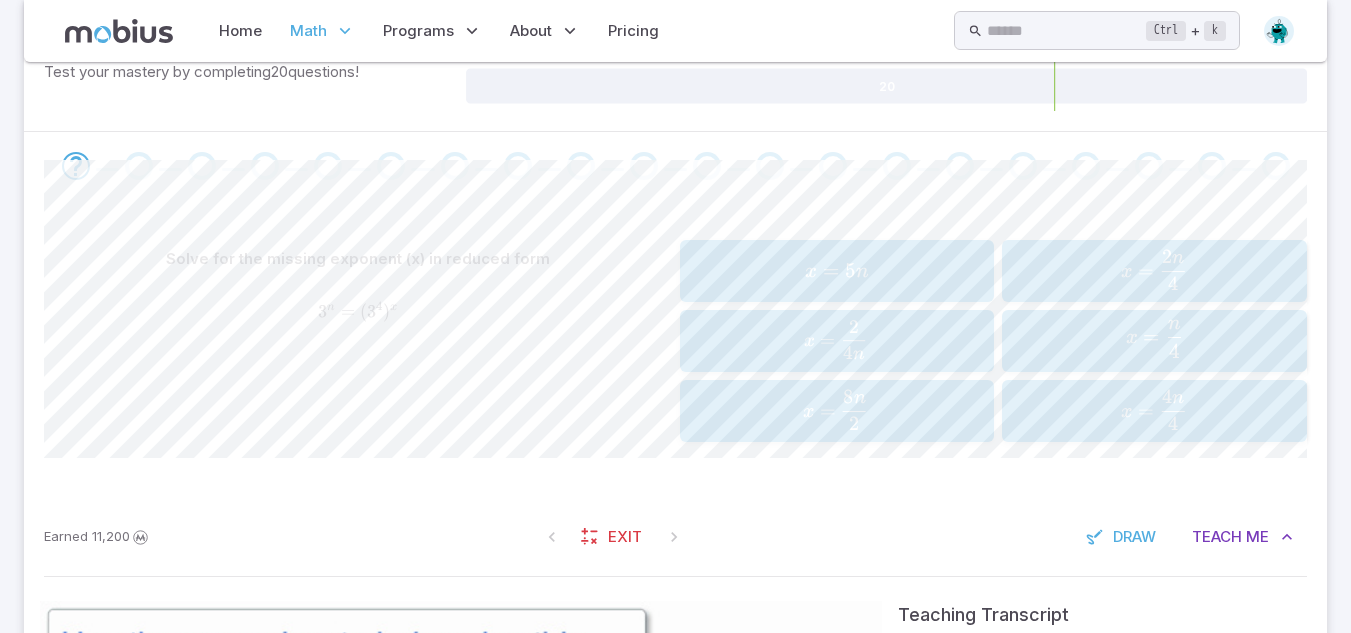 click on "3 n = ( 3 4 ) x 3^{n} = (3^{4})^{x} 3 n = ( 3 4 ) x" at bounding box center [358, 312] 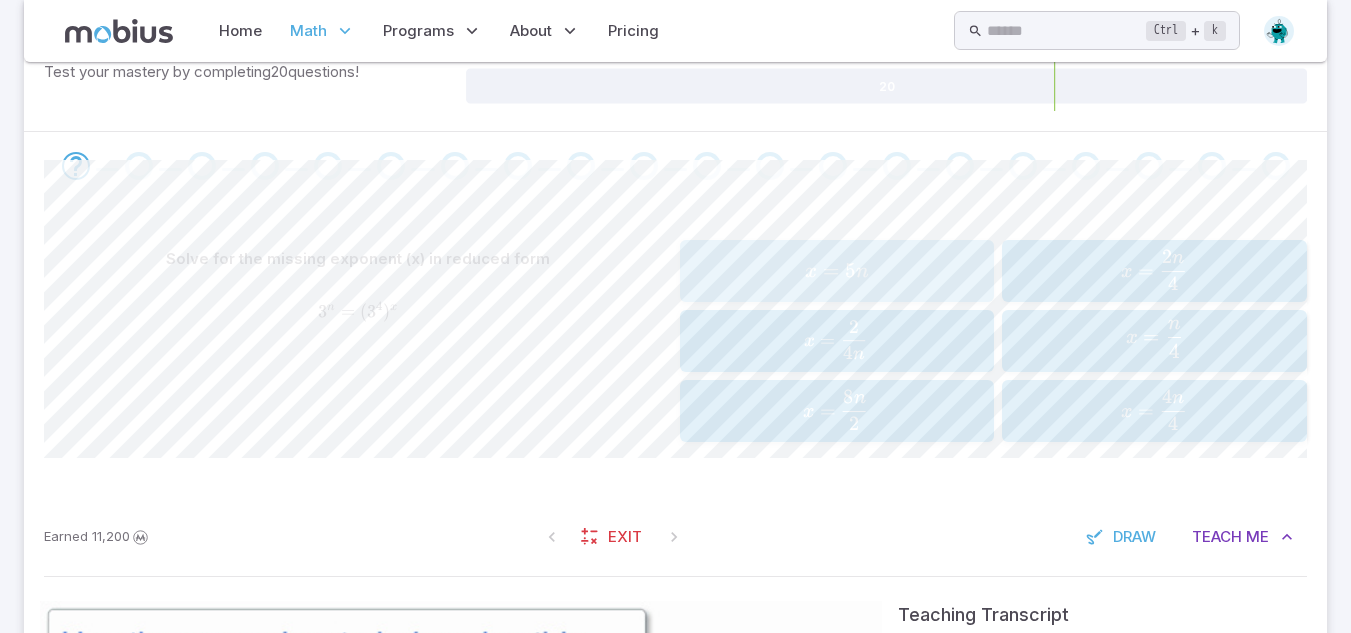 click on "x = 5 n" at bounding box center [837, 271] 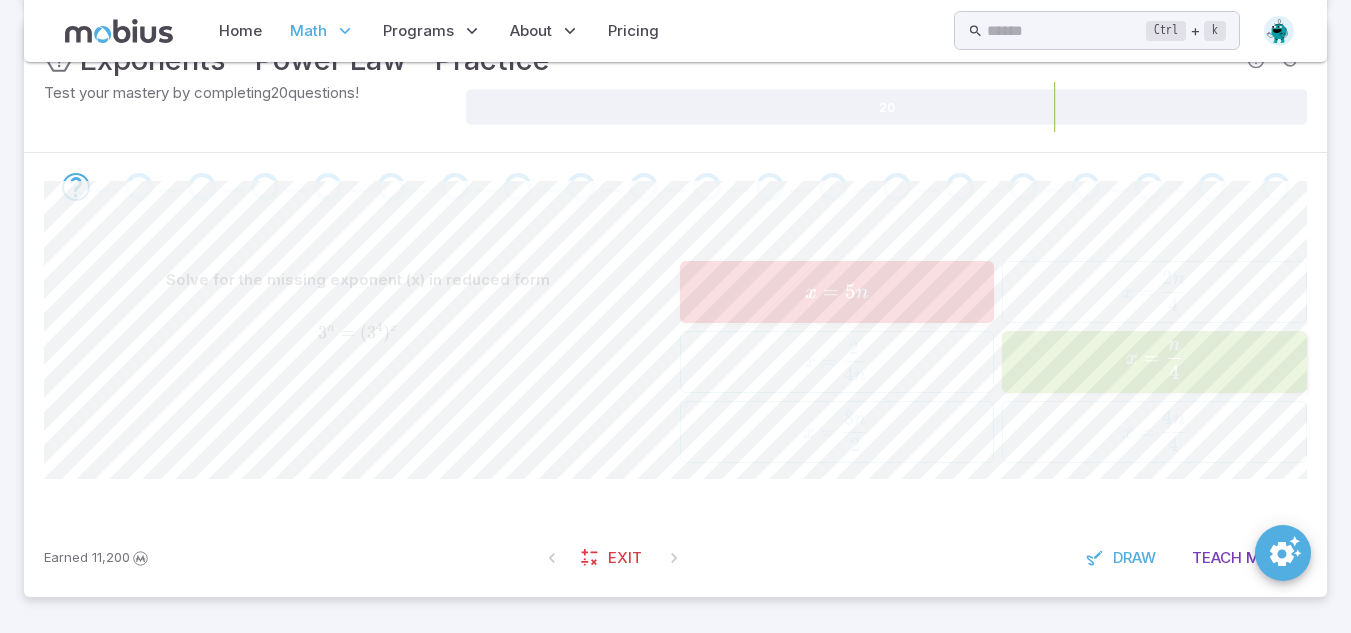 scroll, scrollTop: 326, scrollLeft: 0, axis: vertical 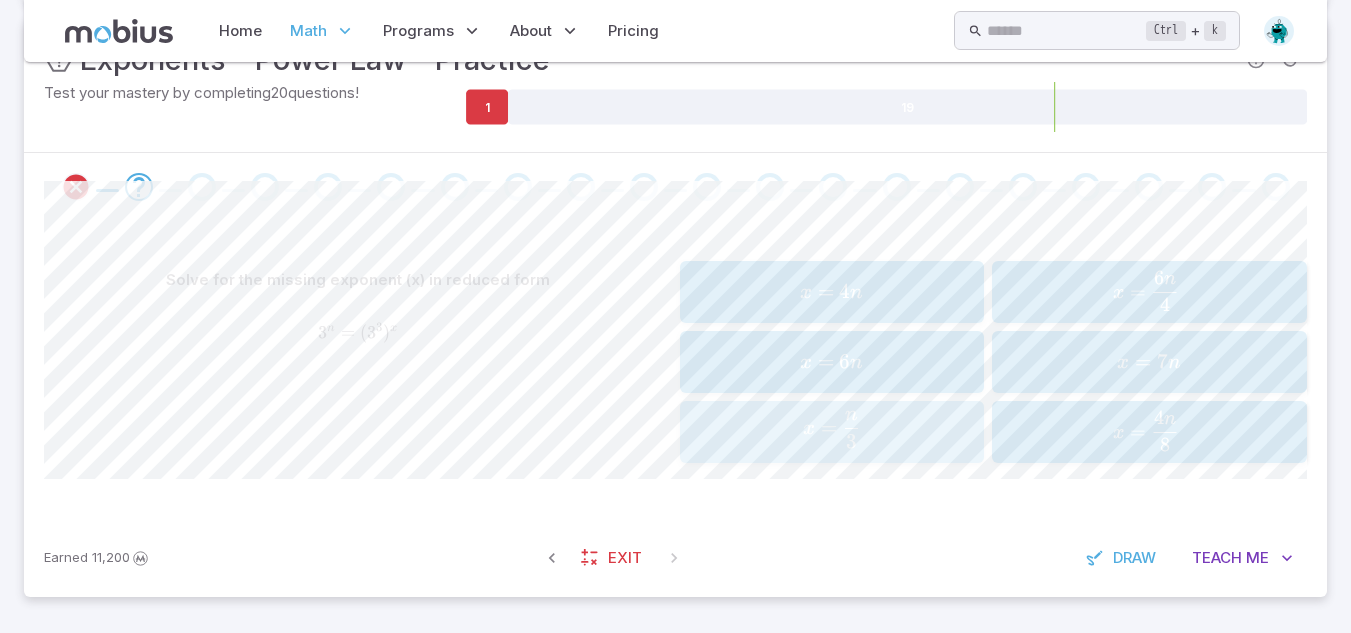 click on "x = 3 n ​" at bounding box center [831, 430] 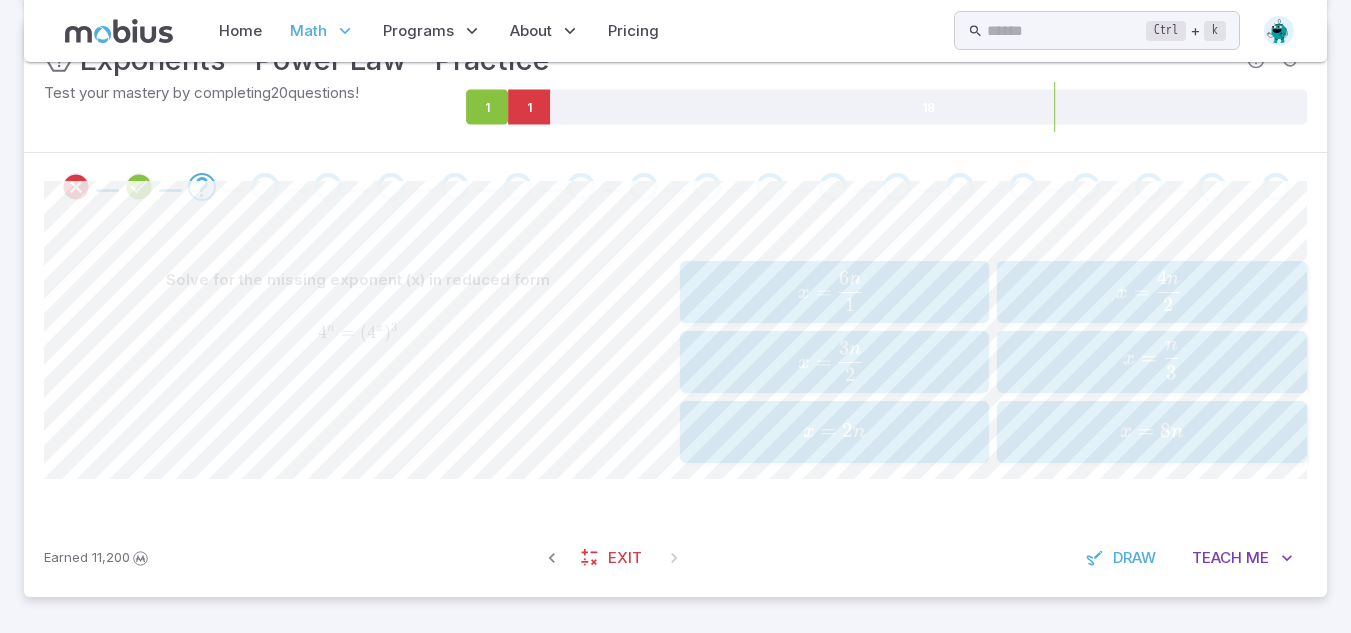 click on "n" at bounding box center [1171, 345] 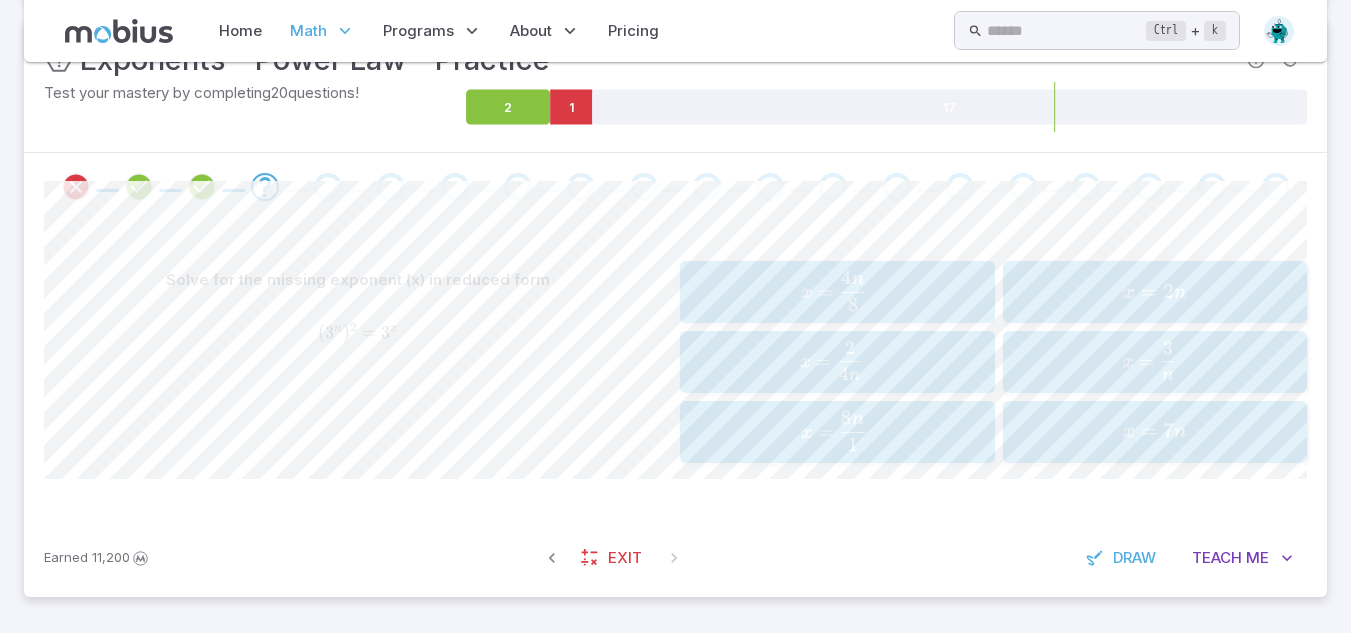 click at bounding box center [675, 187] 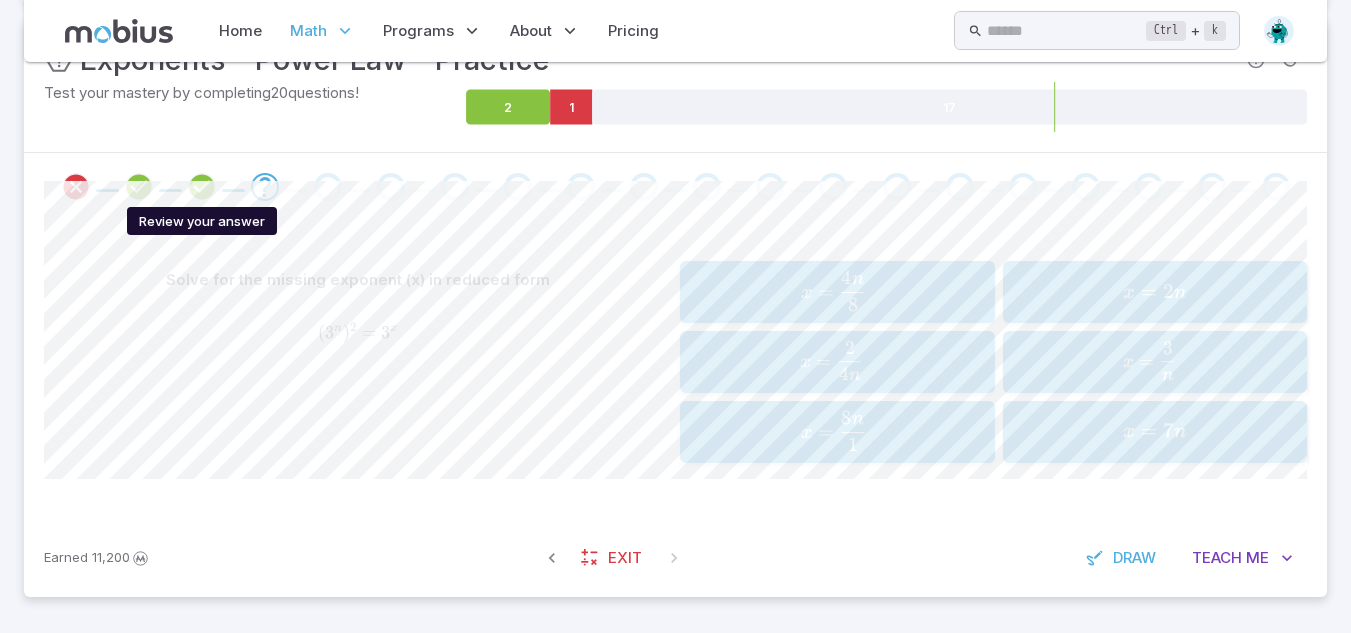click at bounding box center (202, 187) 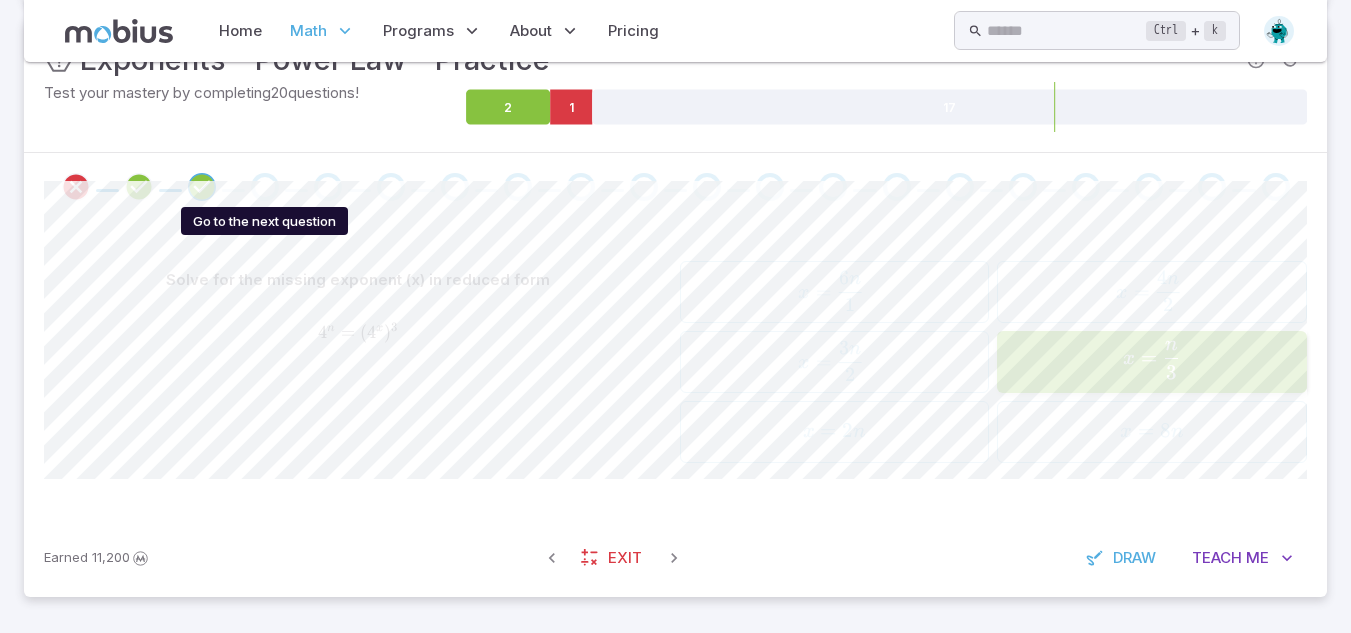 click at bounding box center [265, 187] 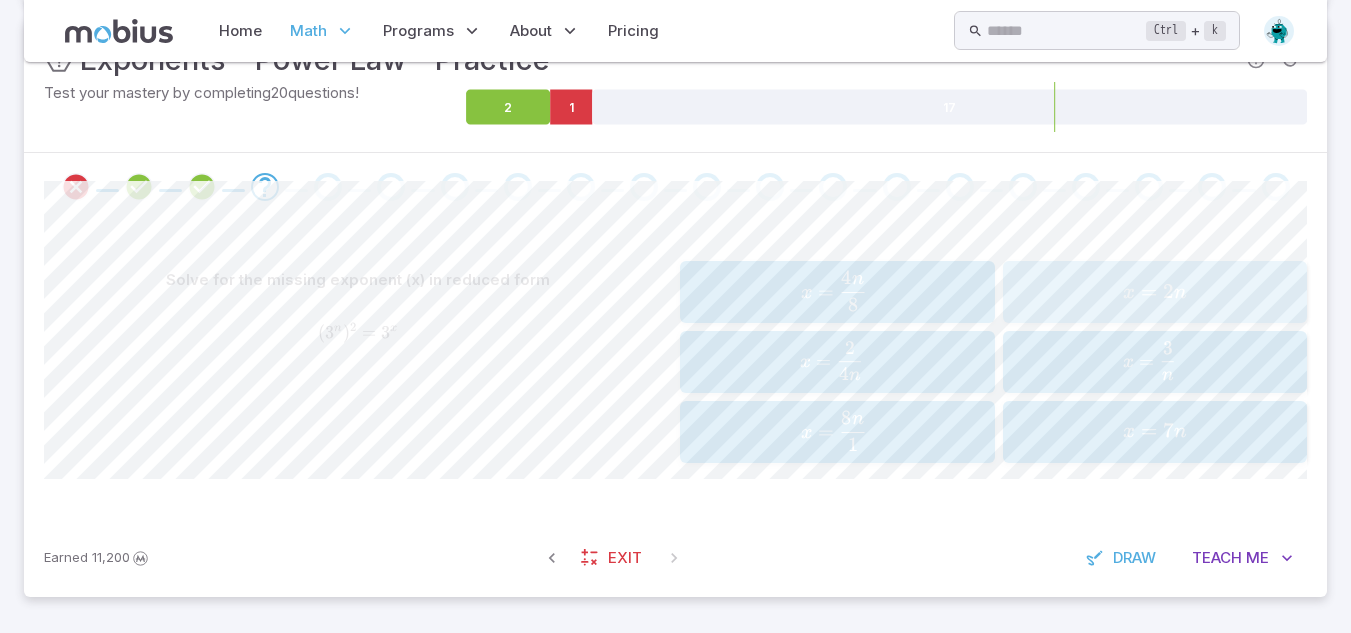 click on "x=[NUMBER]n" at bounding box center (1154, 292) 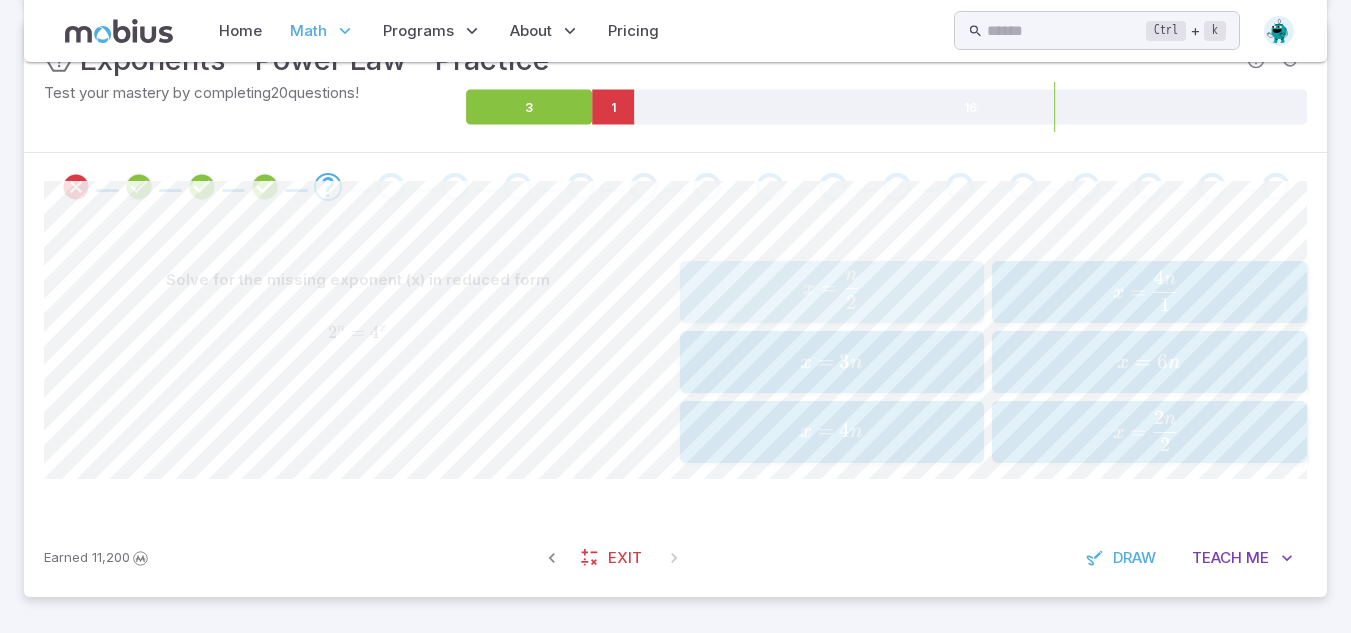 click on "x = n 2 x=\frac{n}{2} x = 2 n ​" at bounding box center (832, 292) 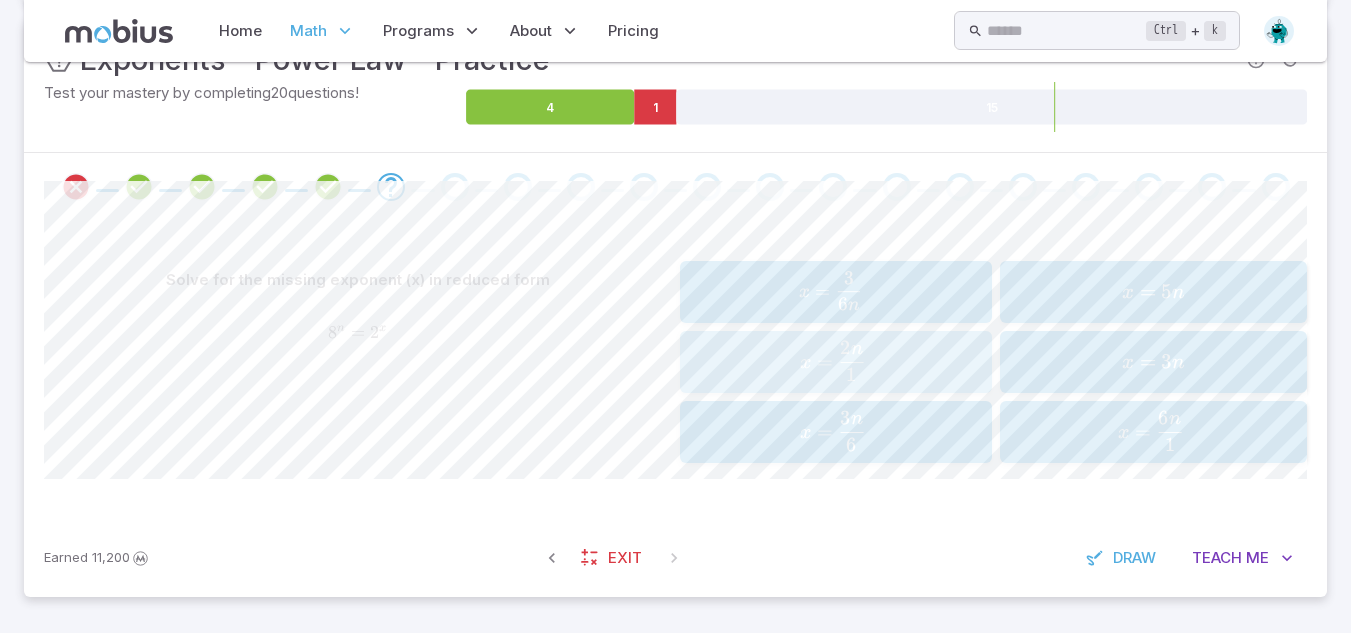 click on "x = 1 2 n ​" at bounding box center (832, 361) 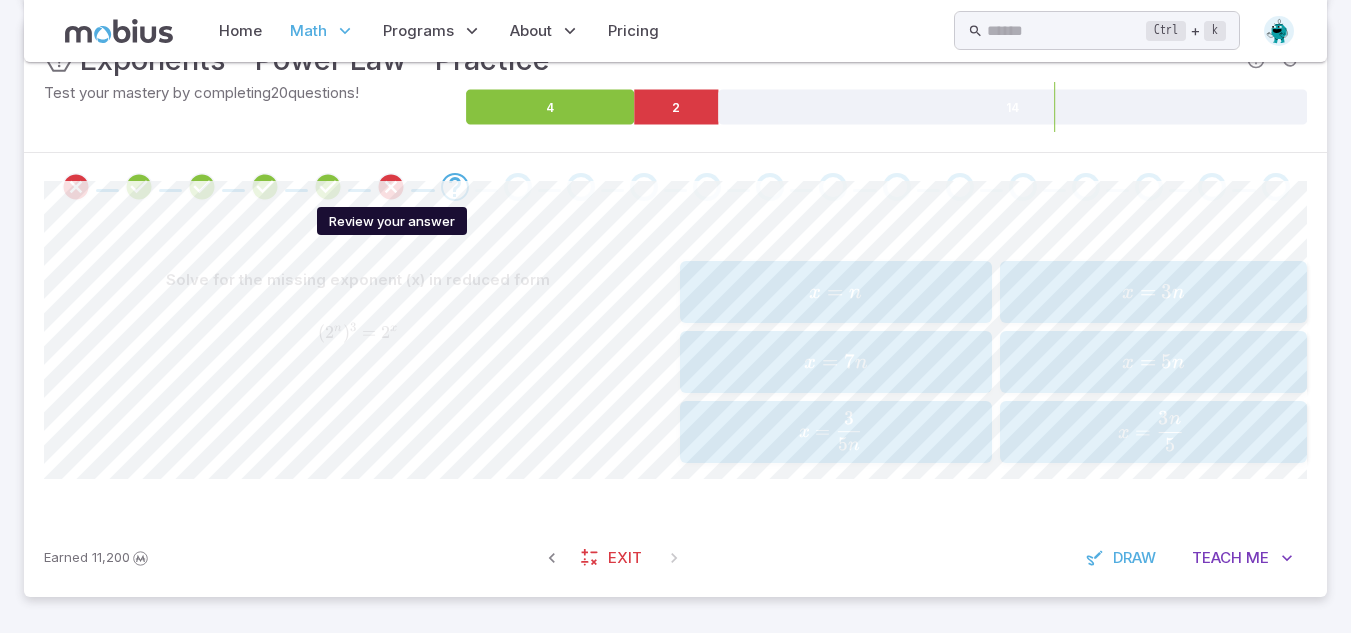 click at bounding box center [391, 187] 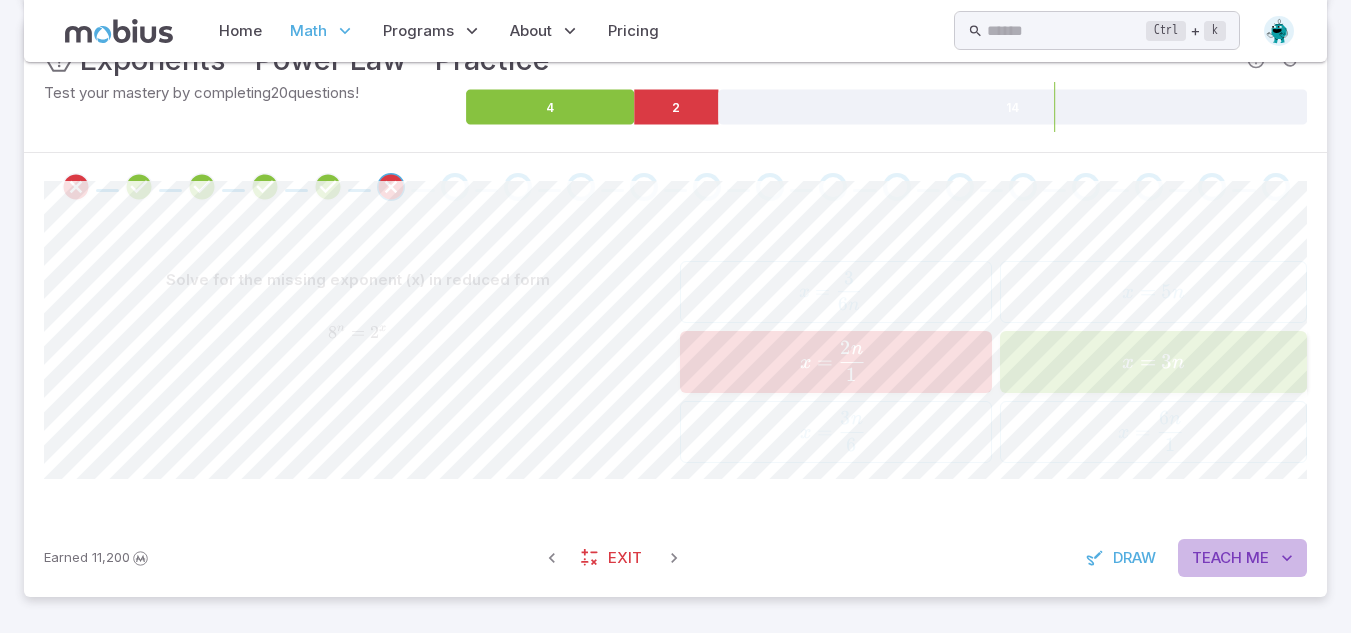 click on "Teach Me" at bounding box center (1242, 558) 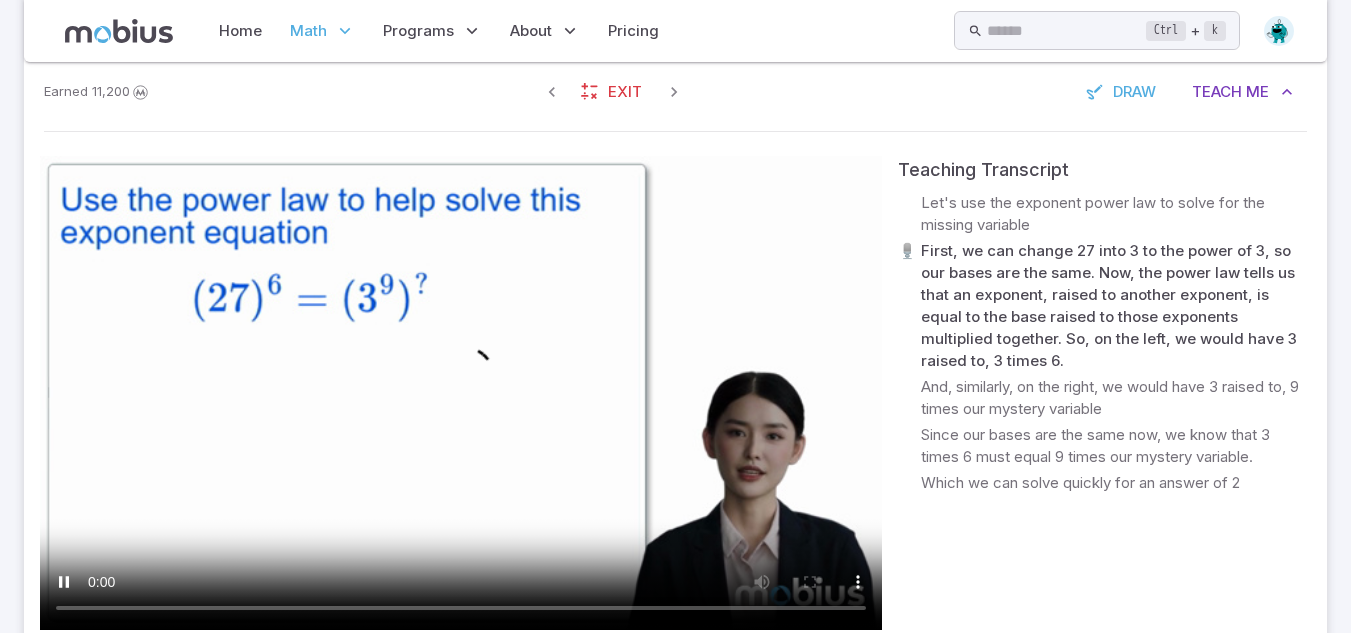 scroll, scrollTop: 793, scrollLeft: 0, axis: vertical 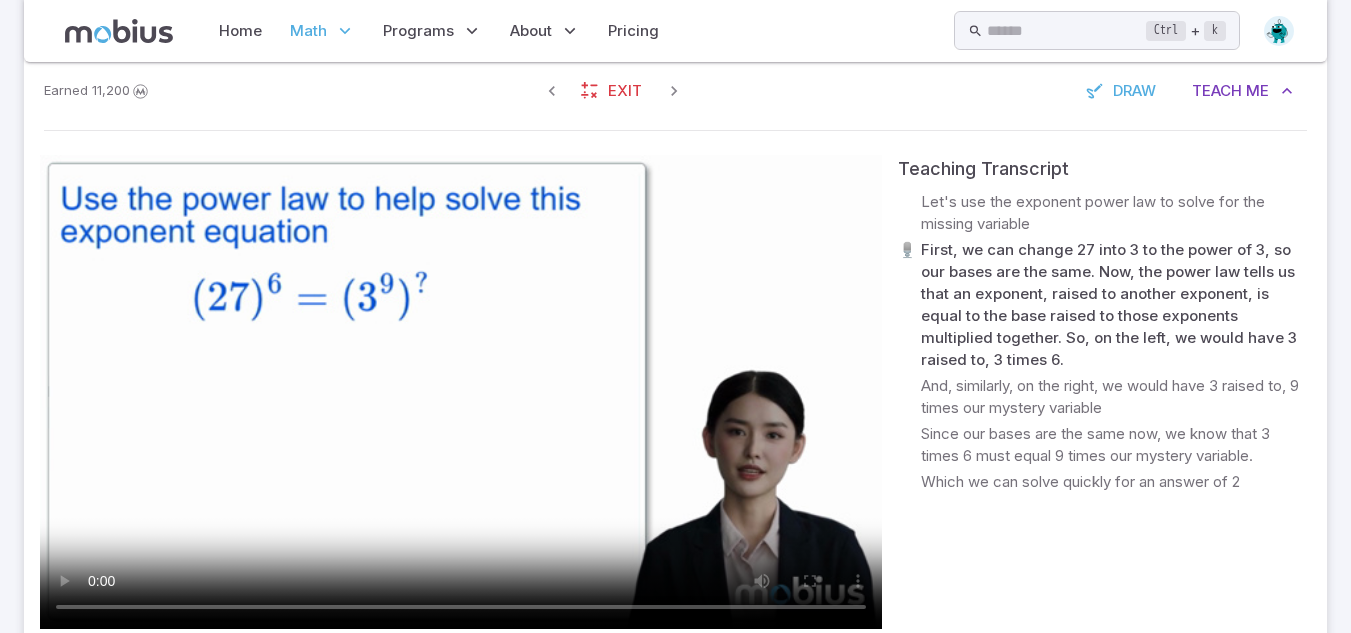 click at bounding box center (461, 392) 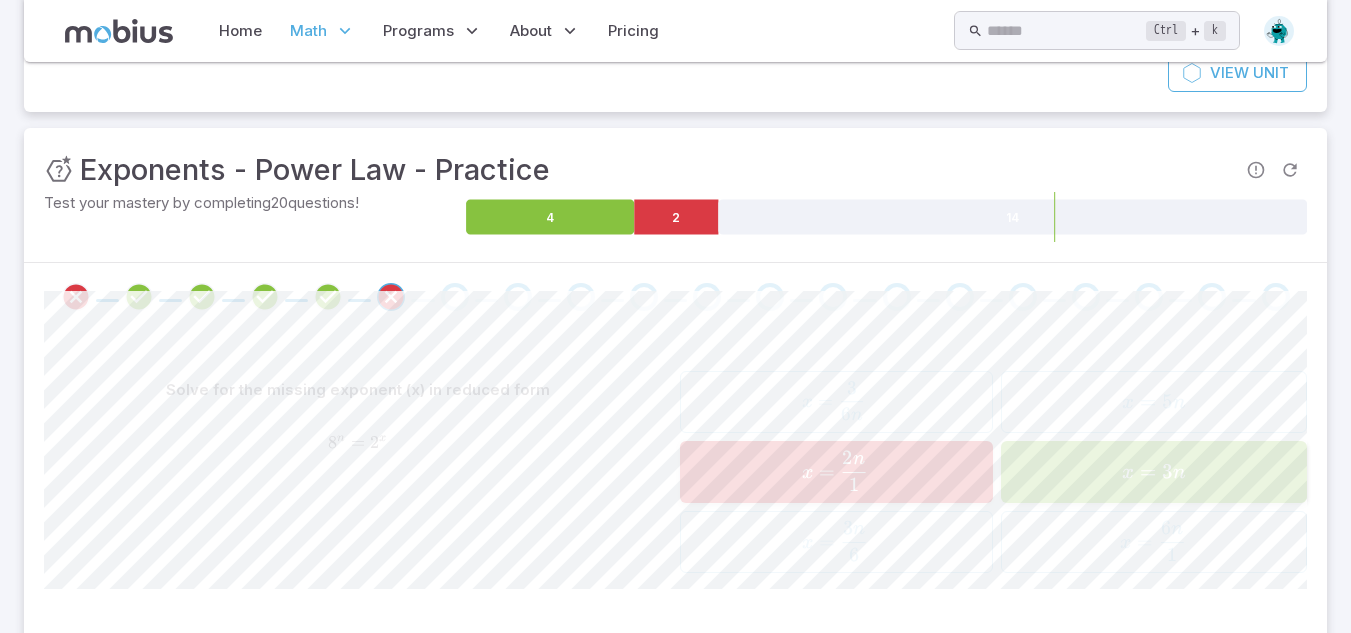 scroll, scrollTop: 215, scrollLeft: 0, axis: vertical 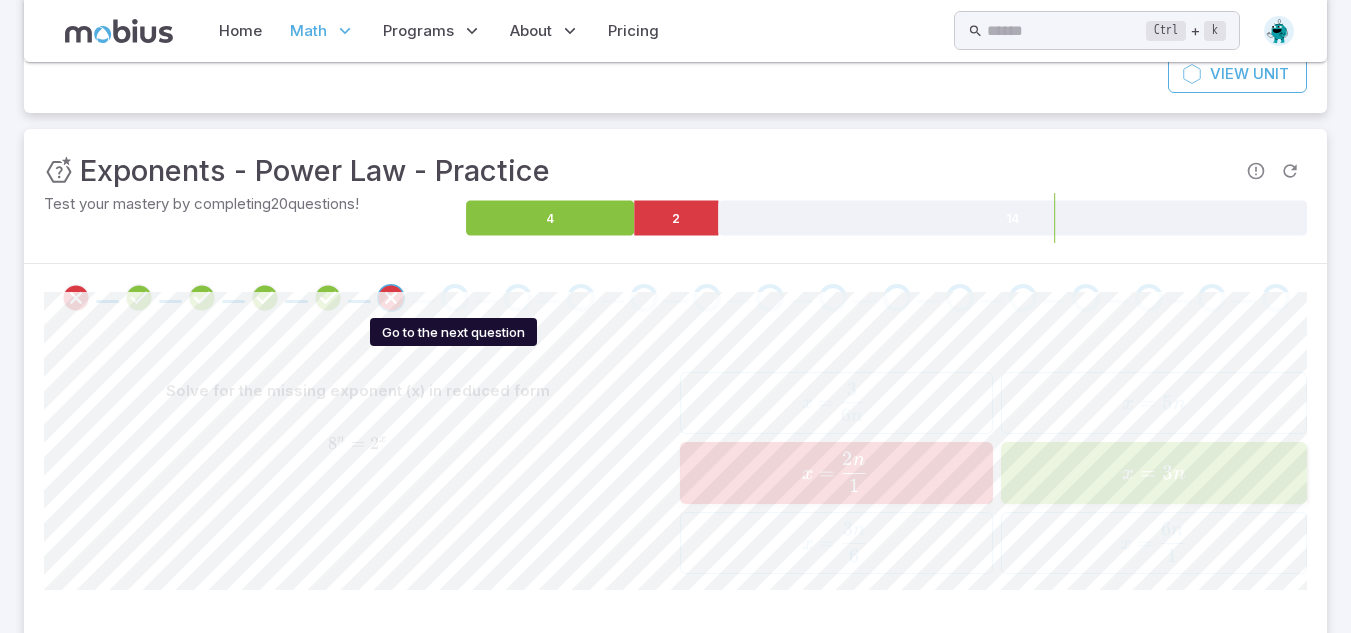 click at bounding box center [455, 298] 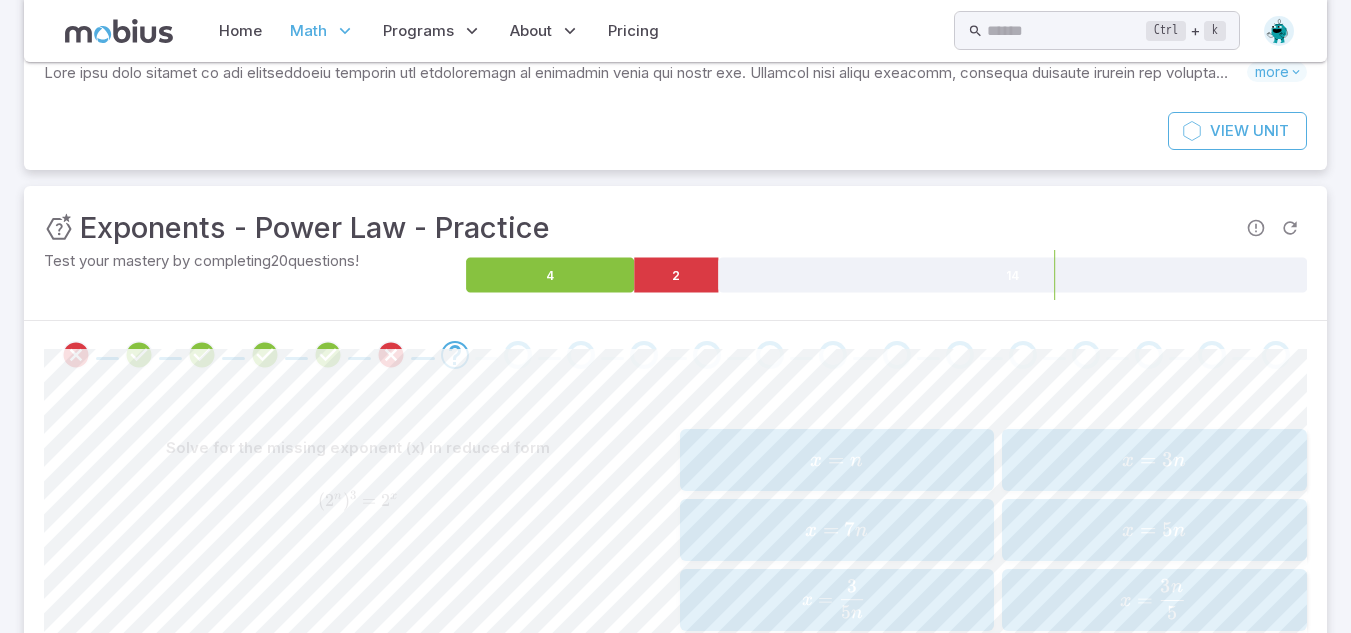 scroll, scrollTop: 160, scrollLeft: 0, axis: vertical 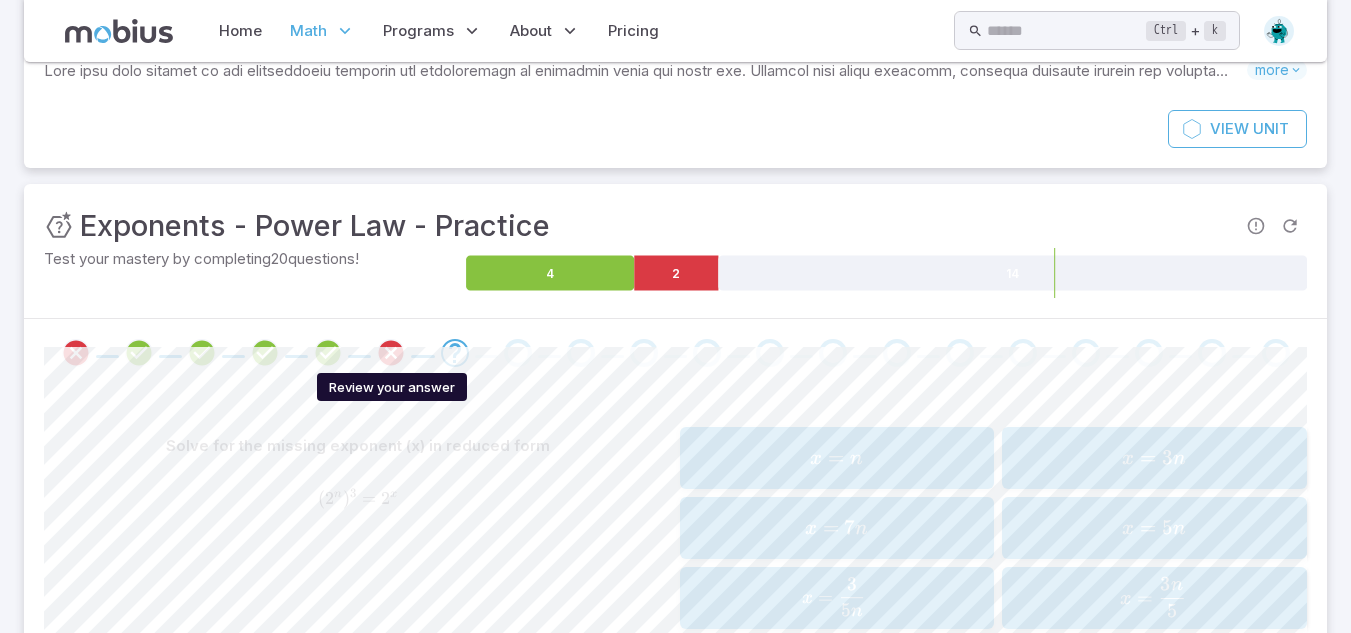 click at bounding box center (391, 353) 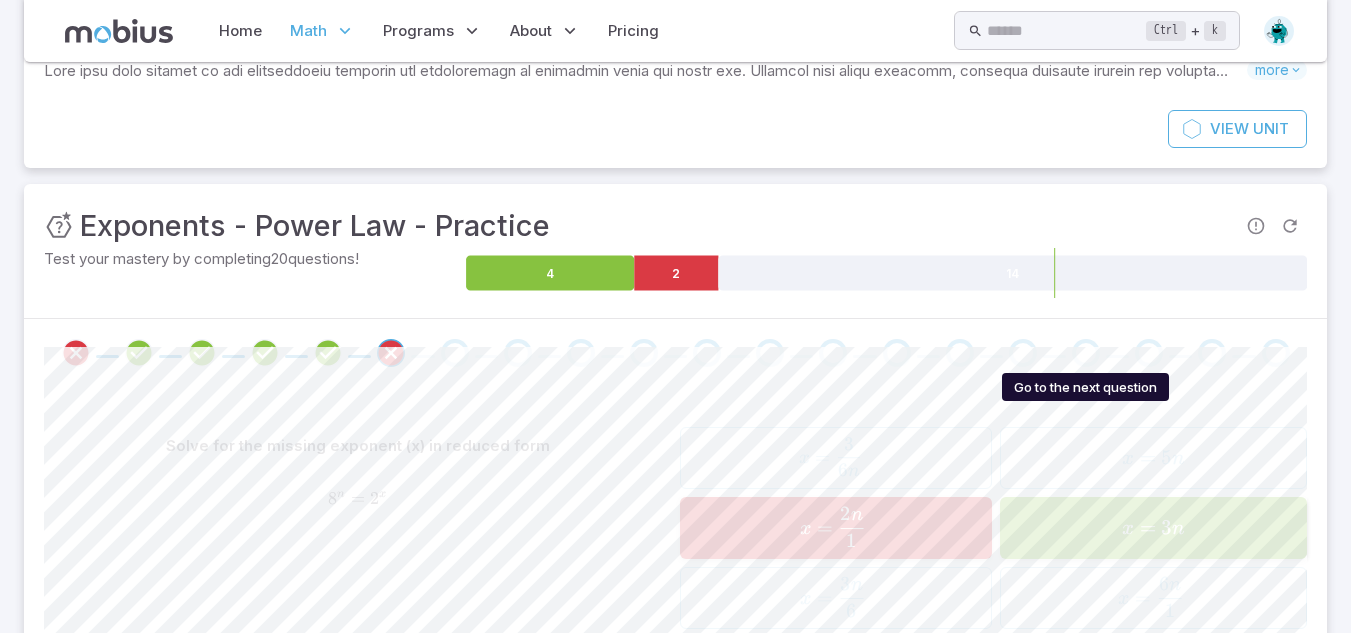 scroll, scrollTop: 326, scrollLeft: 0, axis: vertical 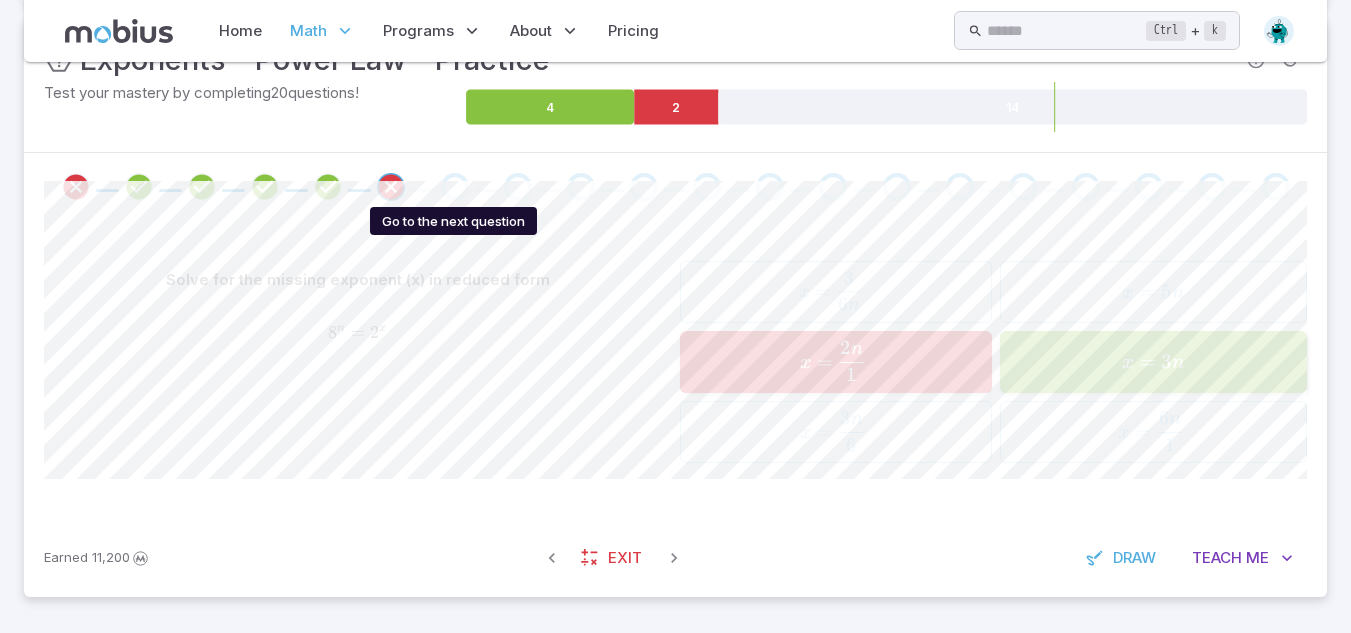 click at bounding box center (455, 187) 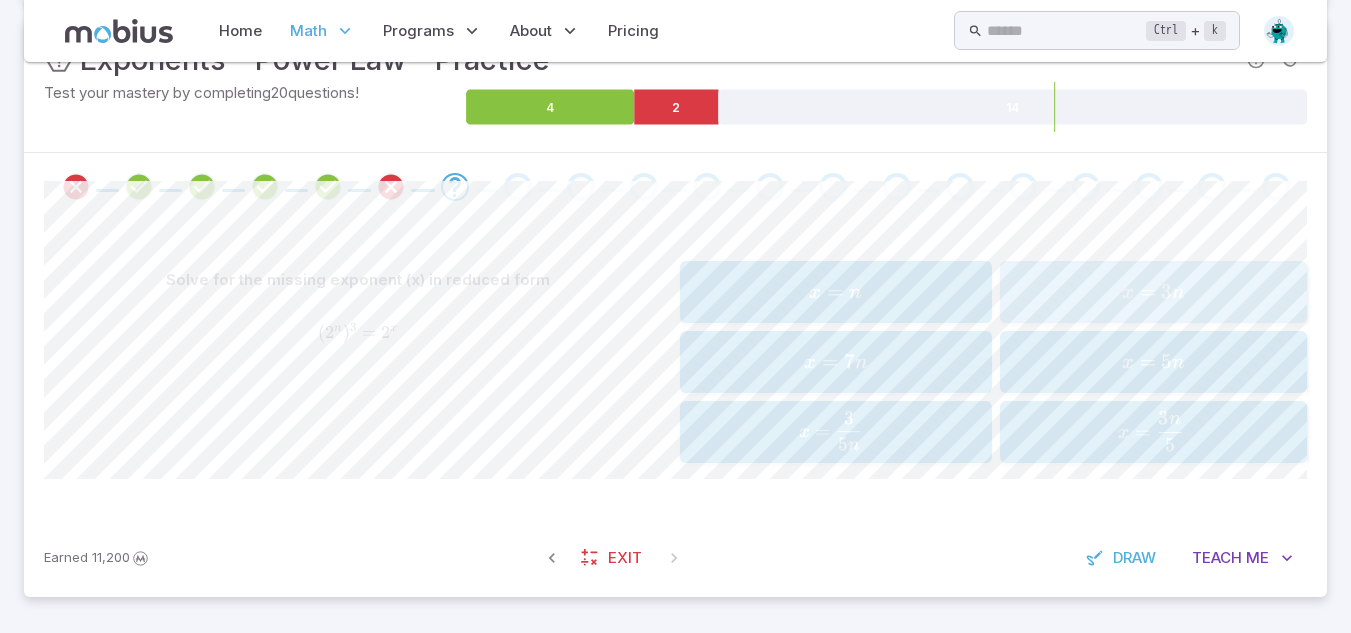 click on "=" at bounding box center [1148, 291] 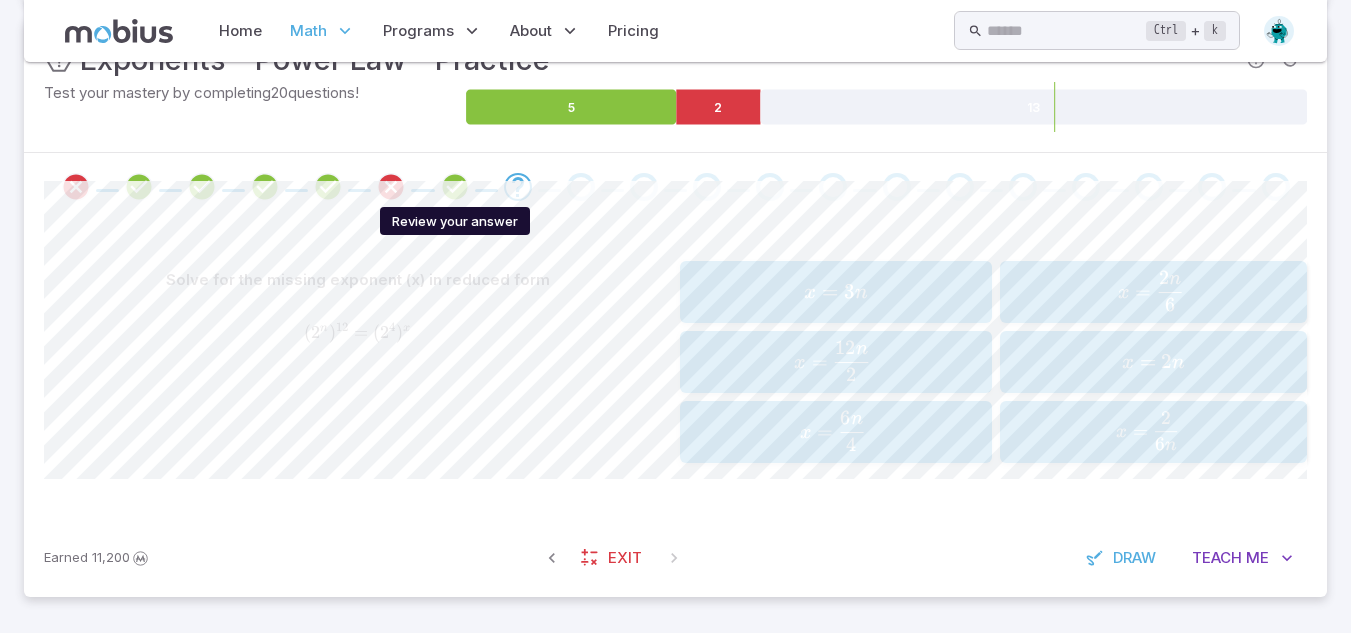 click at bounding box center (455, 187) 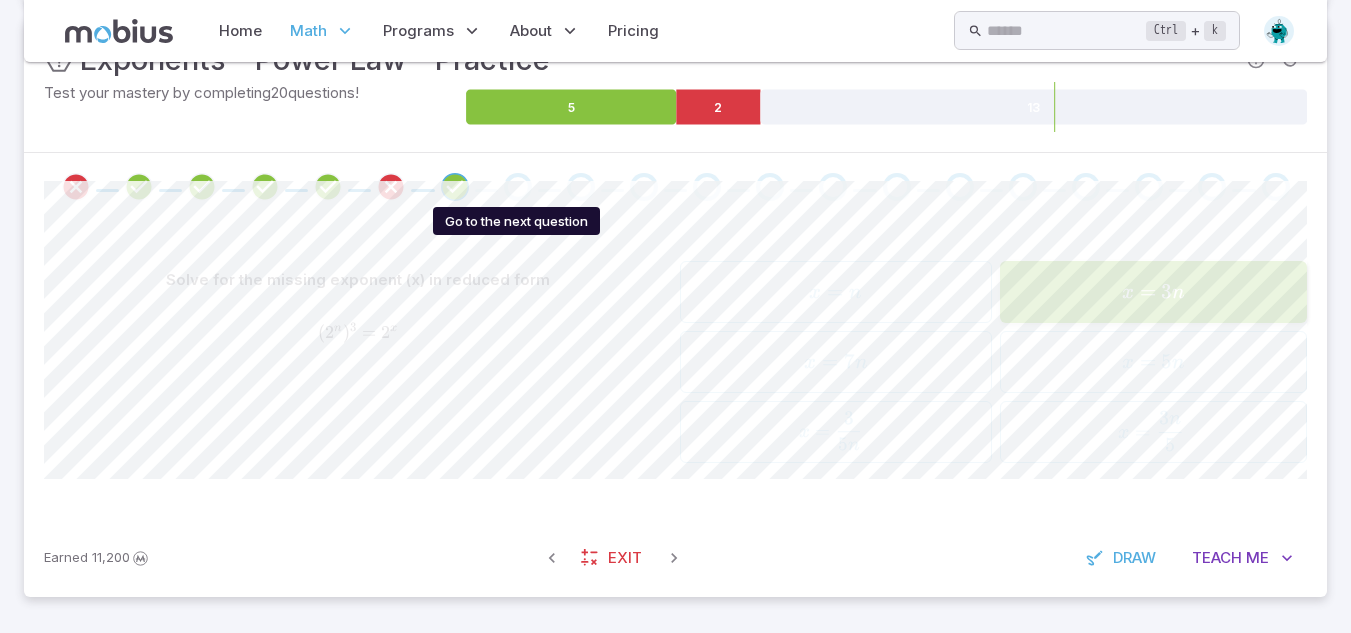 click at bounding box center [518, 187] 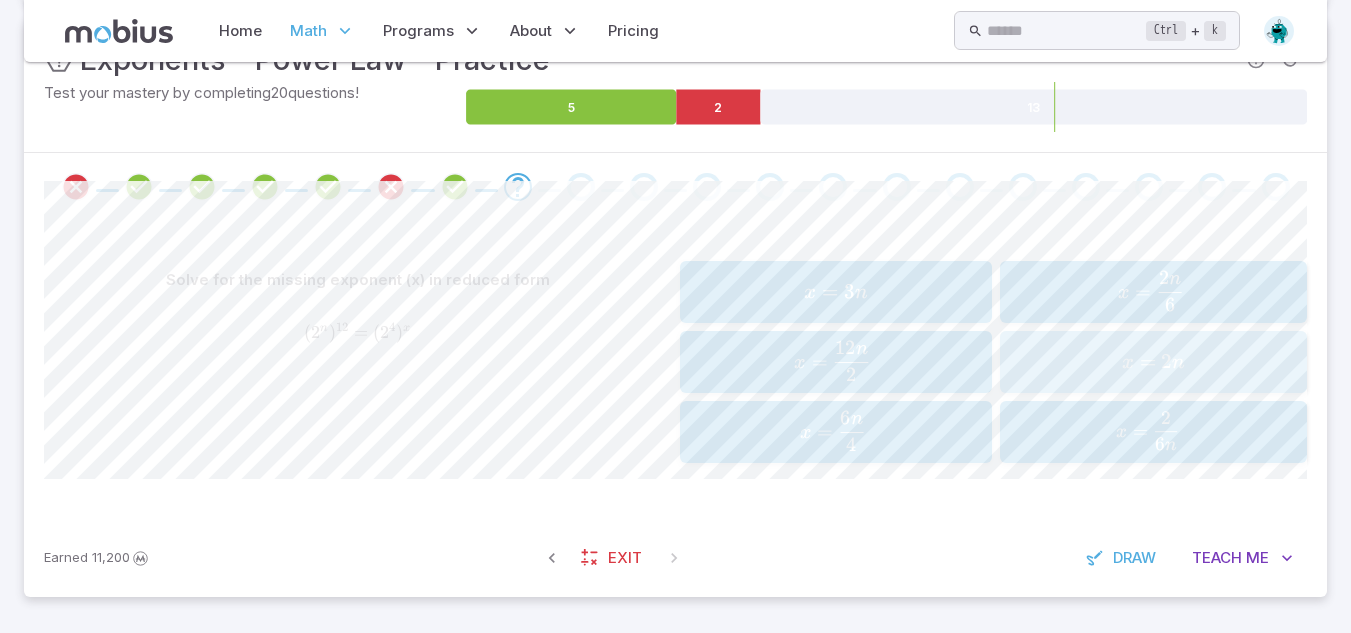 click on "x = 2 n" at bounding box center (1153, 362) 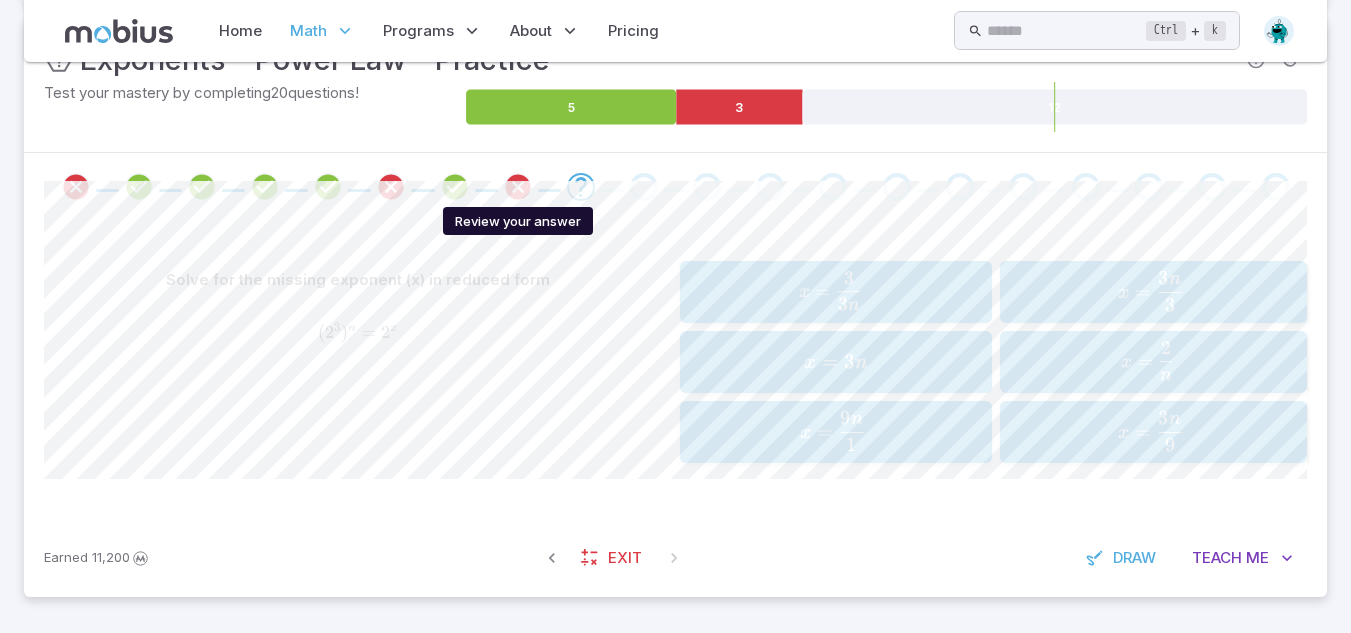 click on "Review your answer" at bounding box center [518, 219] 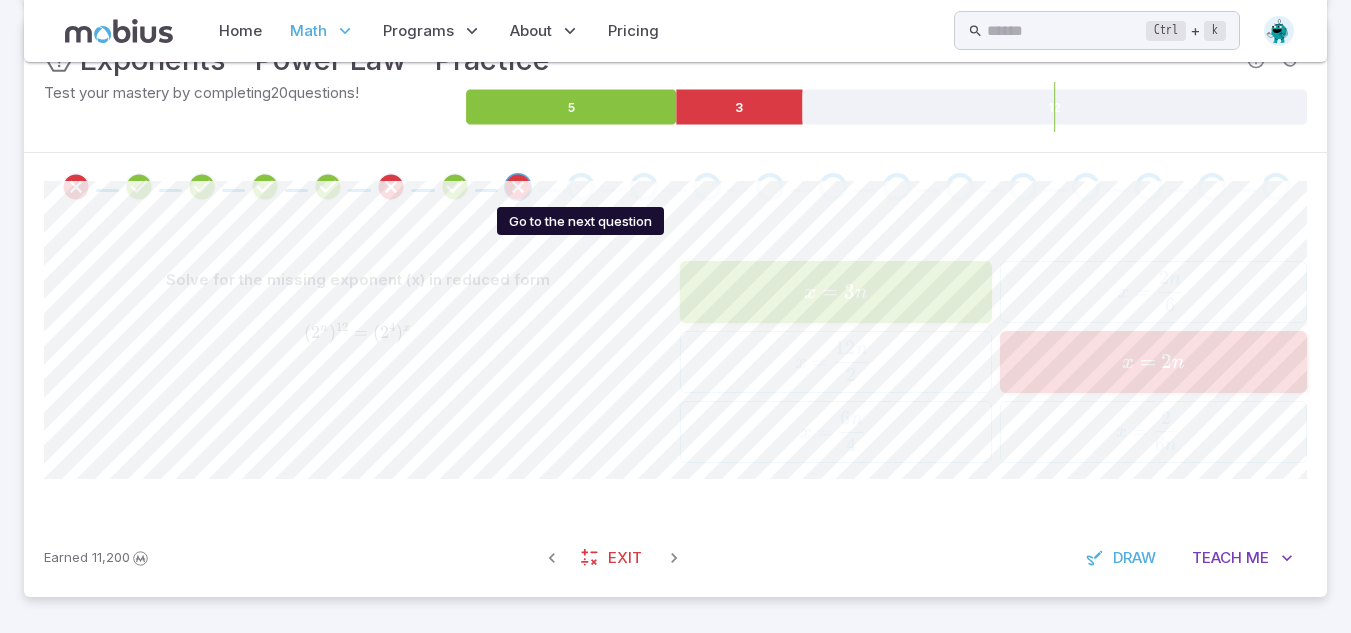 click at bounding box center [581, 187] 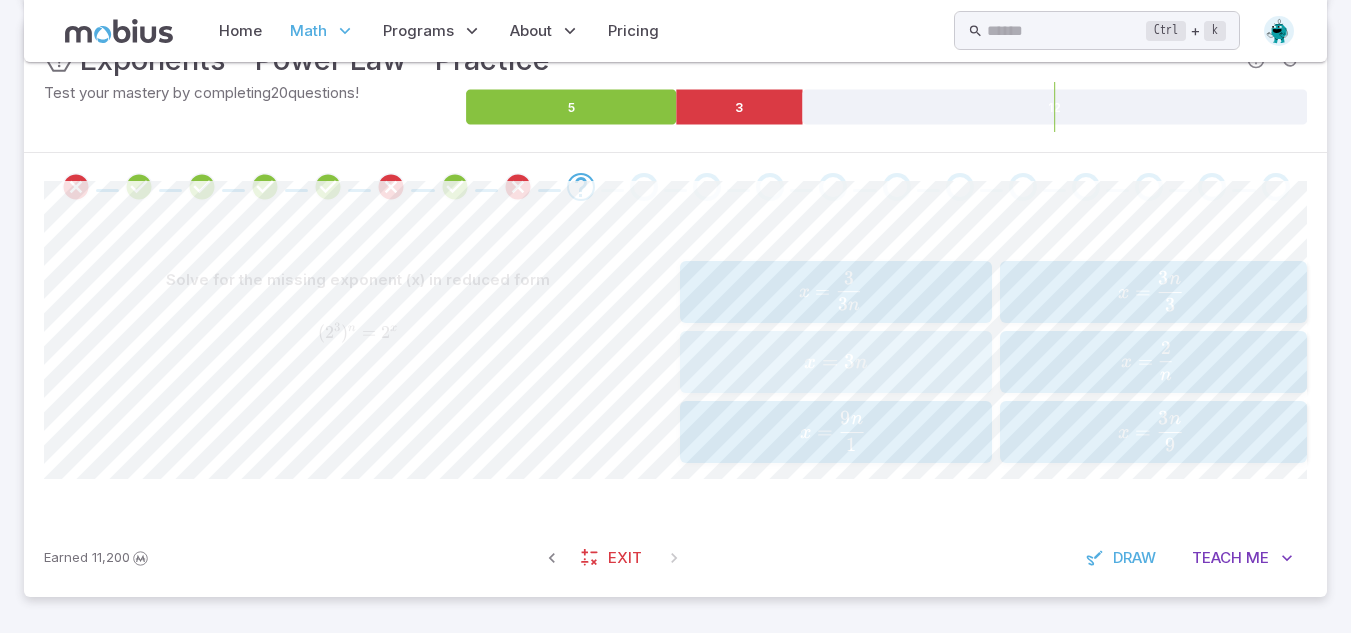click on "x = 3 n" at bounding box center [836, 362] 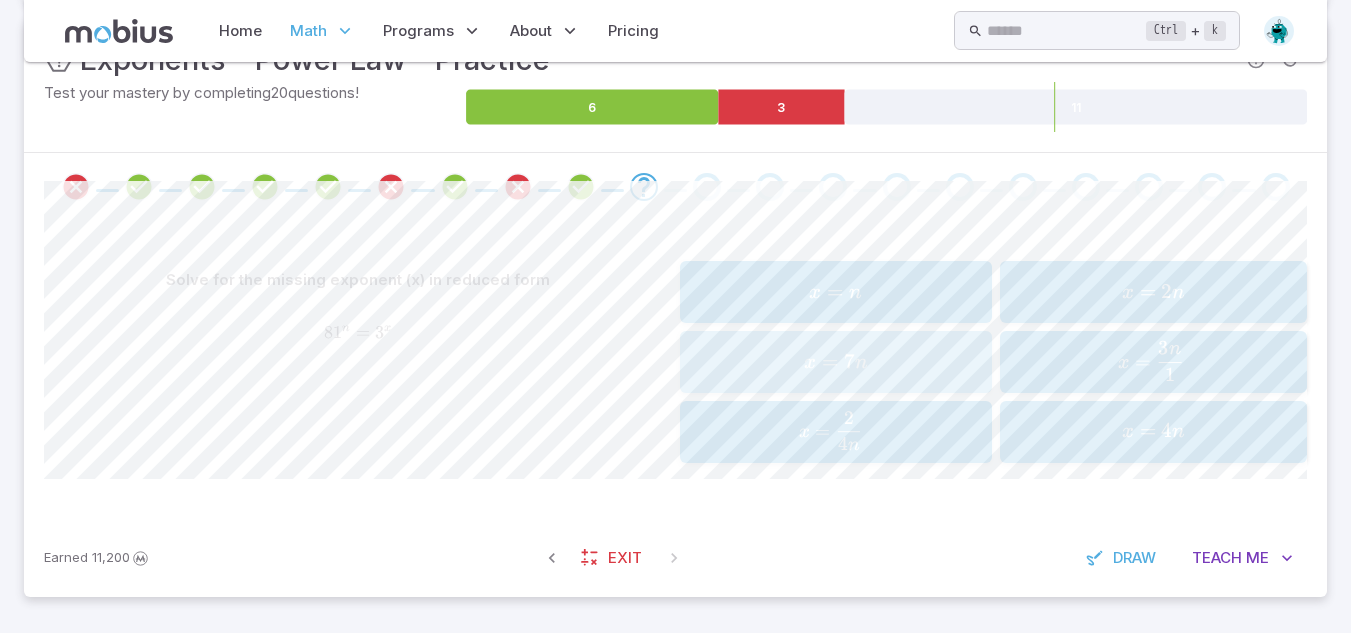 click on "x = 7 n" at bounding box center [836, 362] 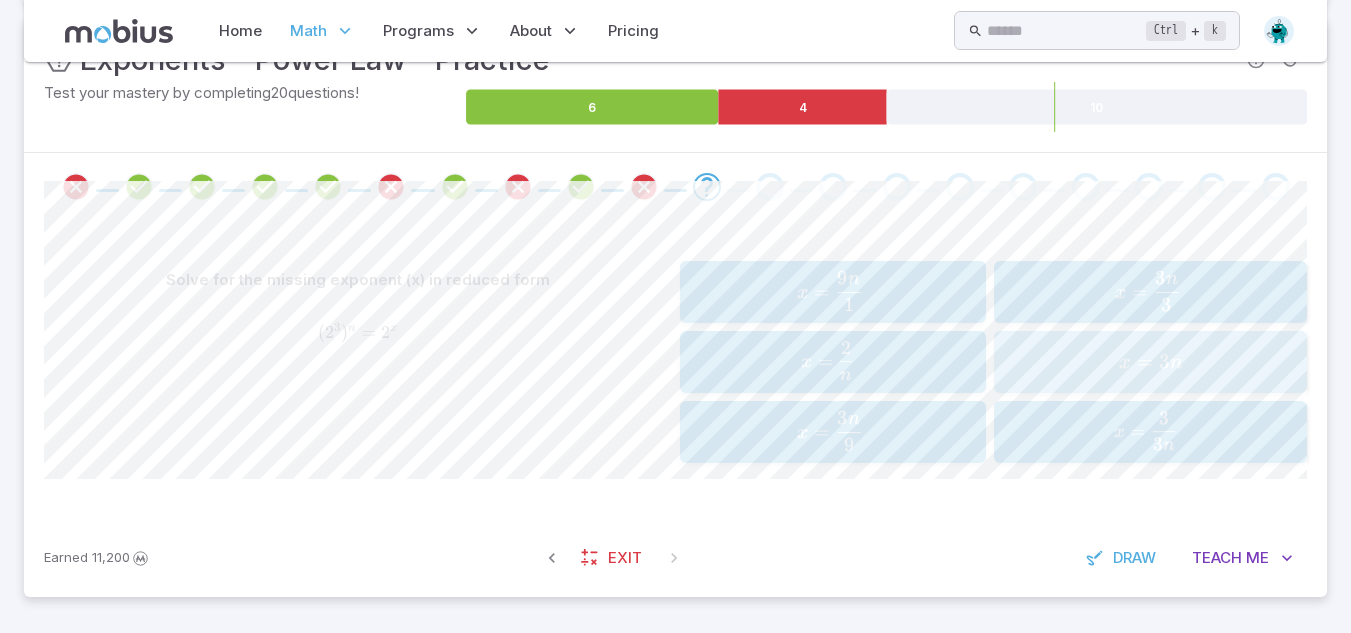 click on "x = 3 n x=3n x = 3 n" at bounding box center (1151, 362) 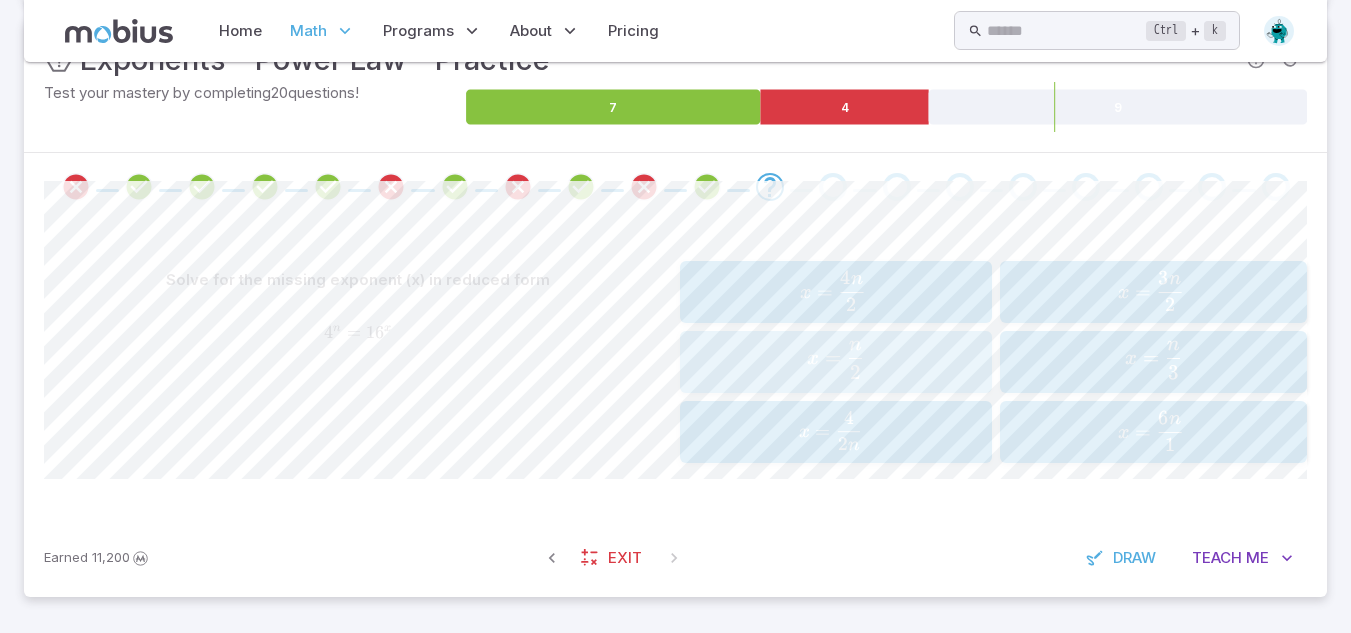 click on "x = 2 n ​" at bounding box center [836, 360] 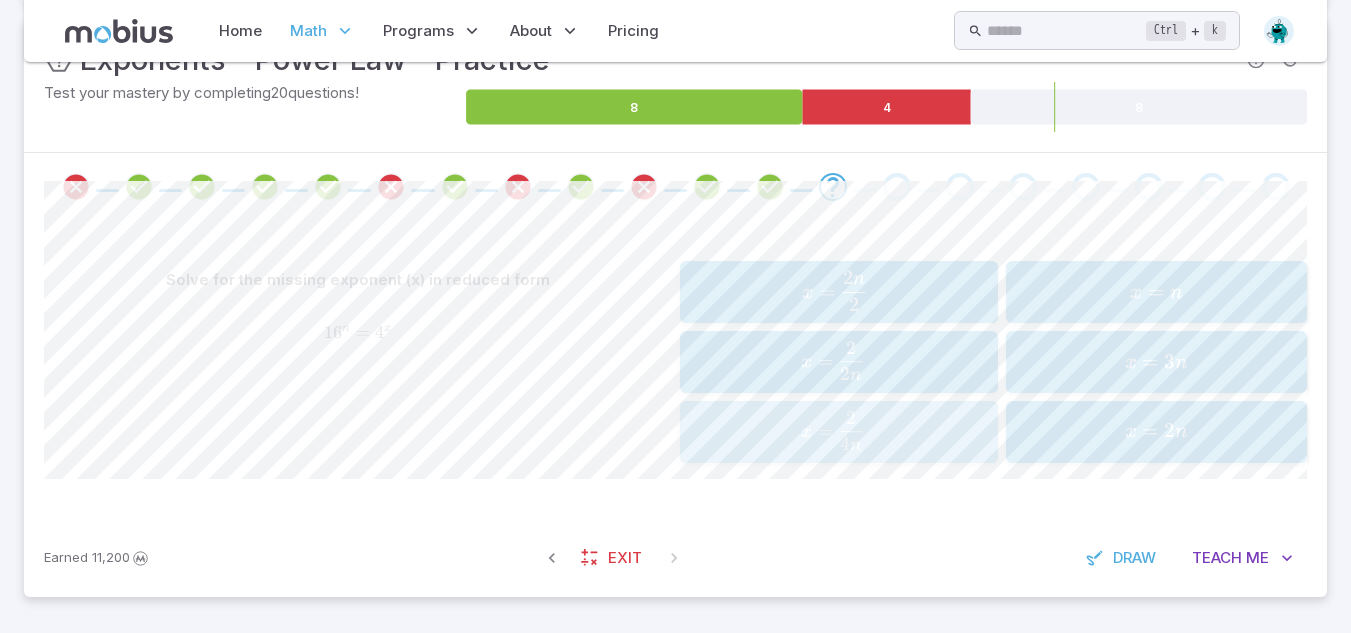 click on "x = 4 n 2 ​" at bounding box center [833, 430] 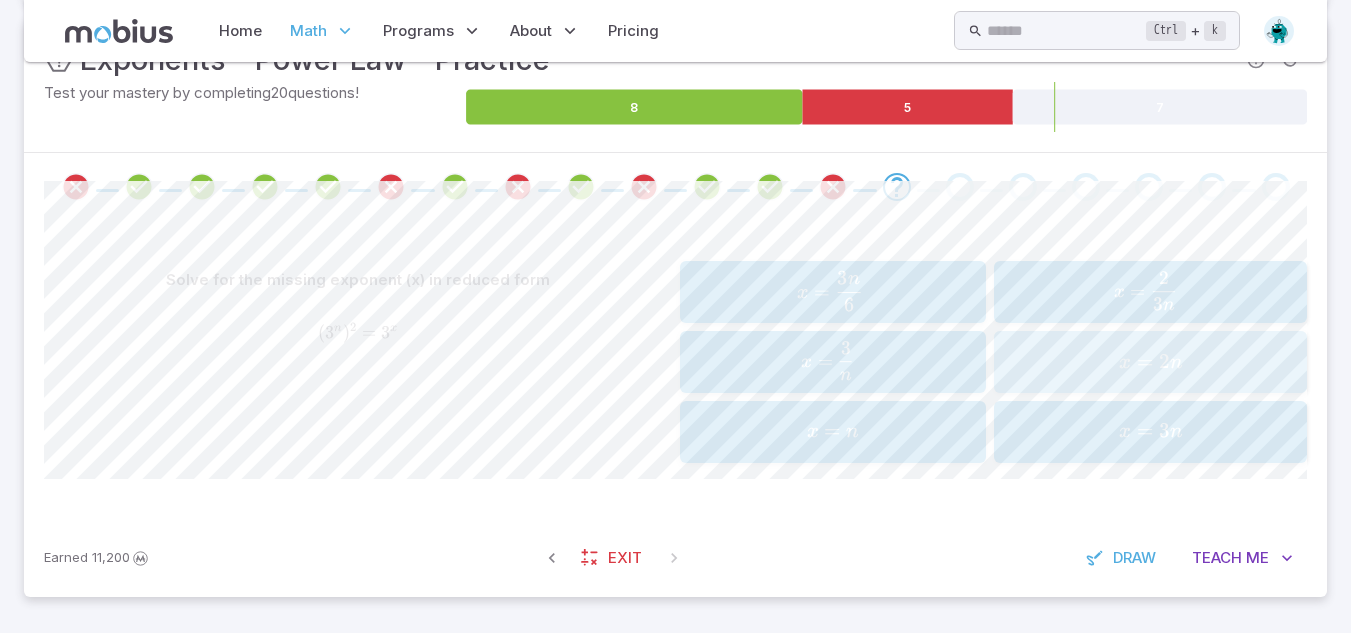 click on "x = 2 n" at bounding box center (1151, 362) 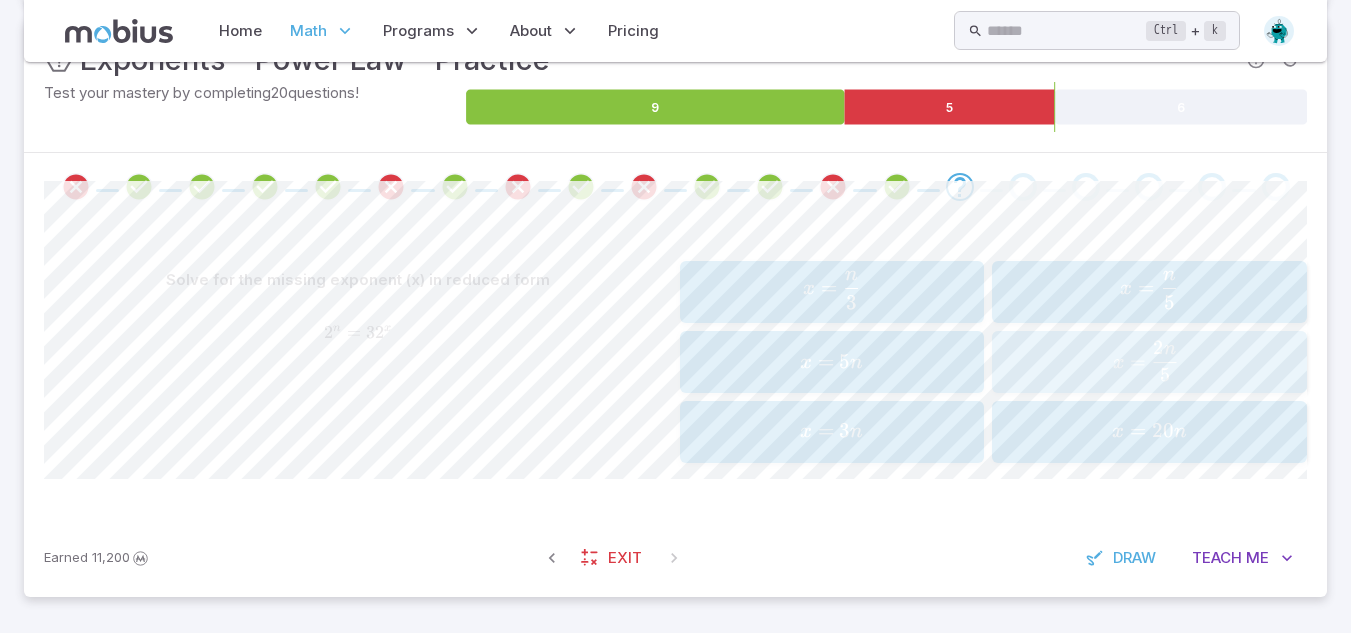 click on "x = 5 2 n ​" at bounding box center (1146, 361) 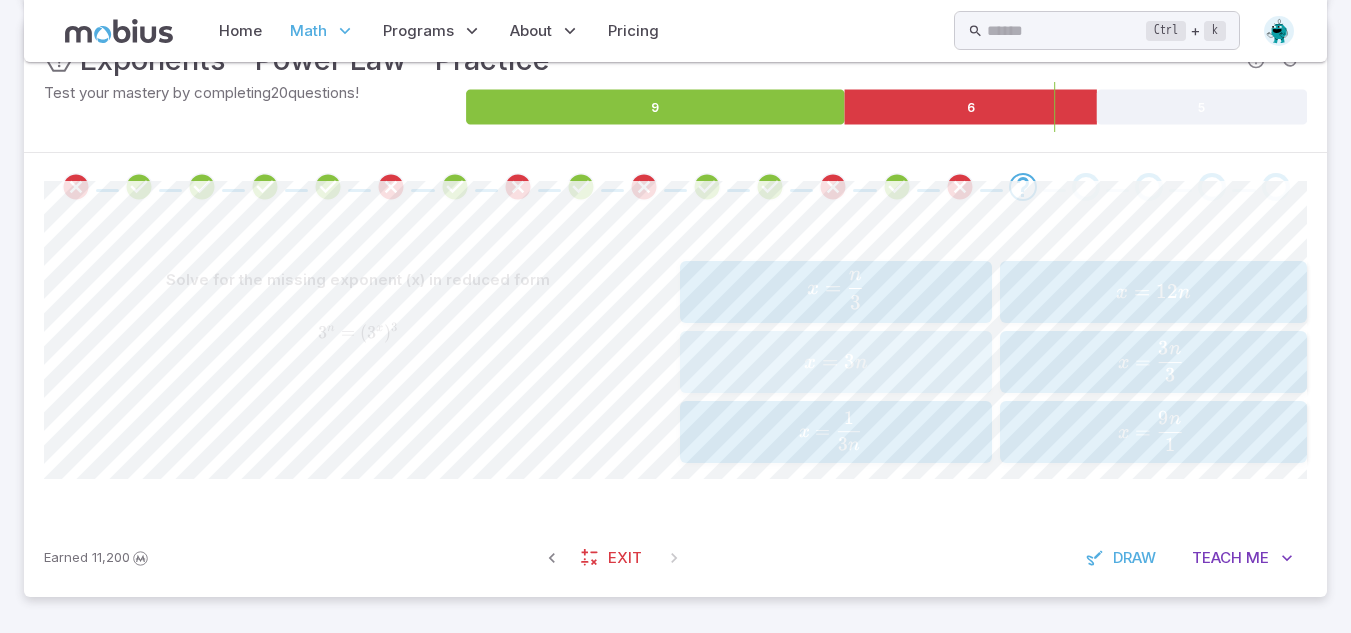 click on "x = 3 n" at bounding box center (836, 362) 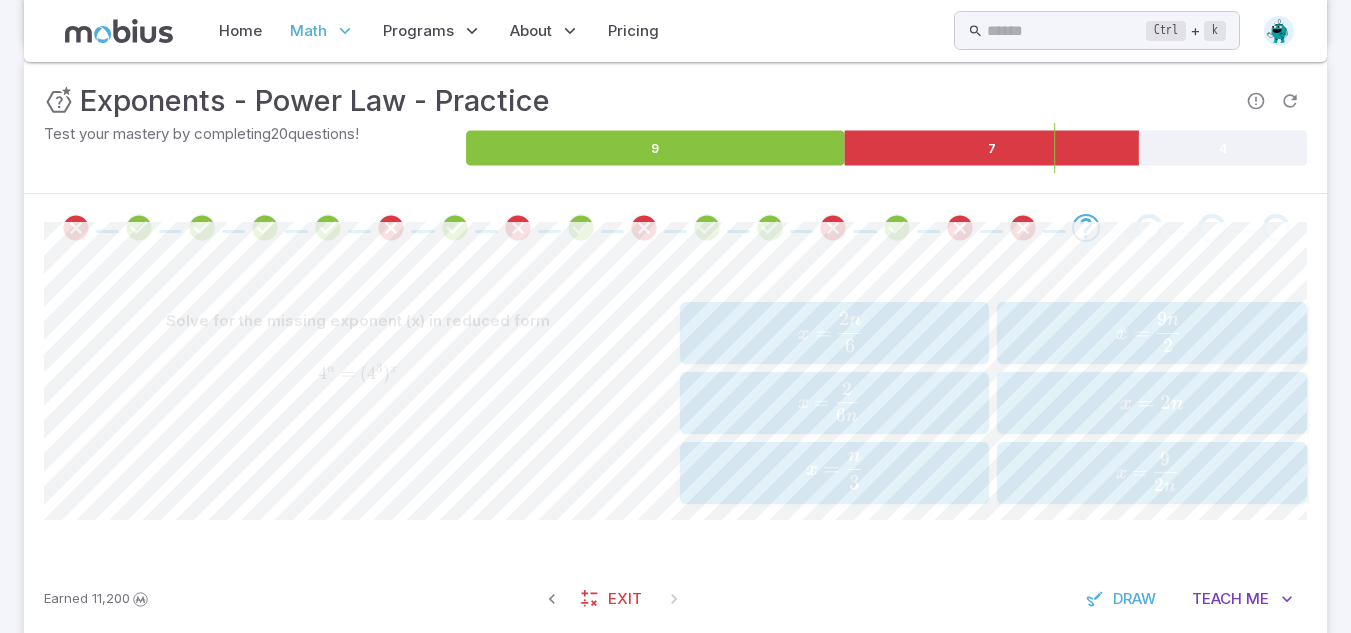 scroll, scrollTop: 286, scrollLeft: 0, axis: vertical 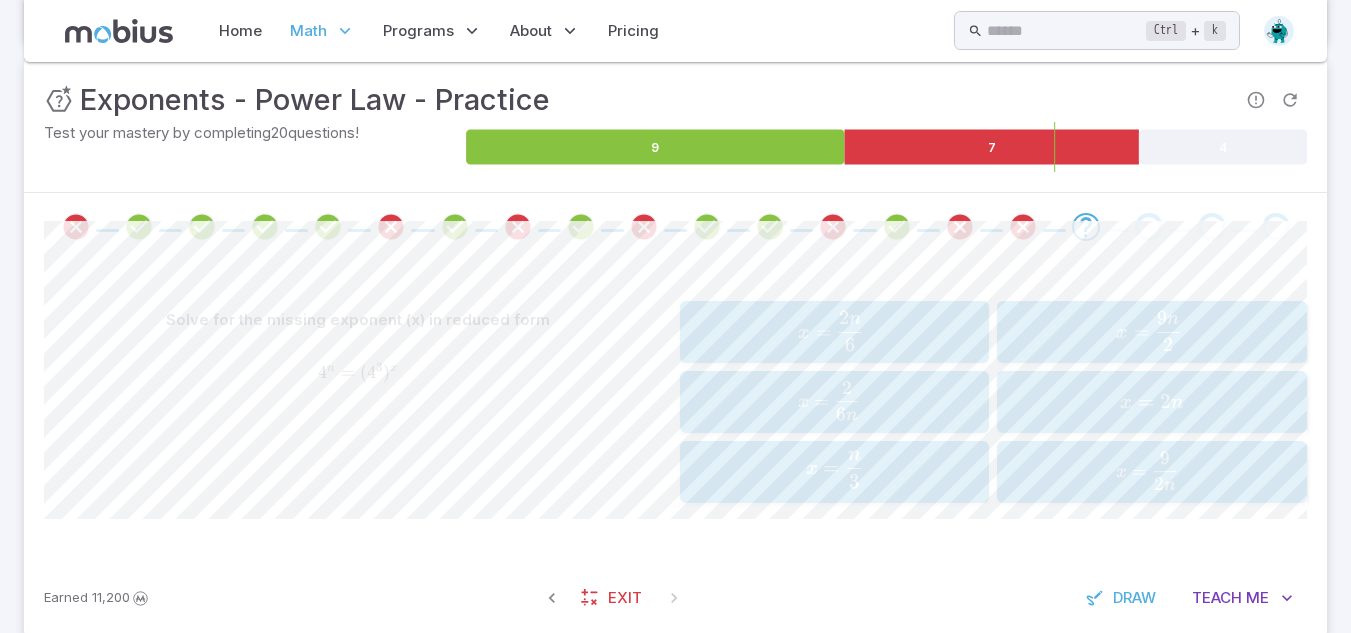 click on "Solve for the missing exponent (x) in reduced form 4 n = ( 4 3 ) x 4^{n} = (4^{3})^{x} 4 n = ( 4 3 ) x x = 2 n 6 x=\frac{2n}{6} x = 6 2 n ​ x = 2 6 n x=\frac{2}{6n} x = 6 n 2 ​ x = n 3 x=\frac{n}{3} x = 3 n ​ x = 9 n 2 x=\frac{9n}{2} x = 2 9 n ​ x = 2 n x=2n x = 2 n x = 9 2 n x=\frac{9}{2n} x = 2 n 9 ​ Canvas actions 100 % Exit zen mode" at bounding box center [675, 410] 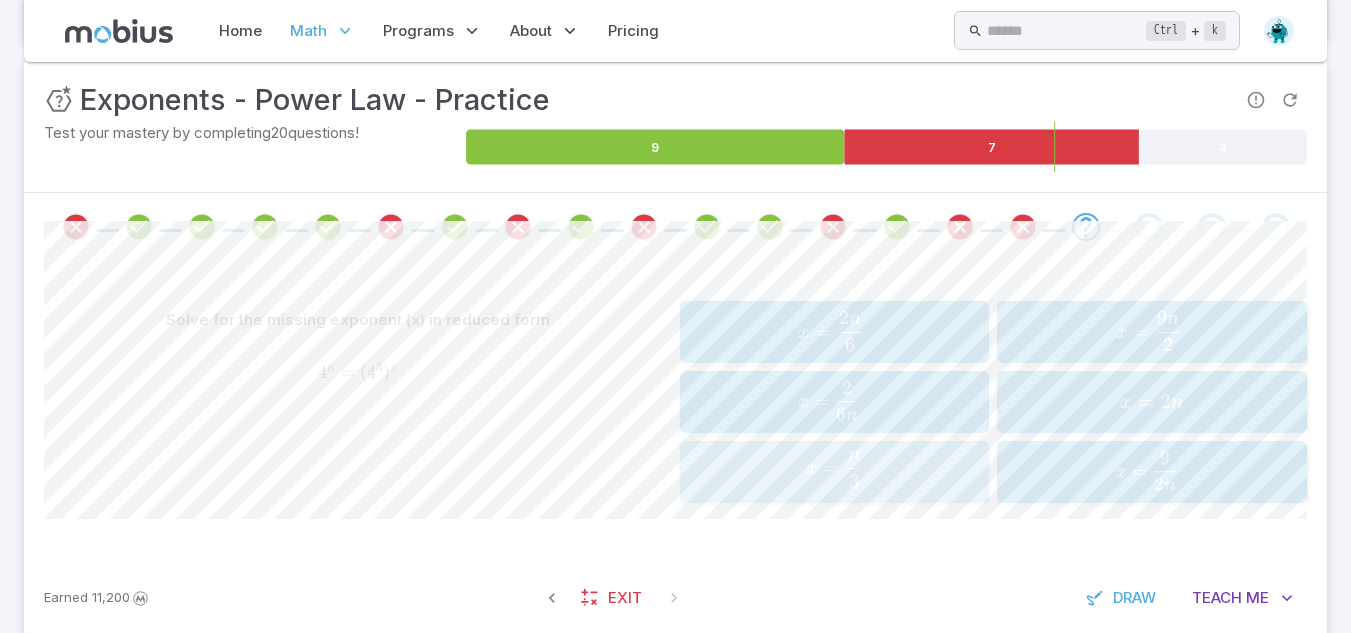 click on "x = n 3 x=\frac{n}{3} x = 3 n ​" at bounding box center [835, 472] 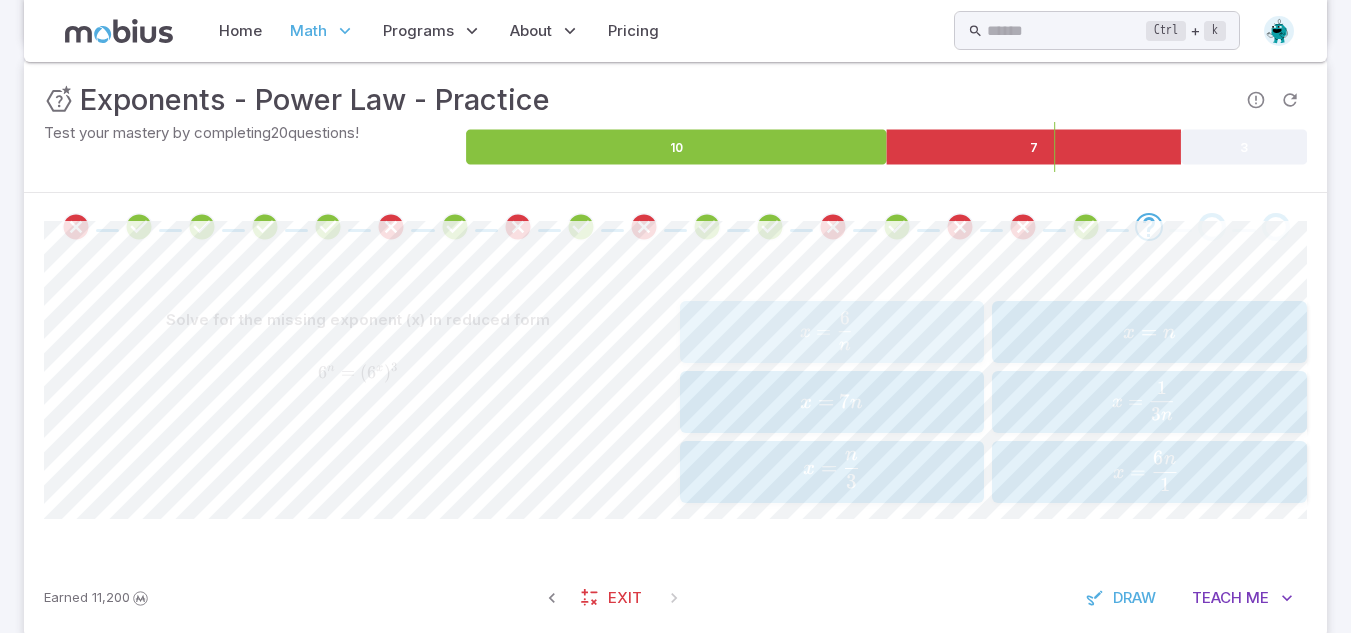 click on "=" at bounding box center (823, 330) 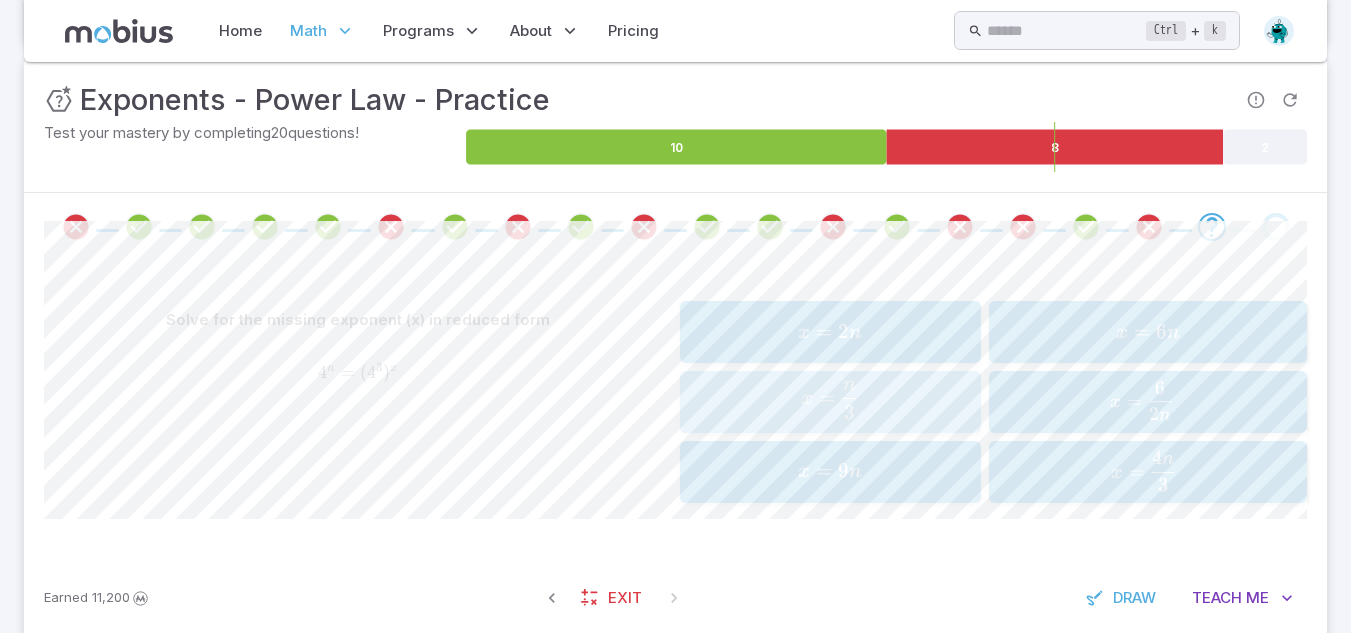 click on "x = 3 n ​" at bounding box center [830, 400] 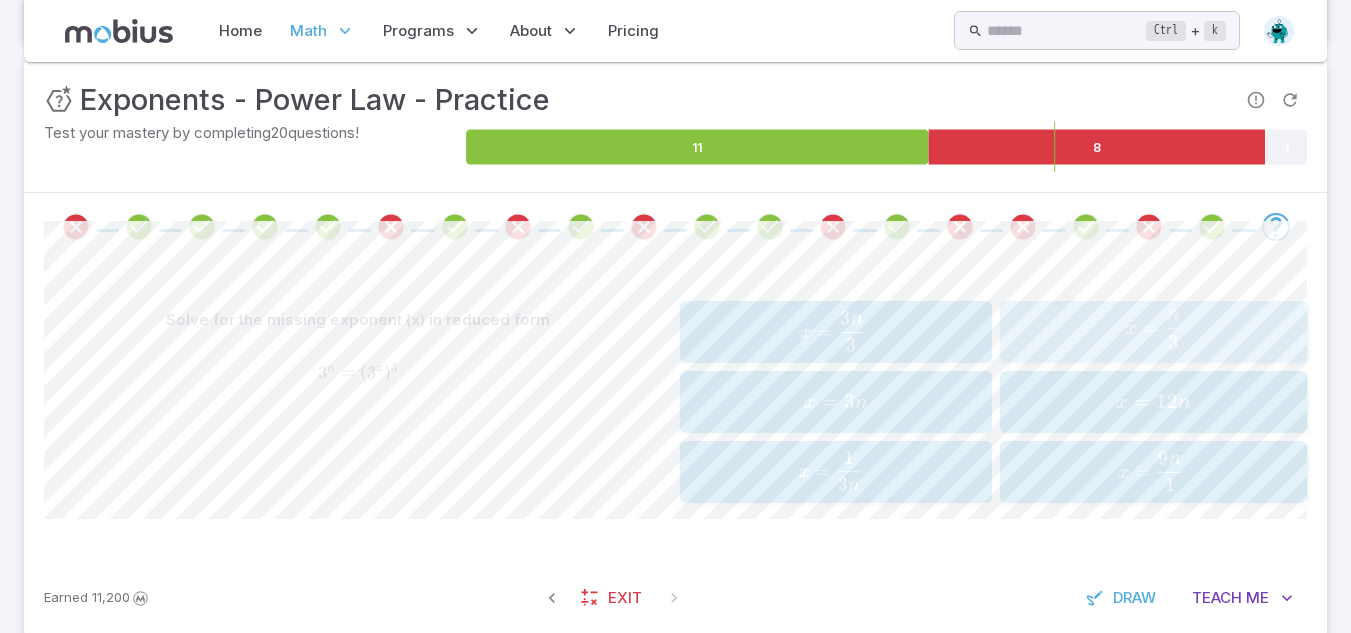click on "=" at bounding box center [1150, 327] 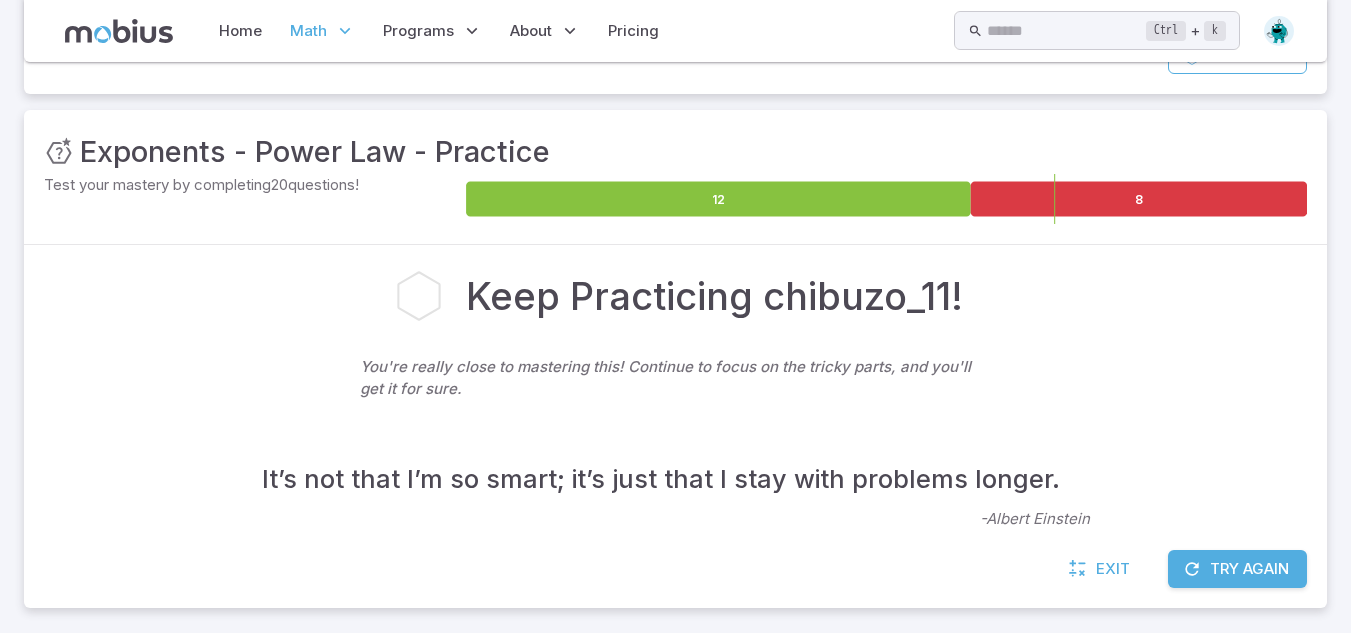 scroll, scrollTop: 245, scrollLeft: 0, axis: vertical 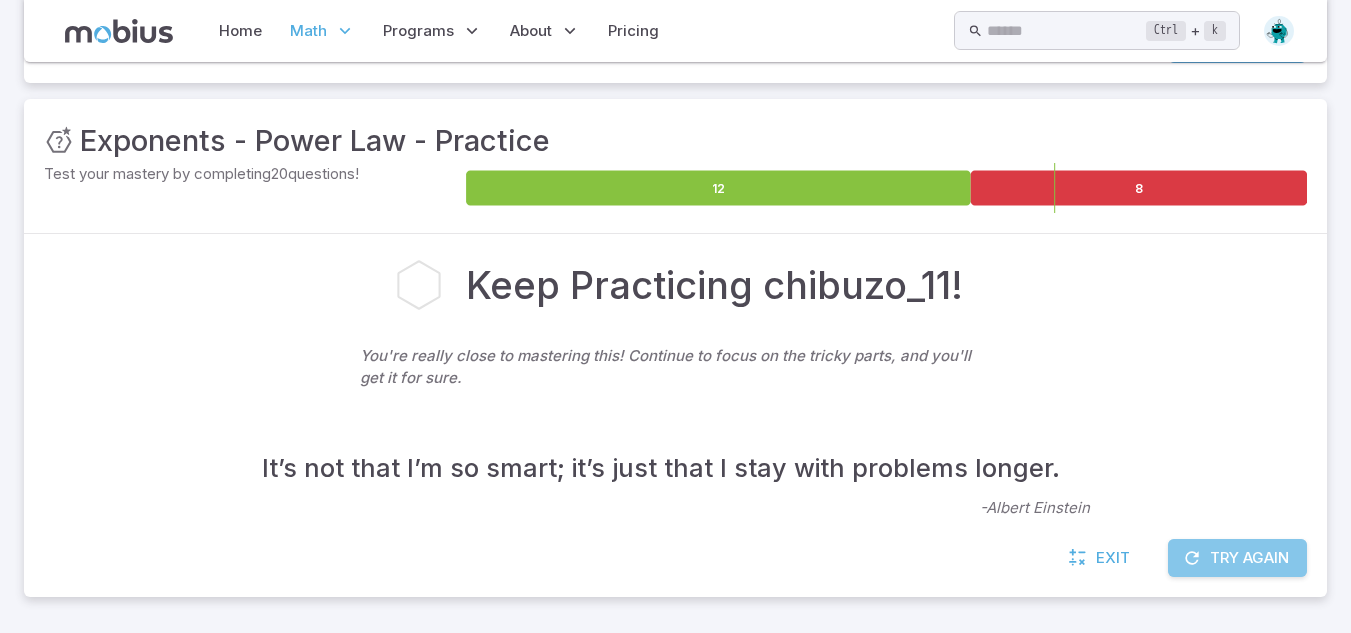 click on "Try Again" at bounding box center (1237, 558) 